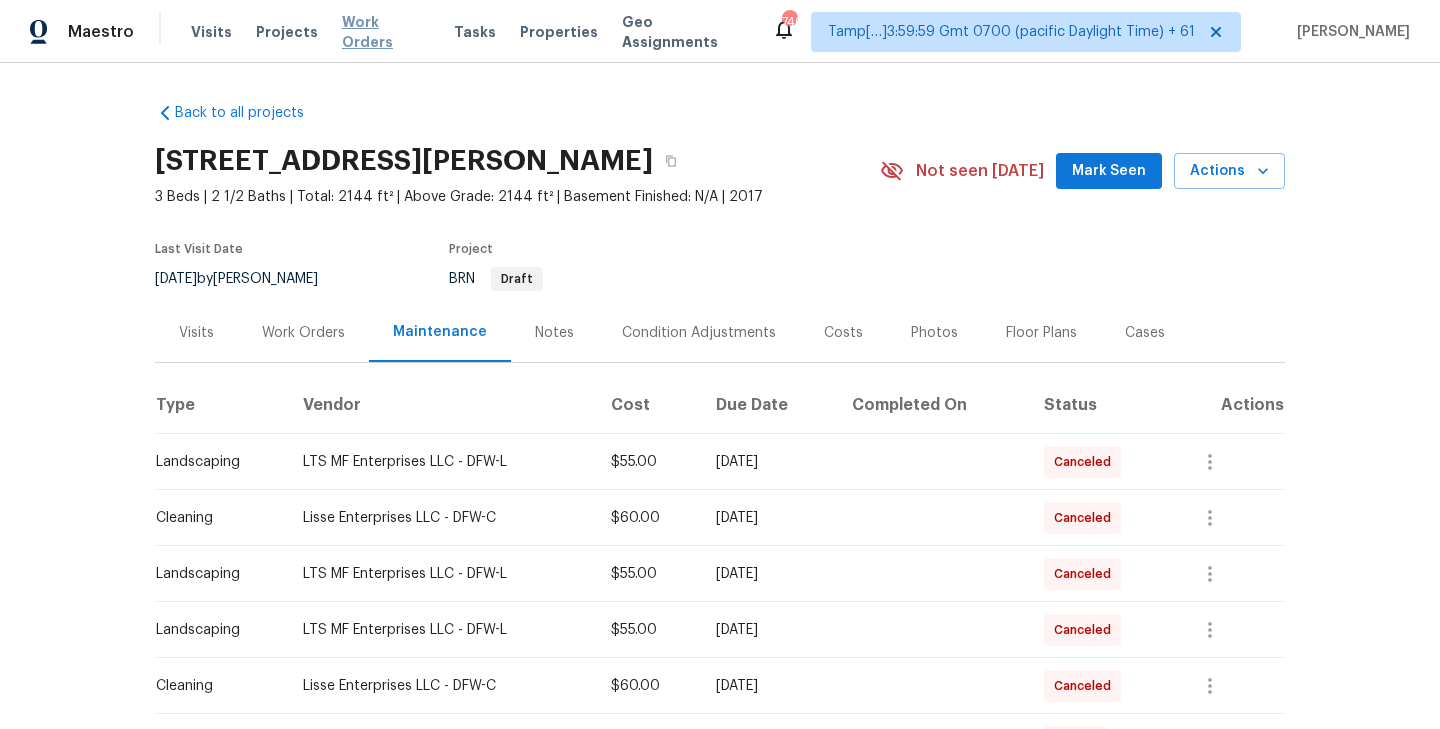 scroll, scrollTop: 0, scrollLeft: 0, axis: both 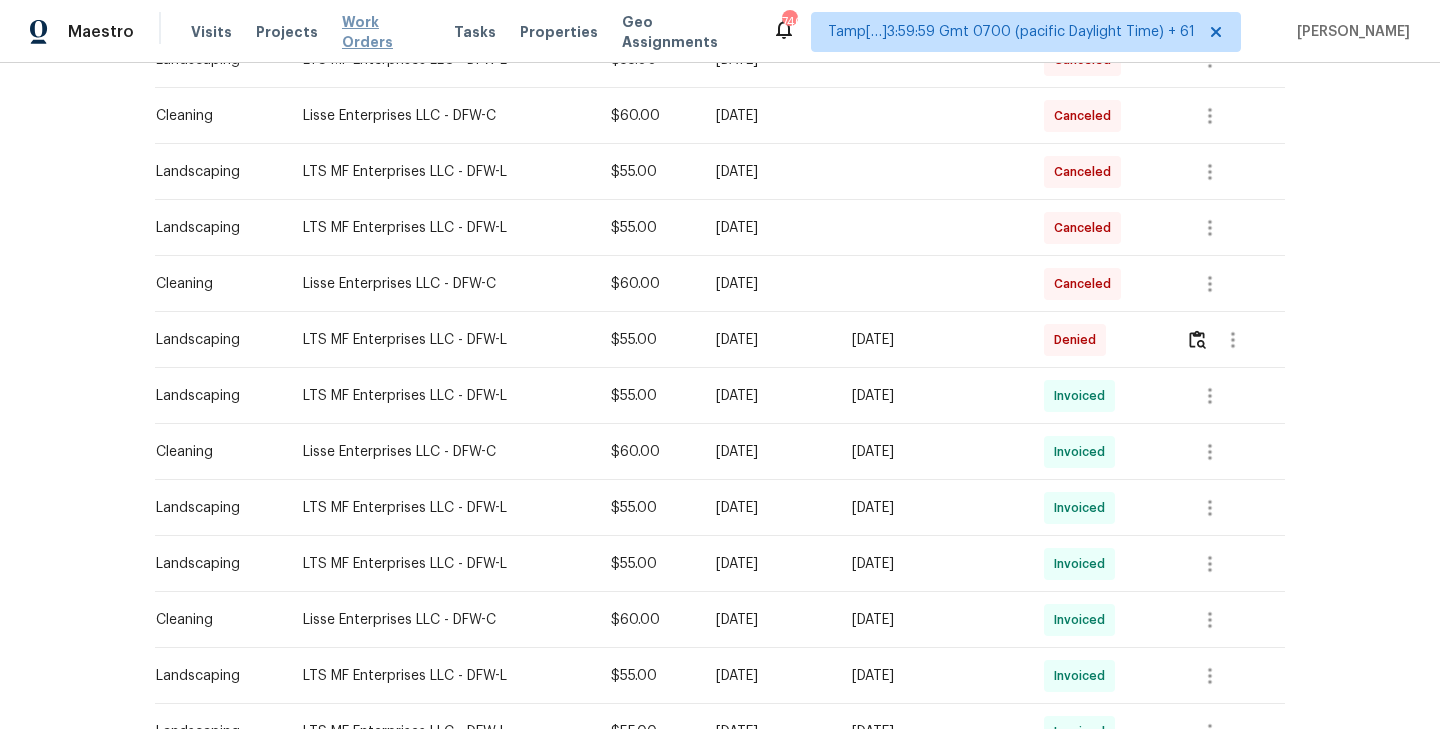 click on "Work Orders" at bounding box center [386, 32] 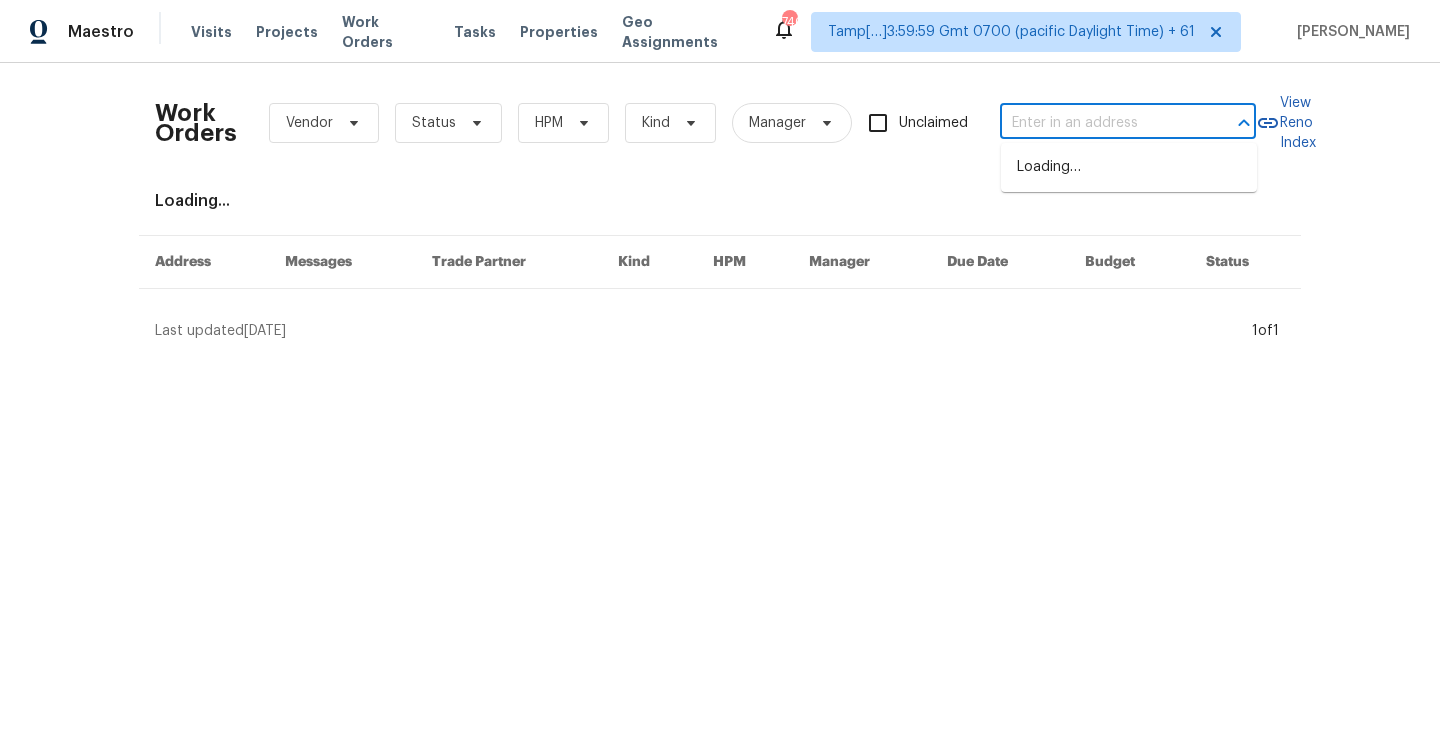click at bounding box center [1100, 123] 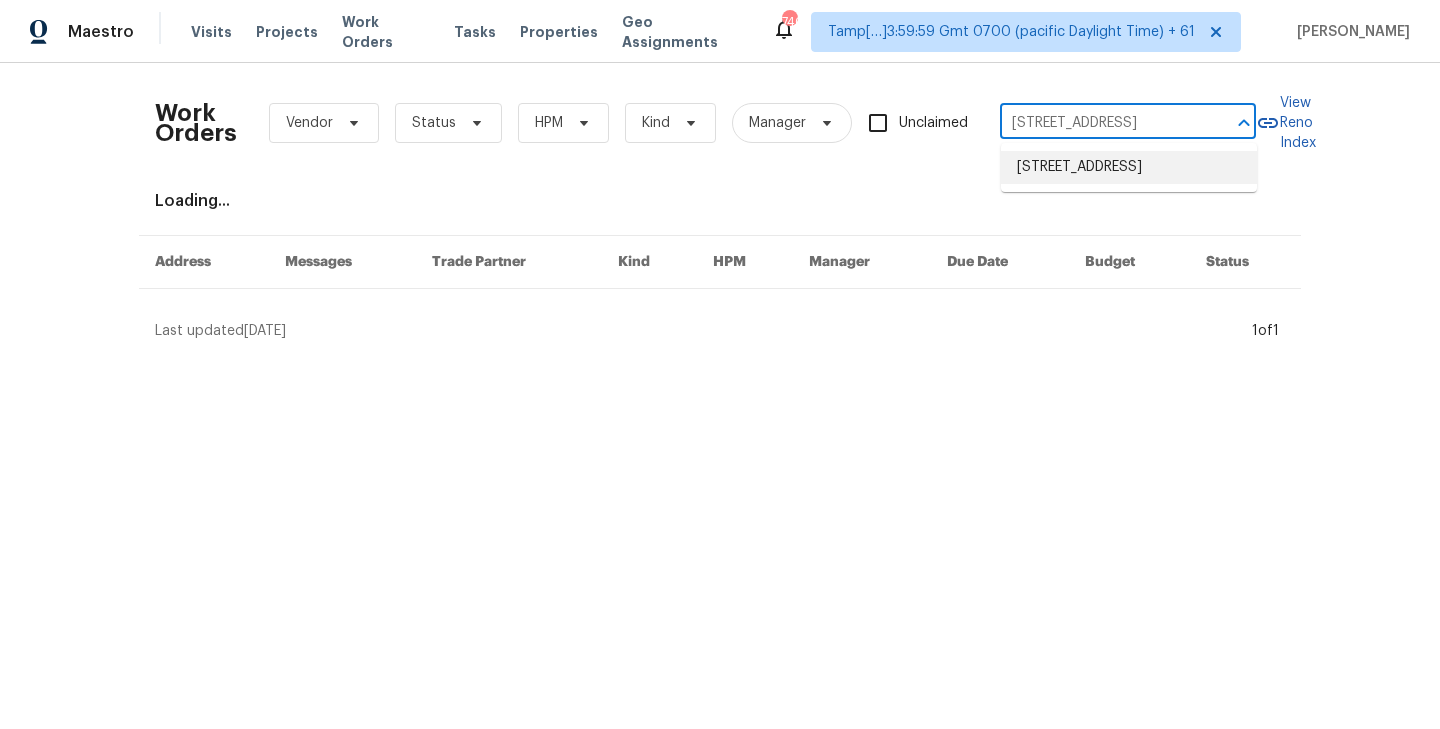click on "[STREET_ADDRESS]" at bounding box center (1129, 167) 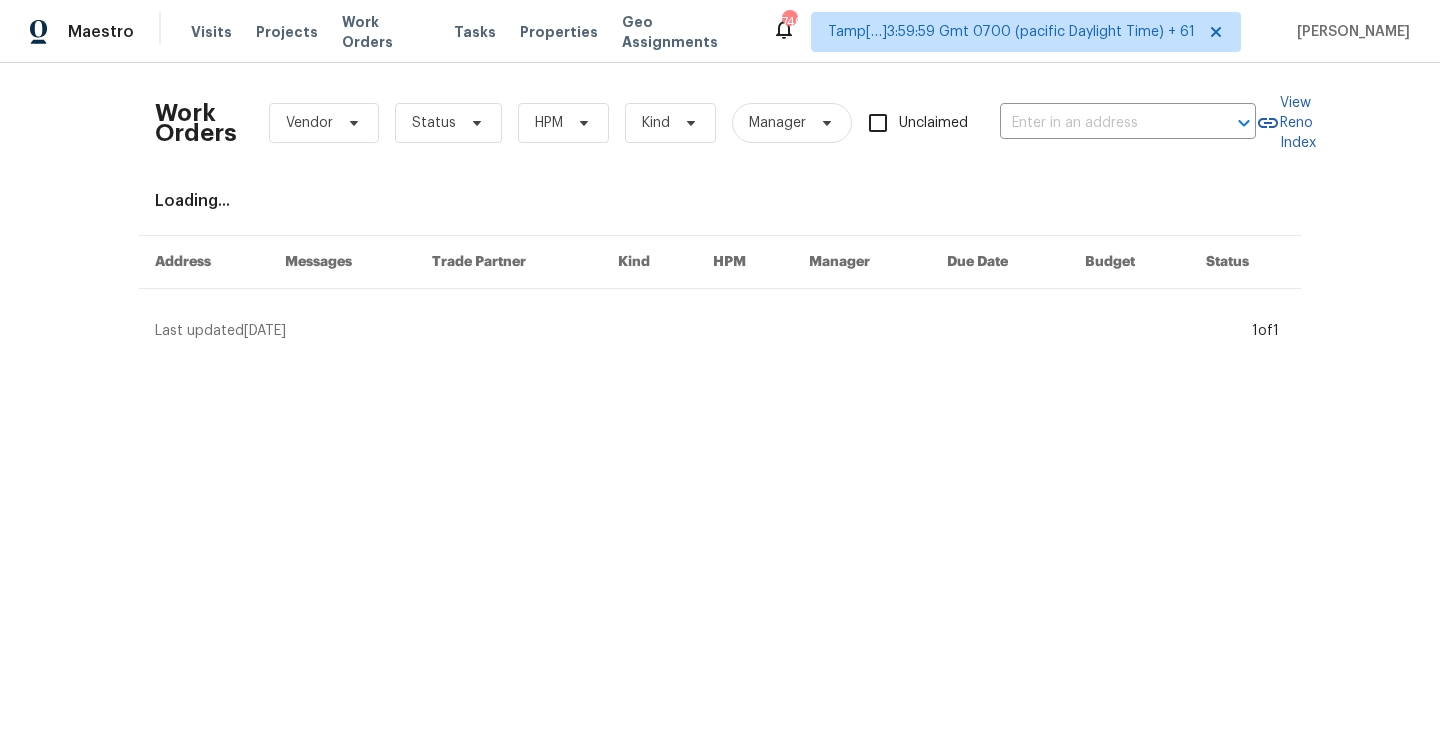 type on "[STREET_ADDRESS]" 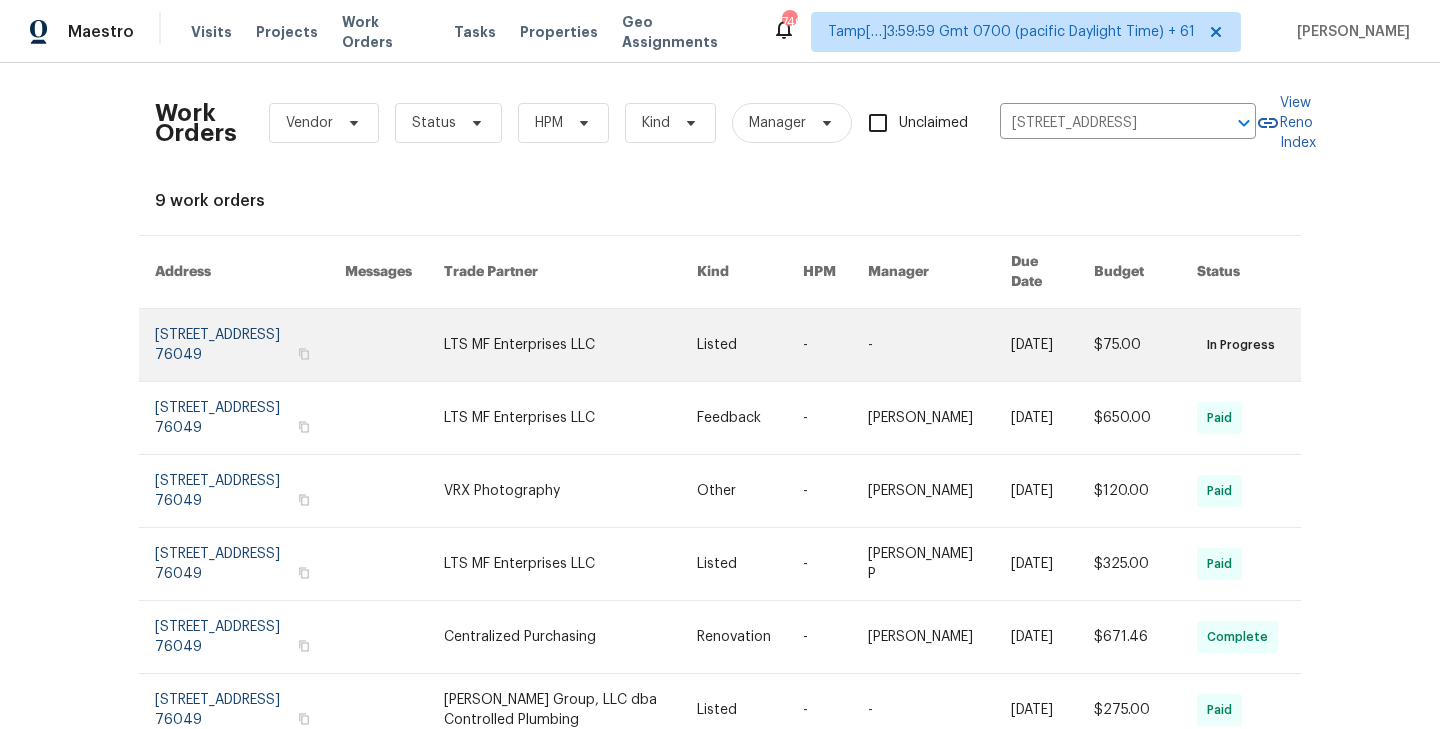 click at bounding box center [250, 345] 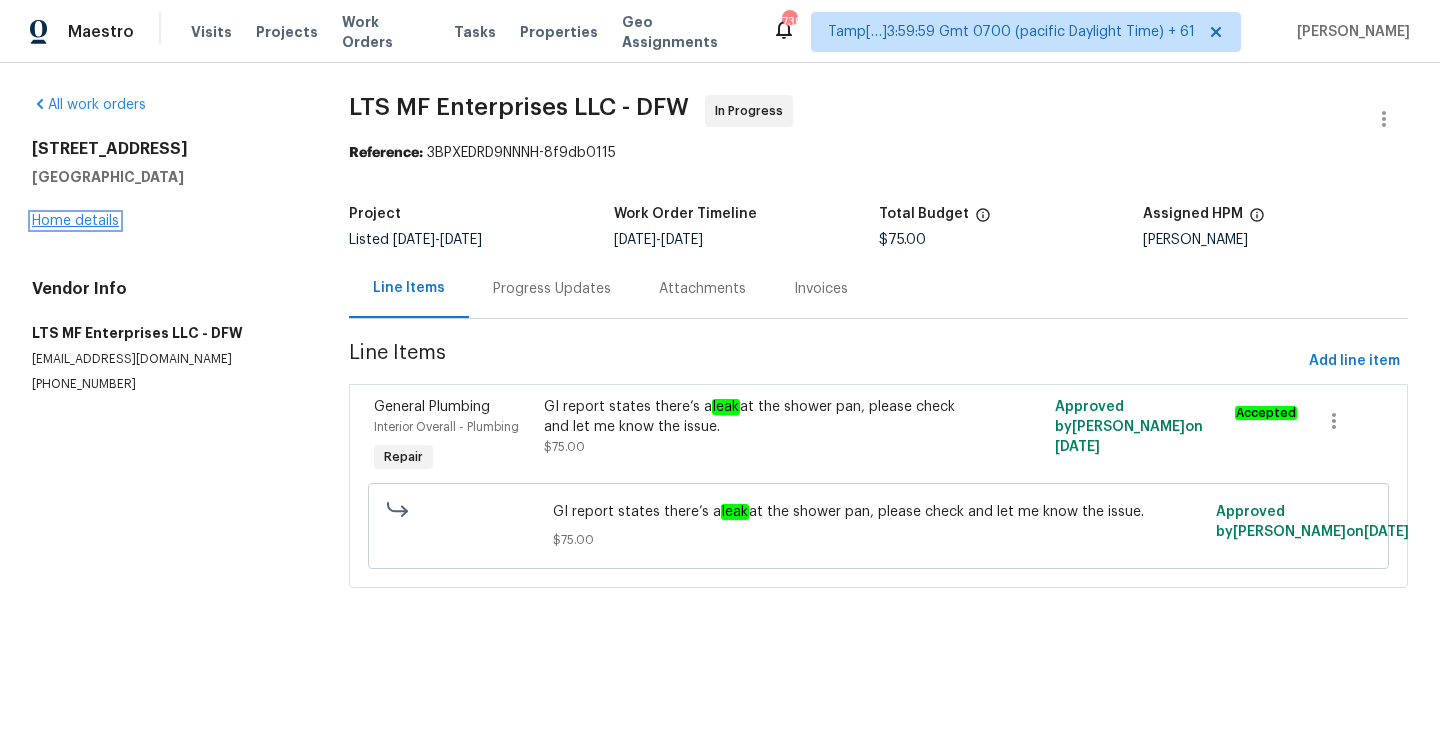 click on "Home details" at bounding box center [75, 221] 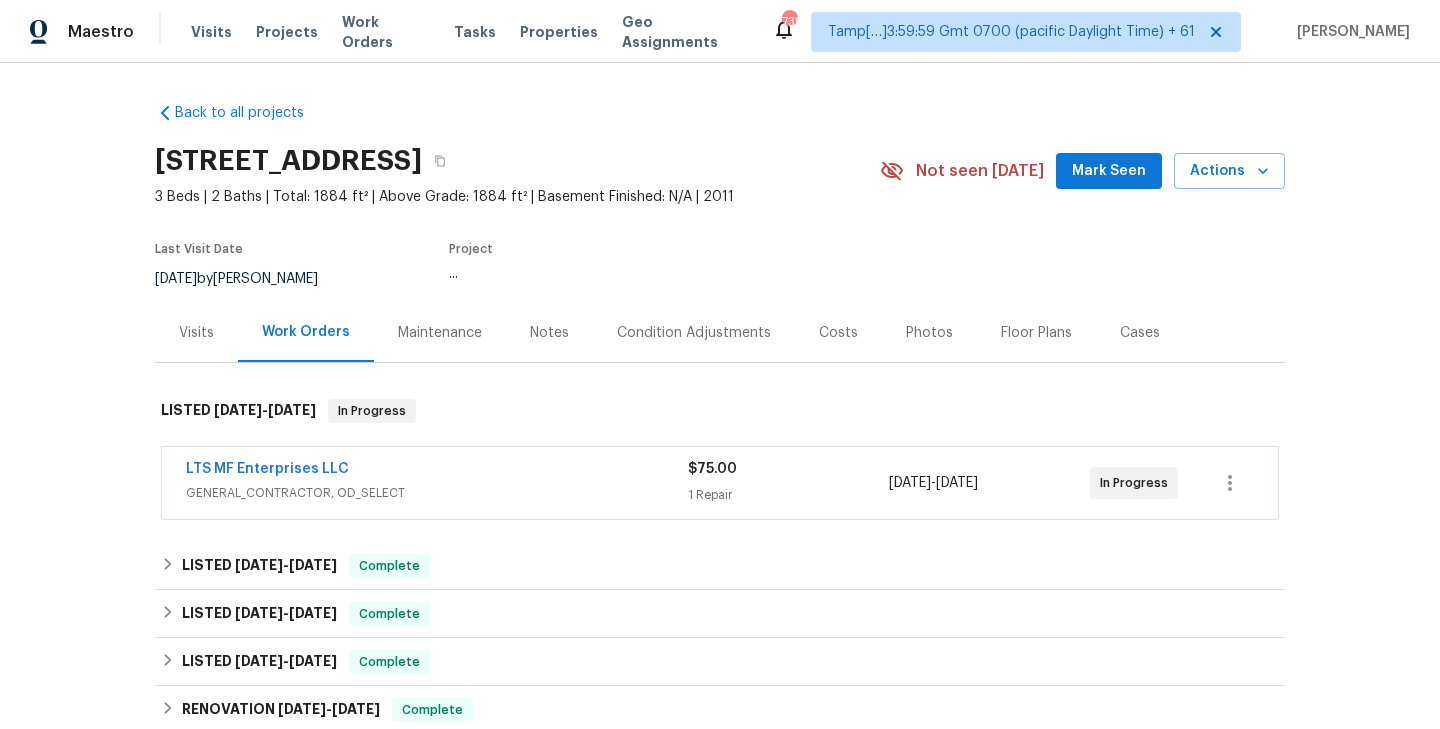 click on "Maintenance" at bounding box center [440, 333] 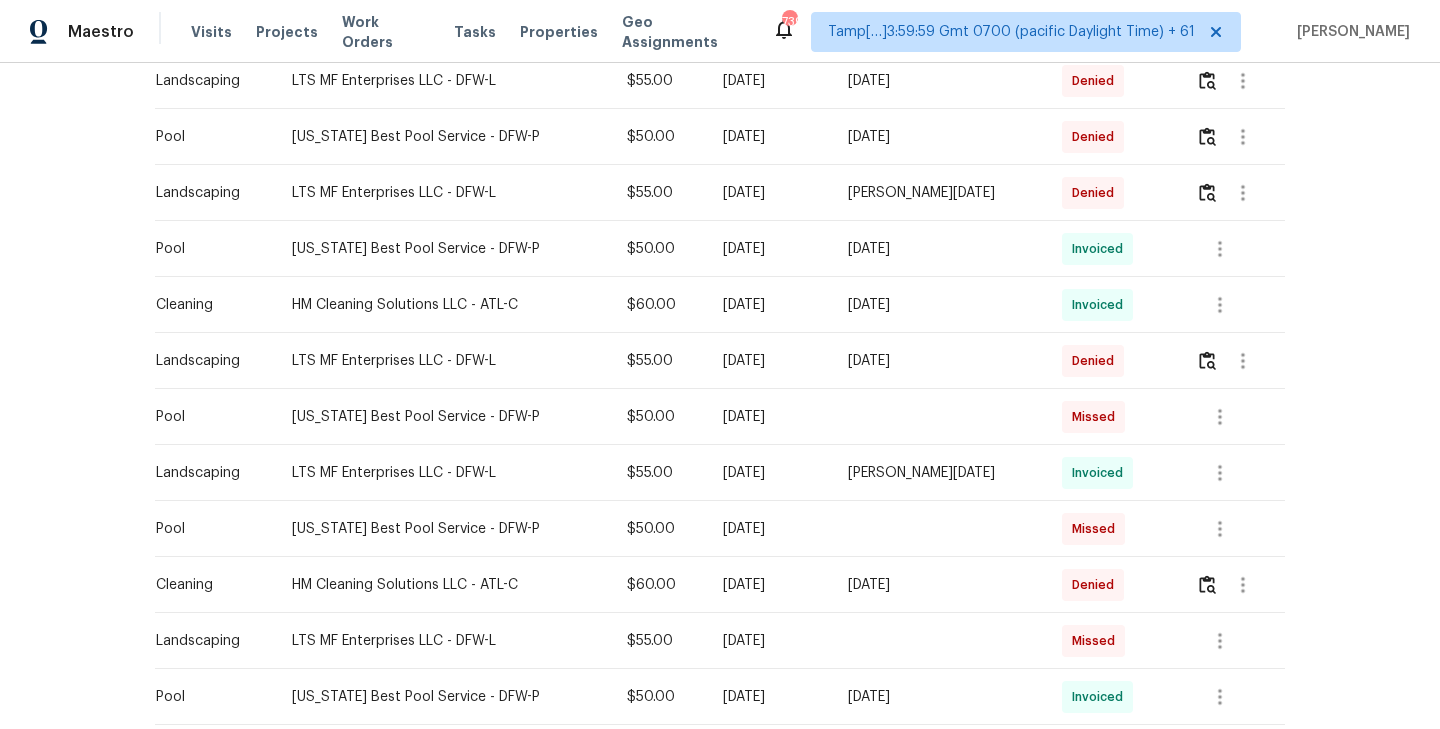 scroll, scrollTop: 1102, scrollLeft: 0, axis: vertical 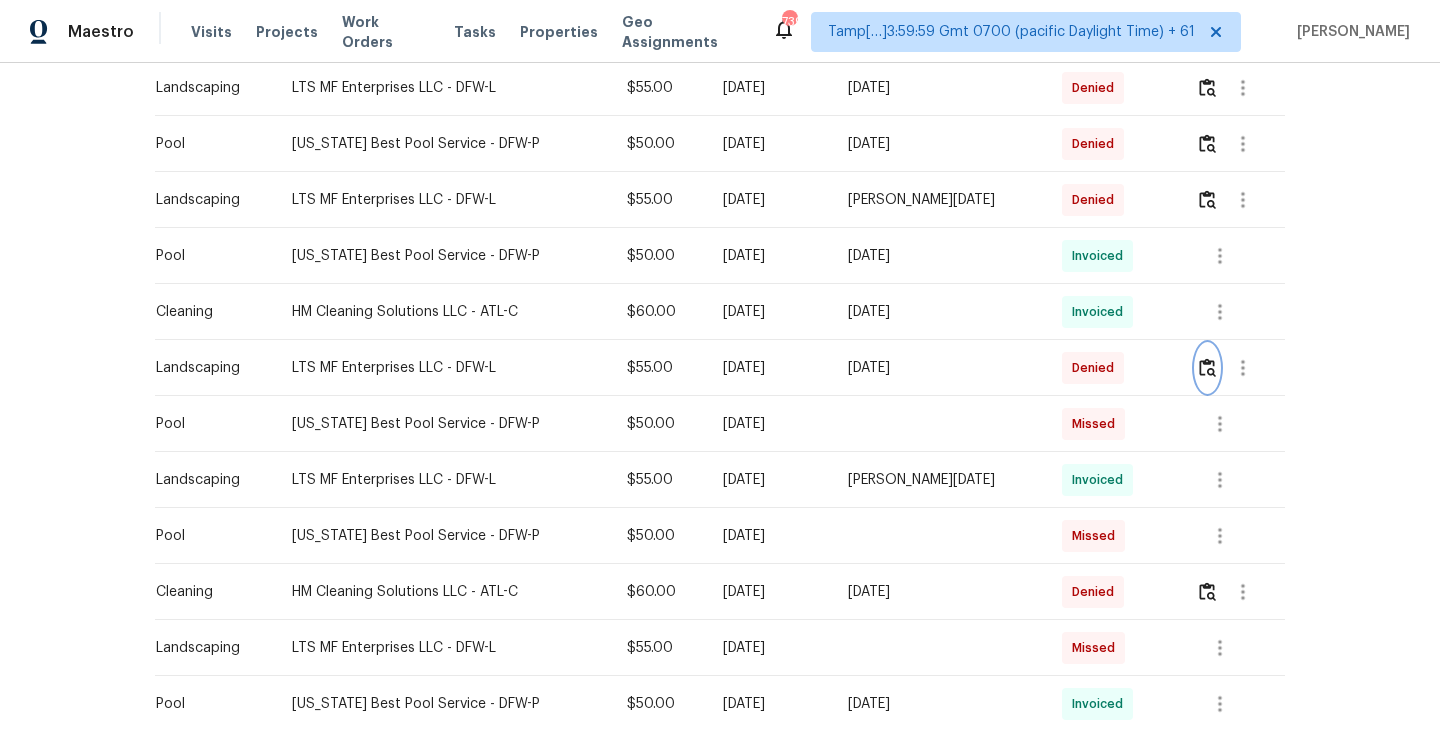 click at bounding box center (1207, 367) 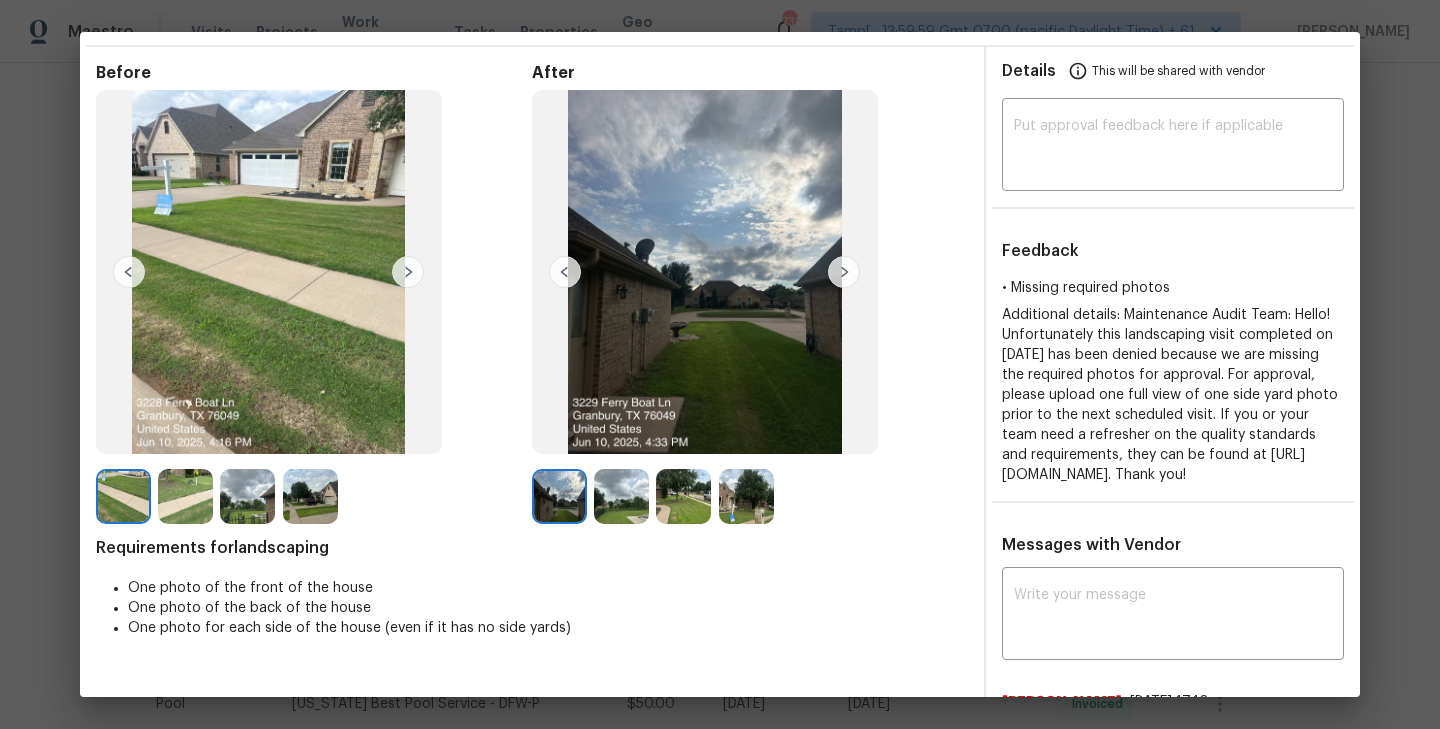 scroll, scrollTop: 76, scrollLeft: 0, axis: vertical 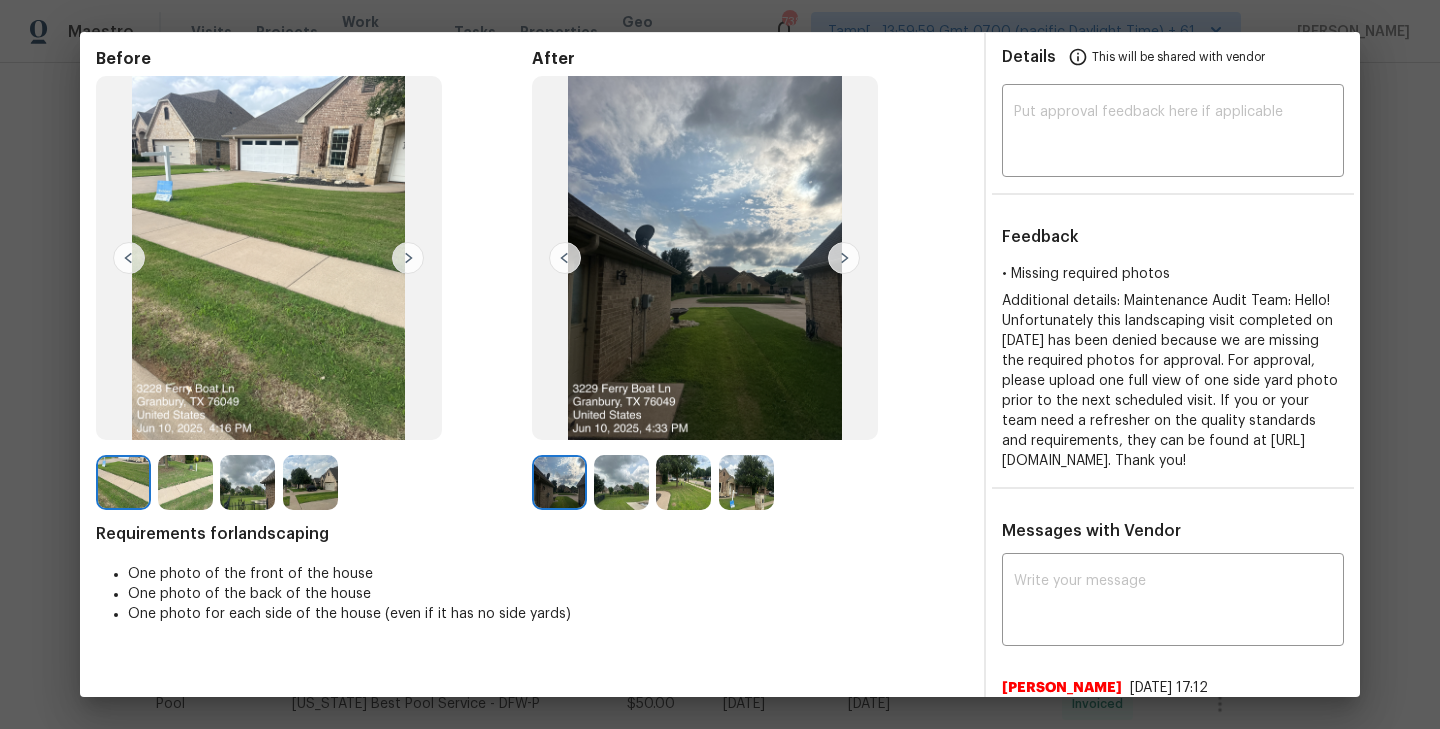 click at bounding box center (408, 258) 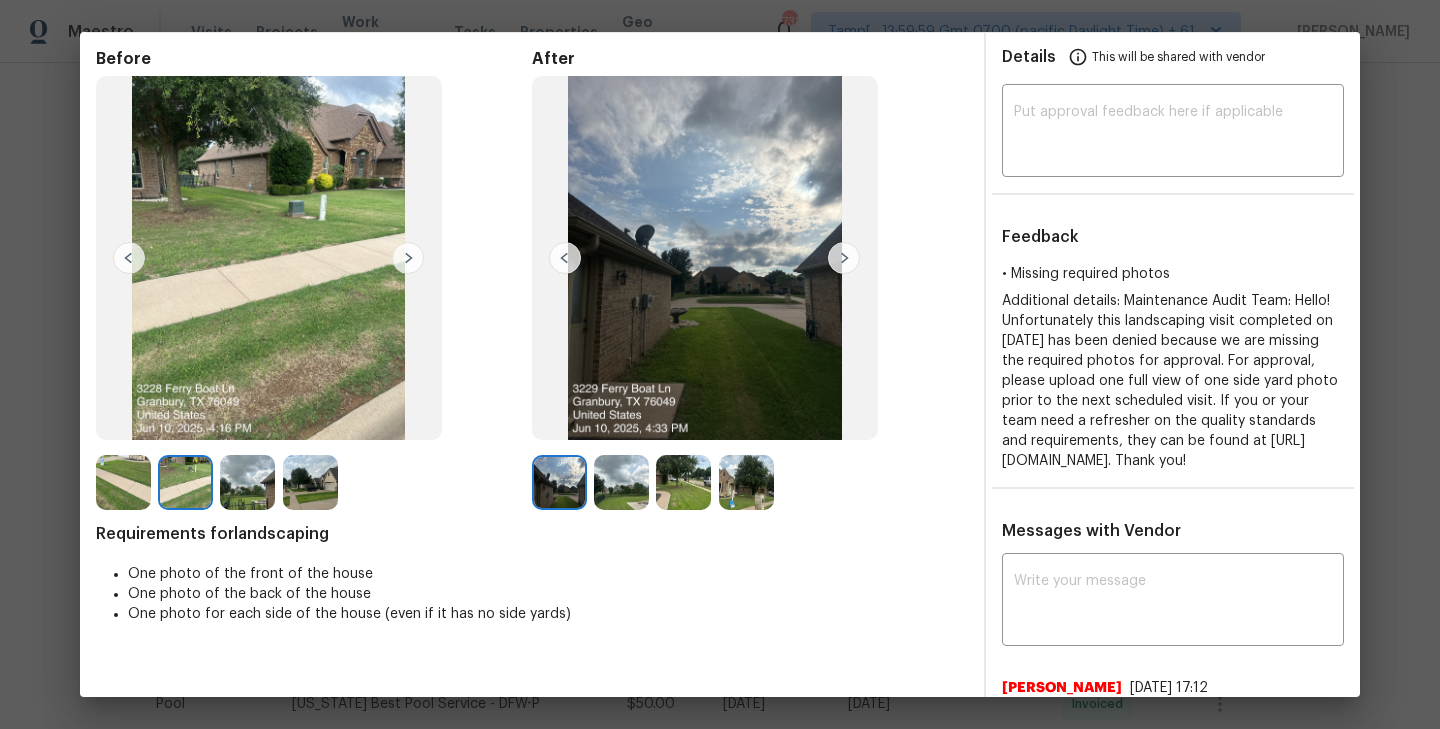 click at bounding box center [408, 258] 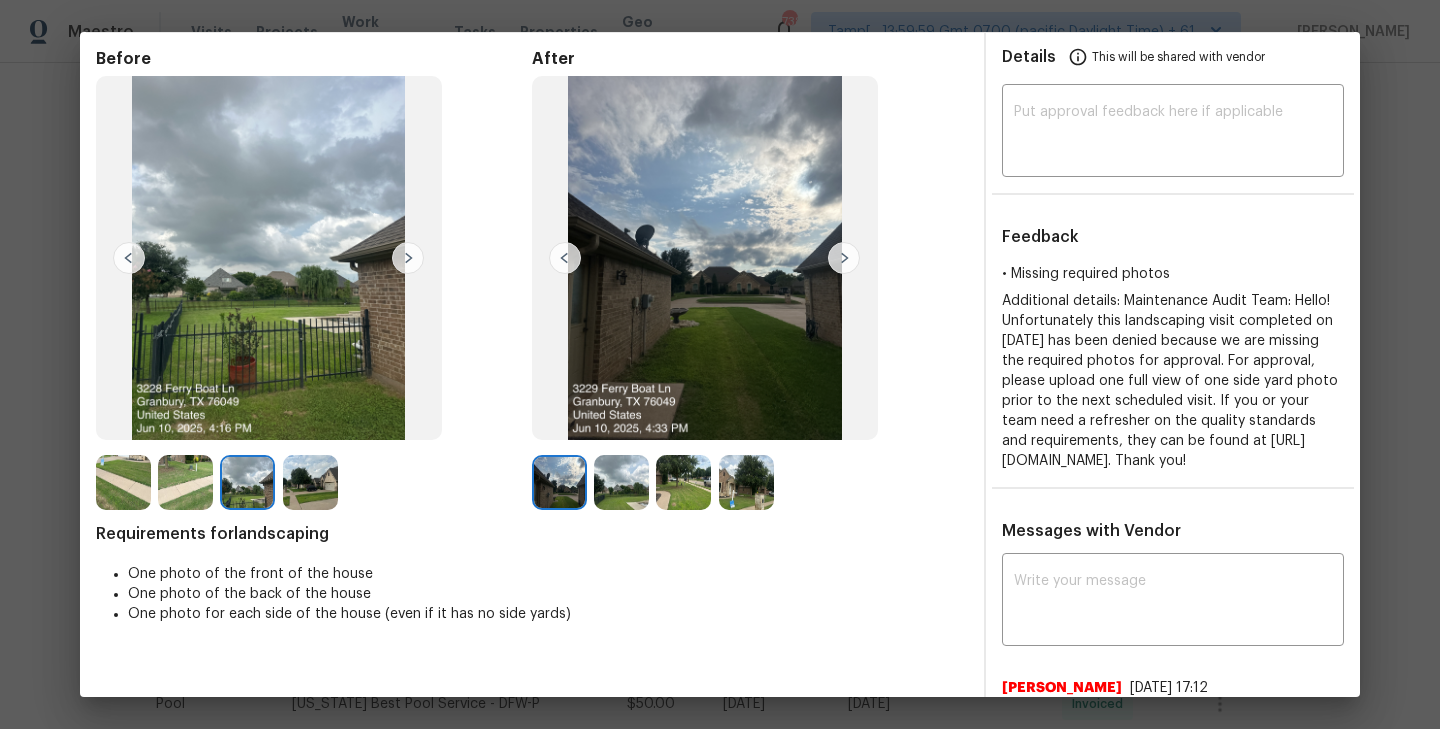 click at bounding box center (408, 258) 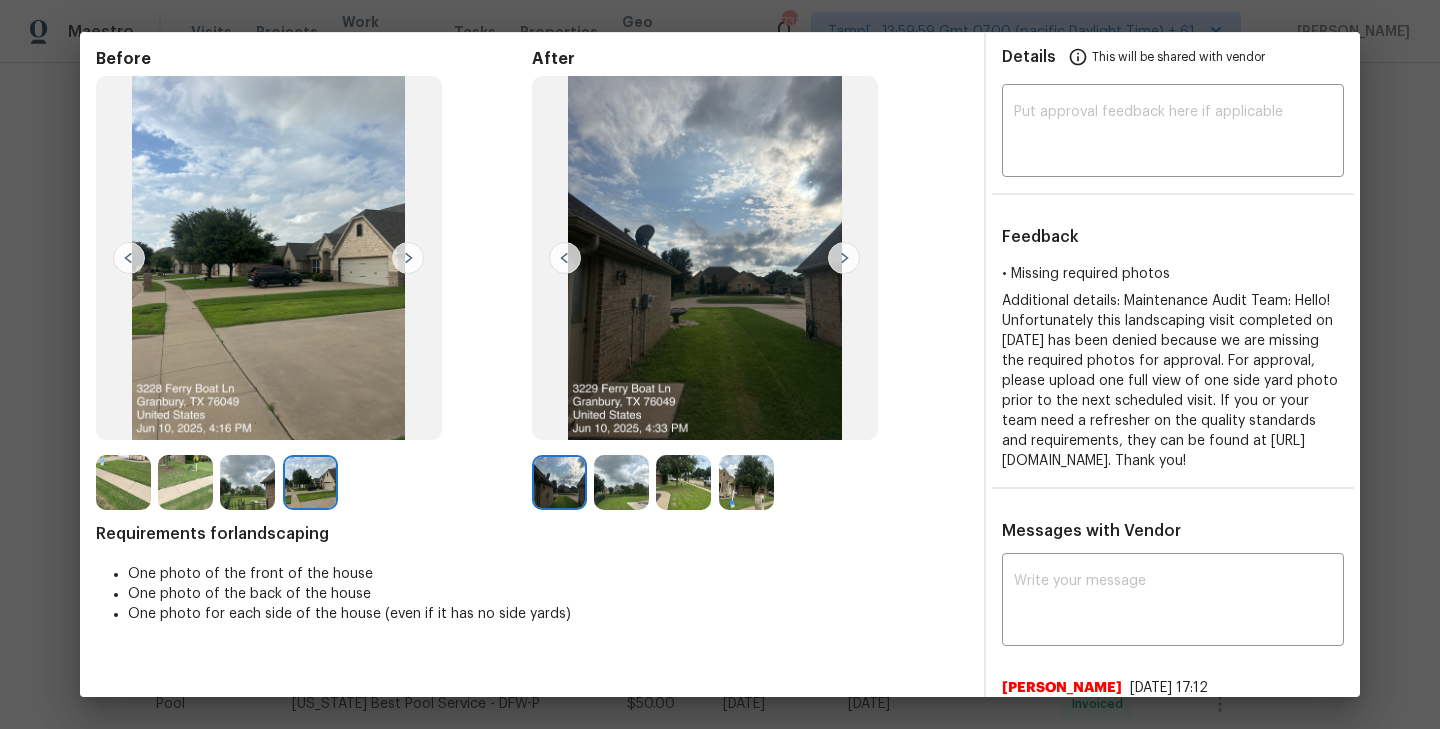 click at bounding box center [408, 258] 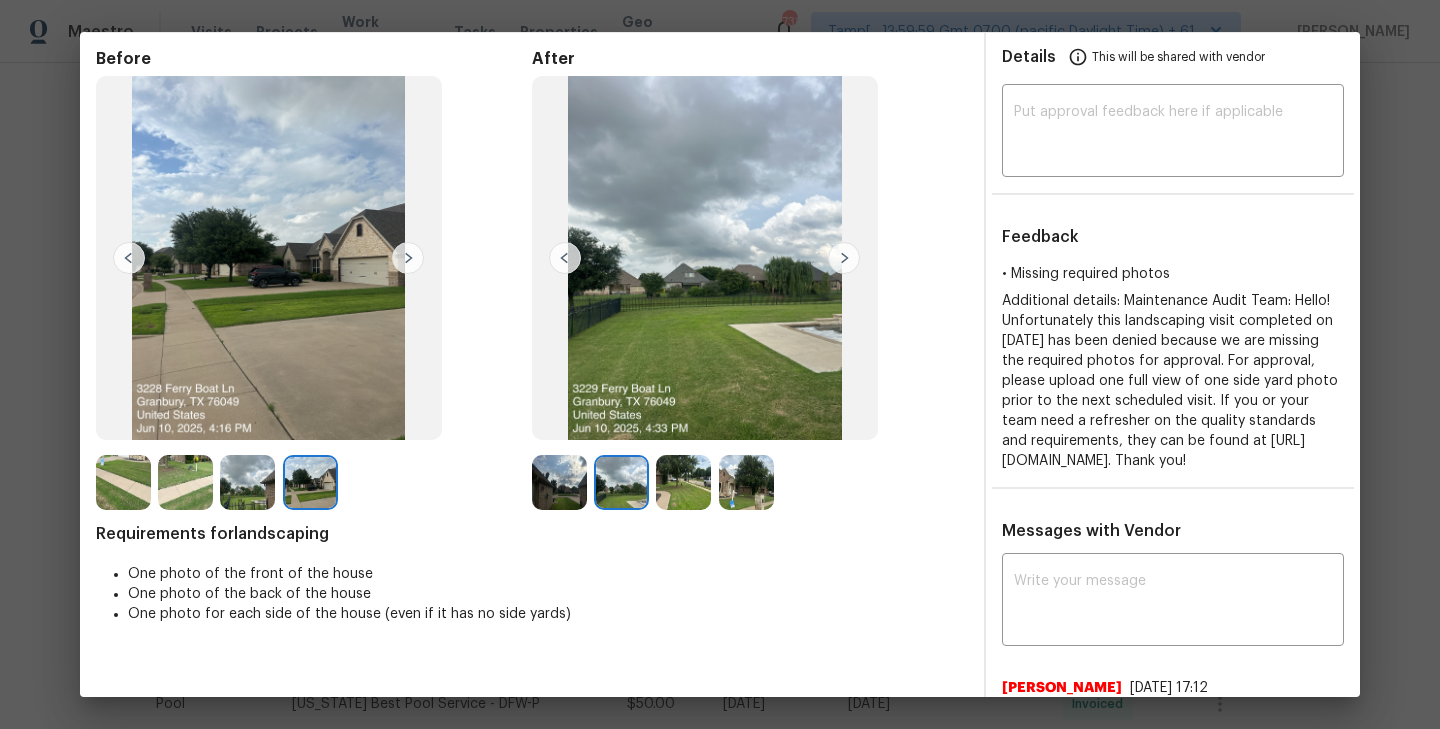 click at bounding box center [844, 258] 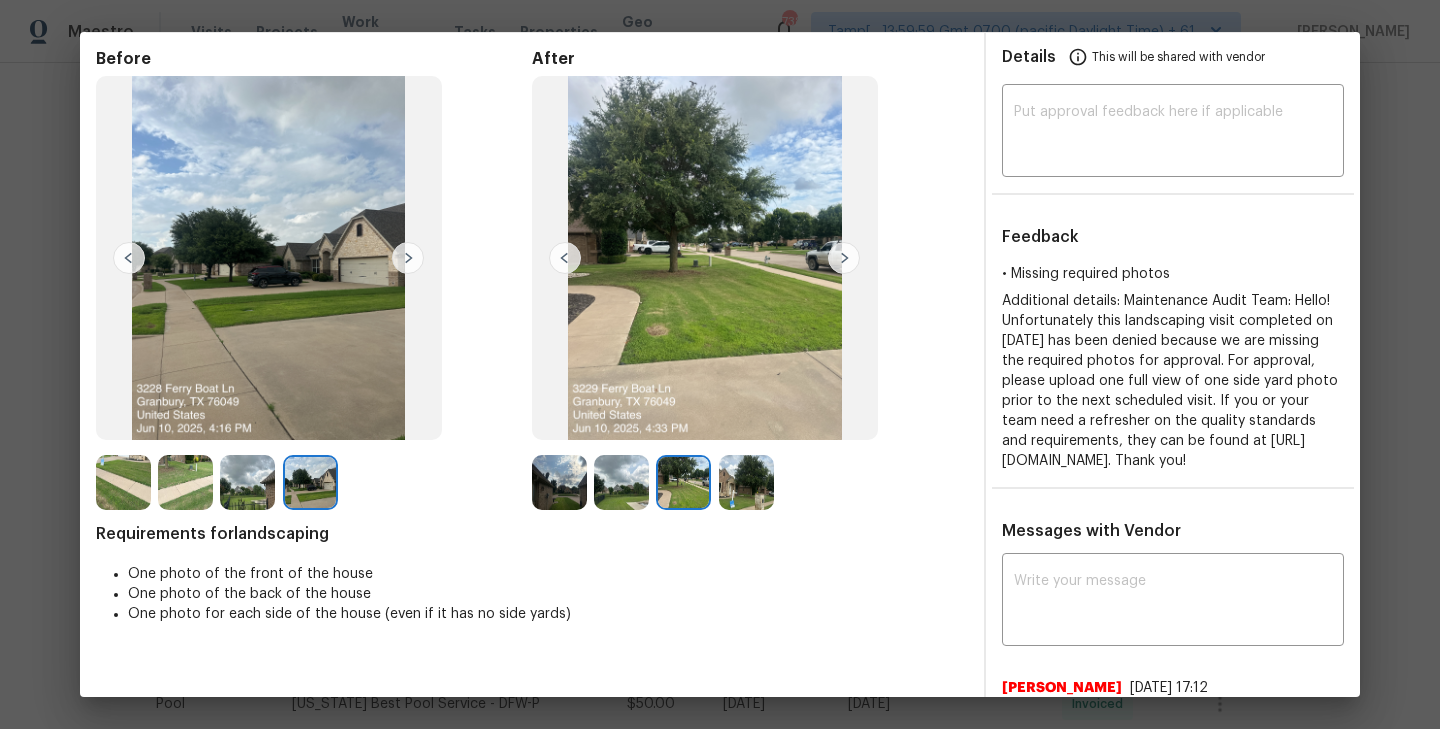 click at bounding box center (844, 258) 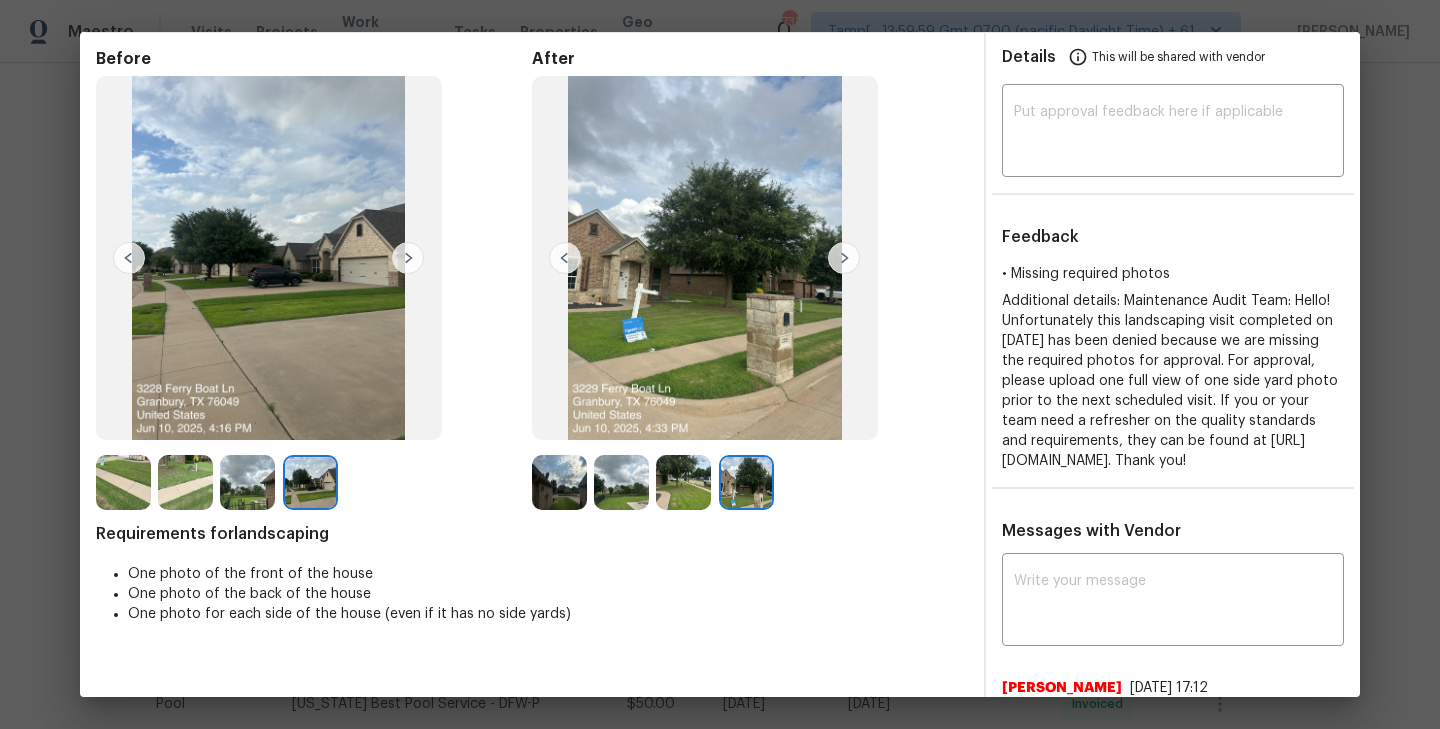 click at bounding box center [565, 258] 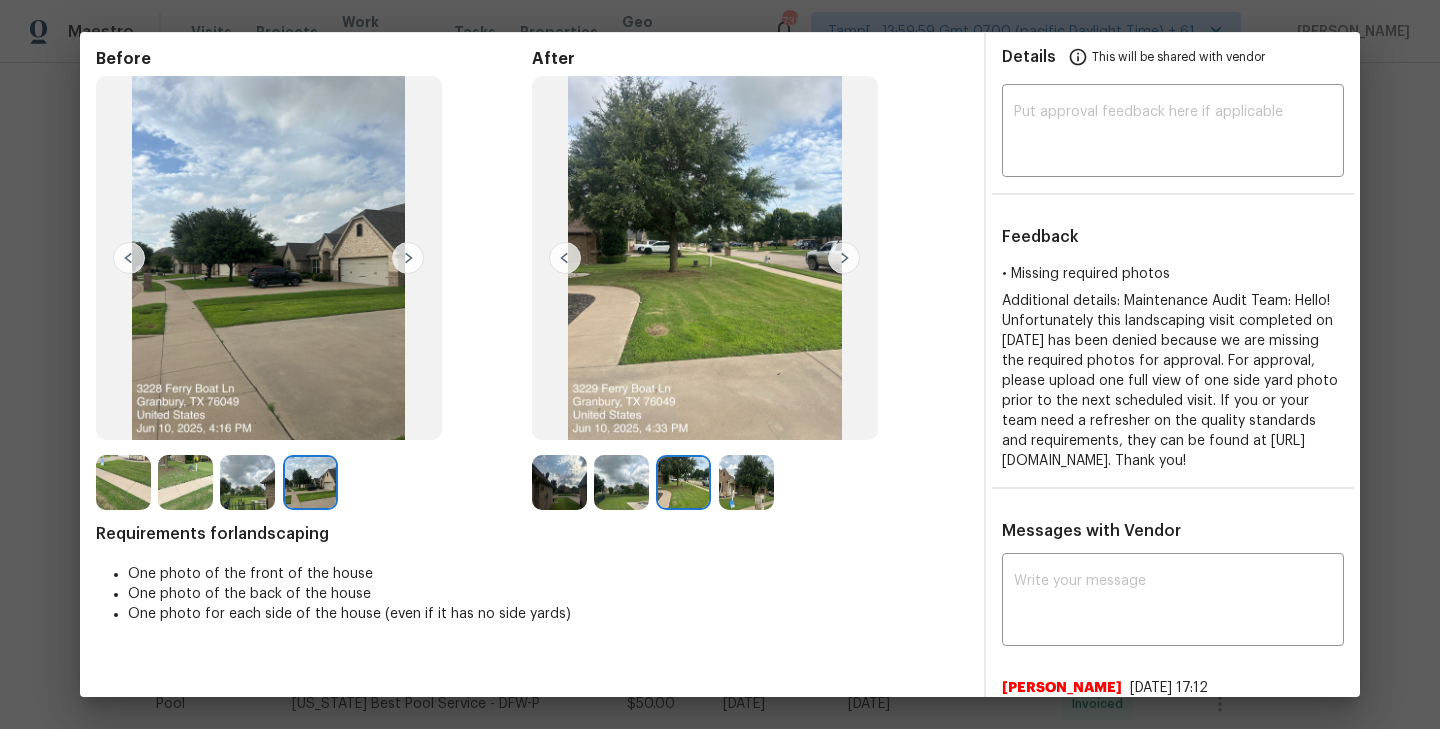 click at bounding box center (565, 258) 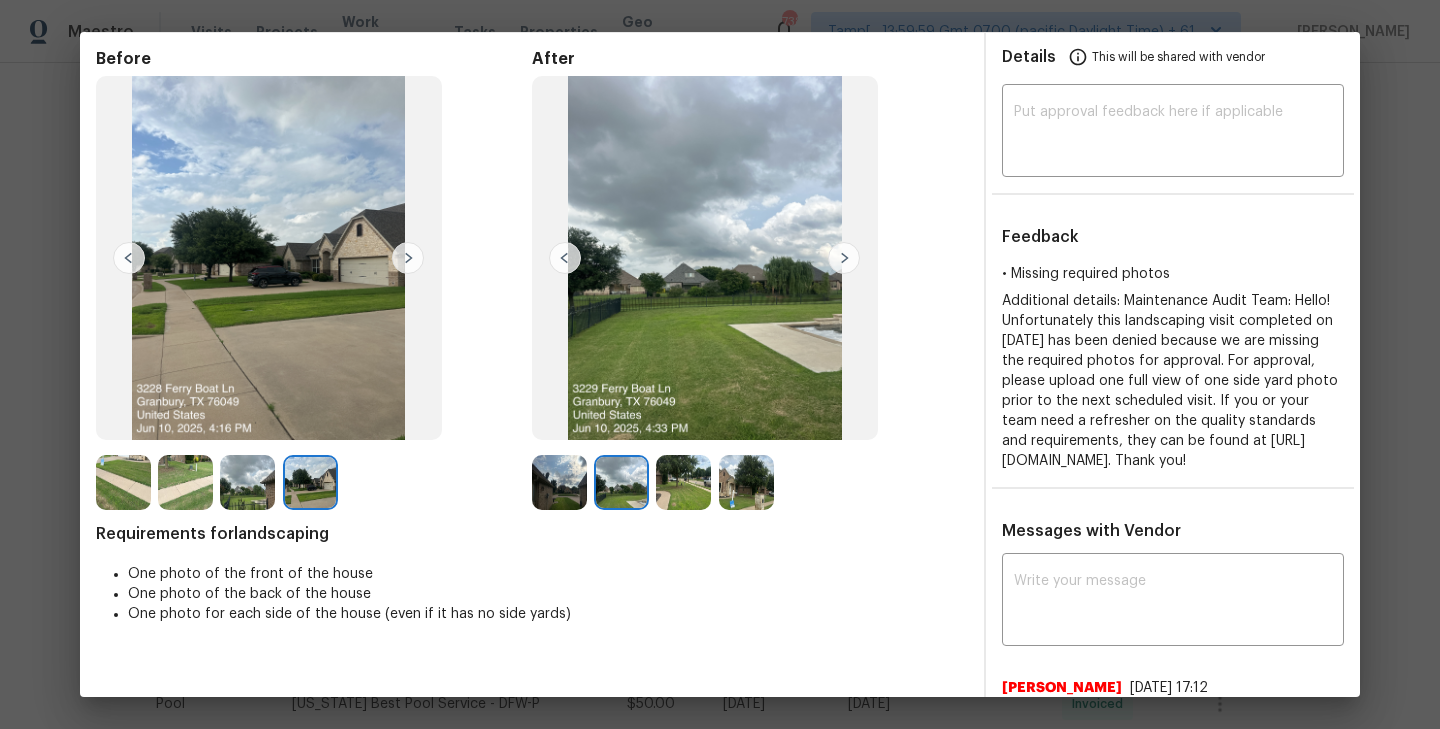 click at bounding box center [565, 258] 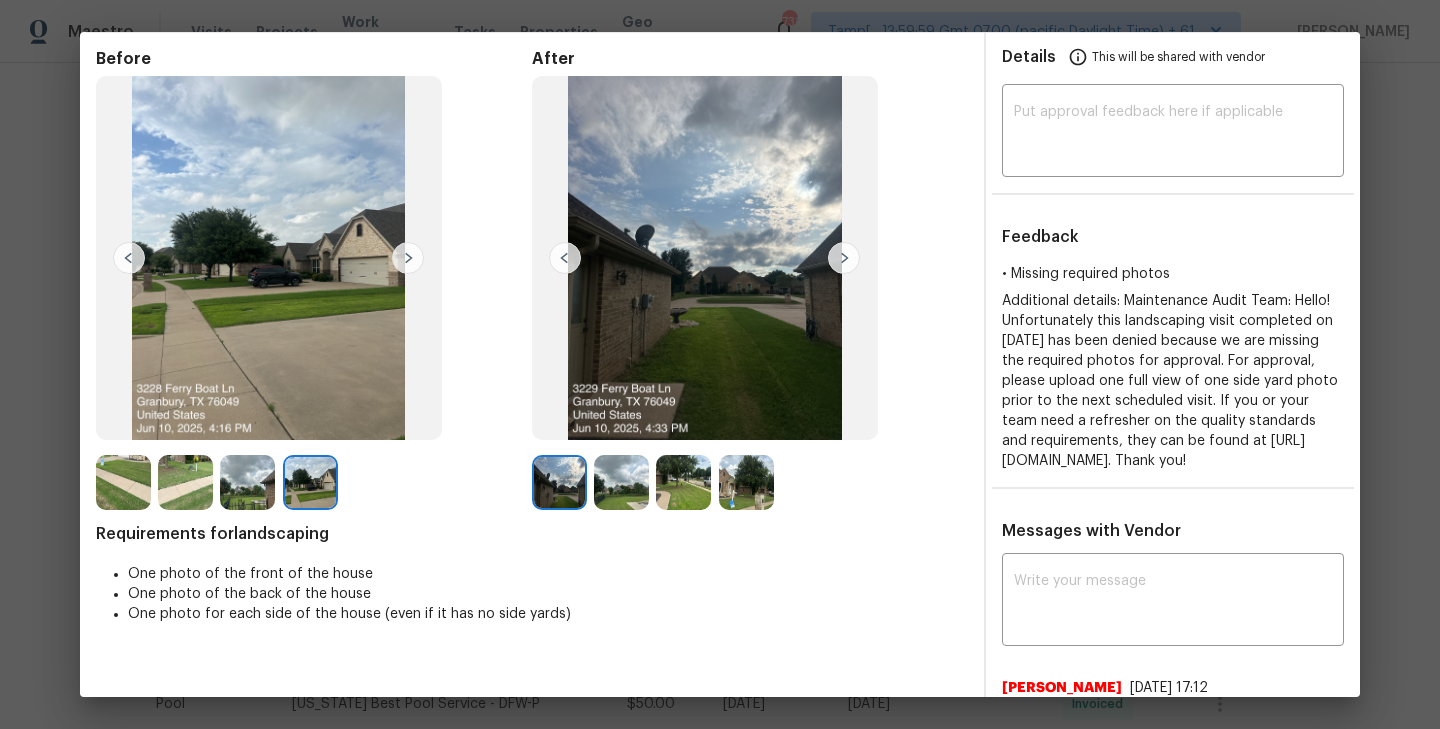 click at bounding box center (844, 258) 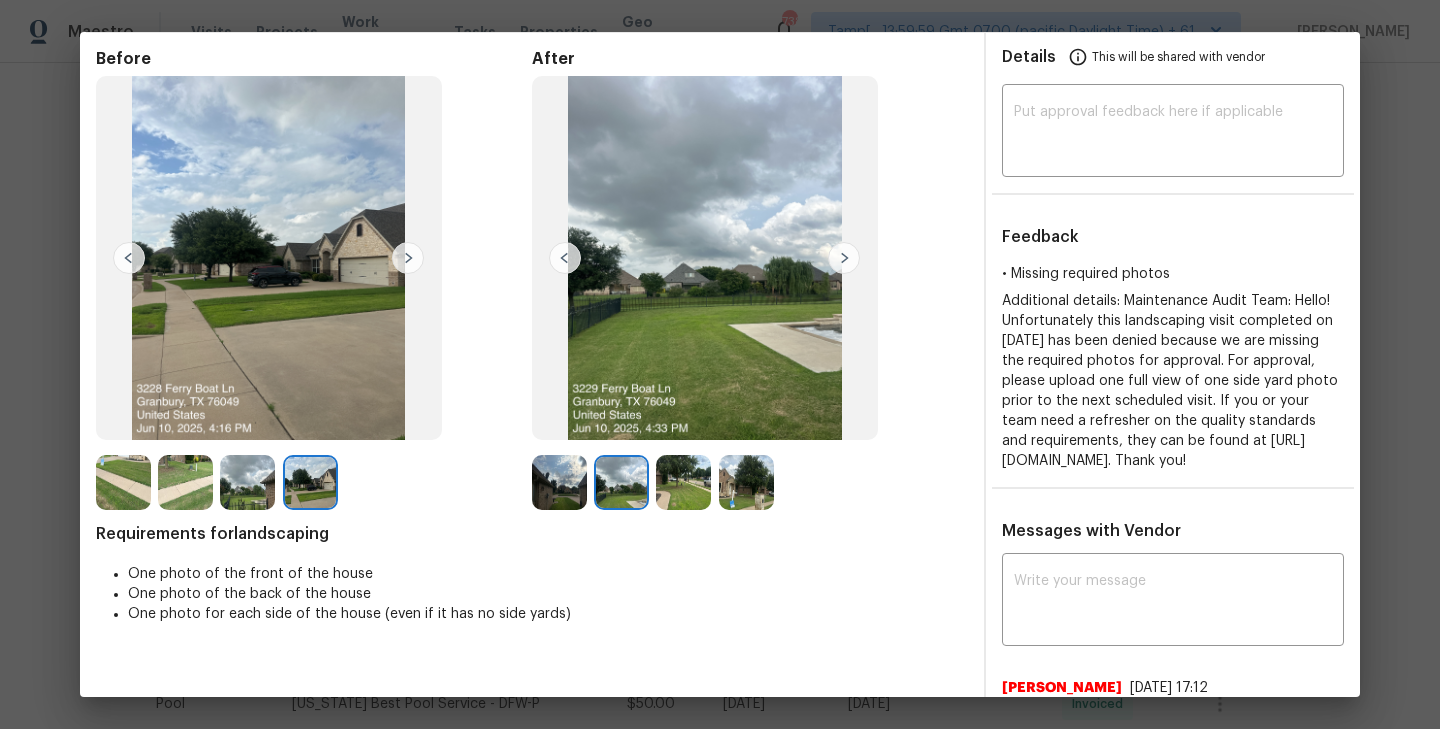 click at bounding box center (844, 258) 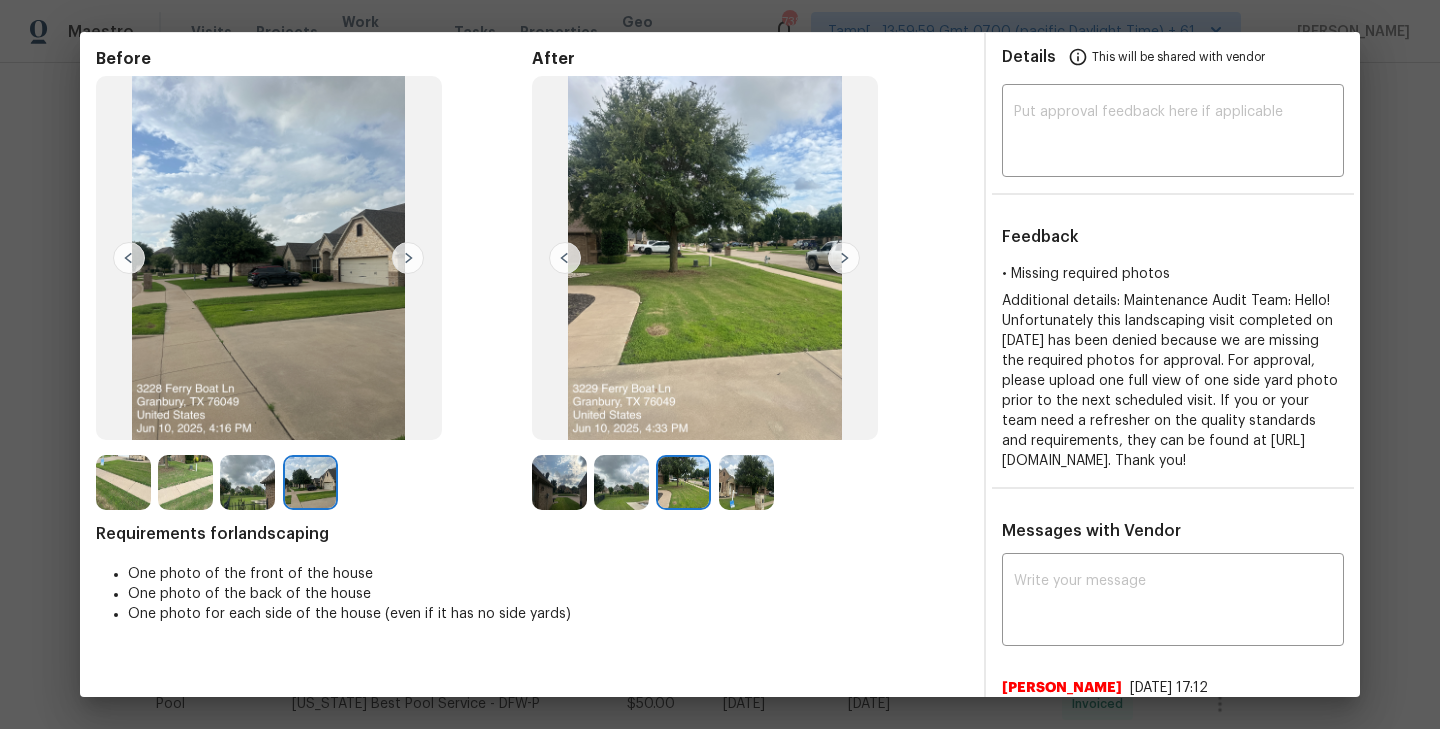 click at bounding box center (844, 258) 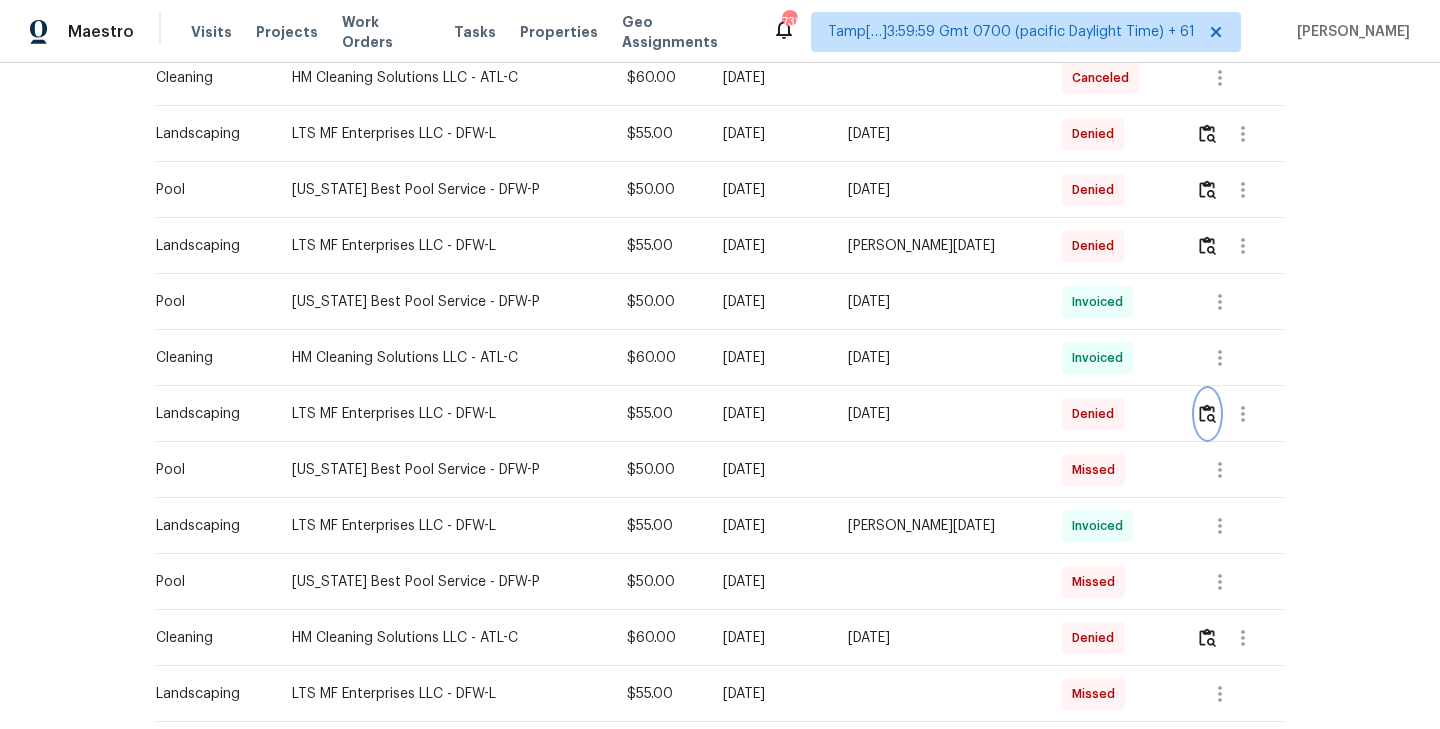 scroll, scrollTop: 1044, scrollLeft: 0, axis: vertical 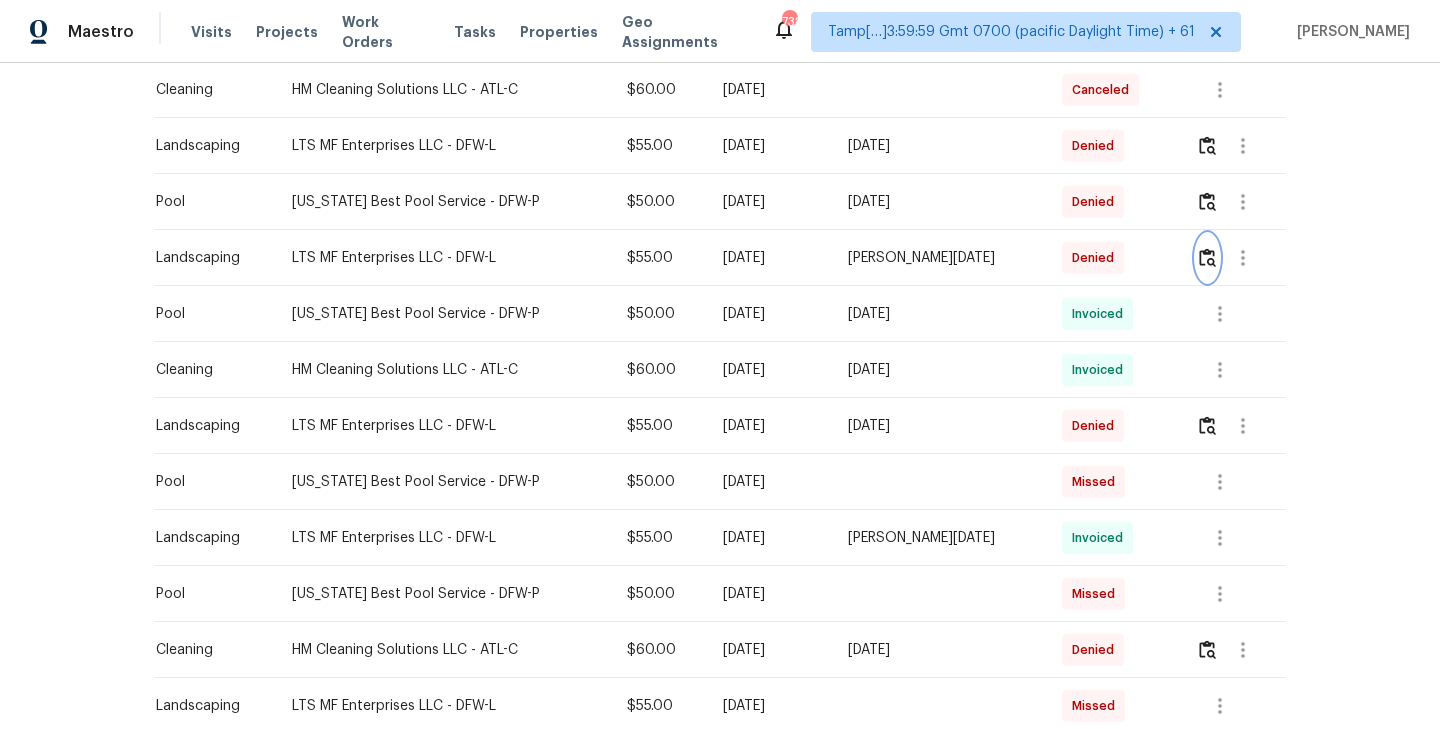 click at bounding box center (1207, 257) 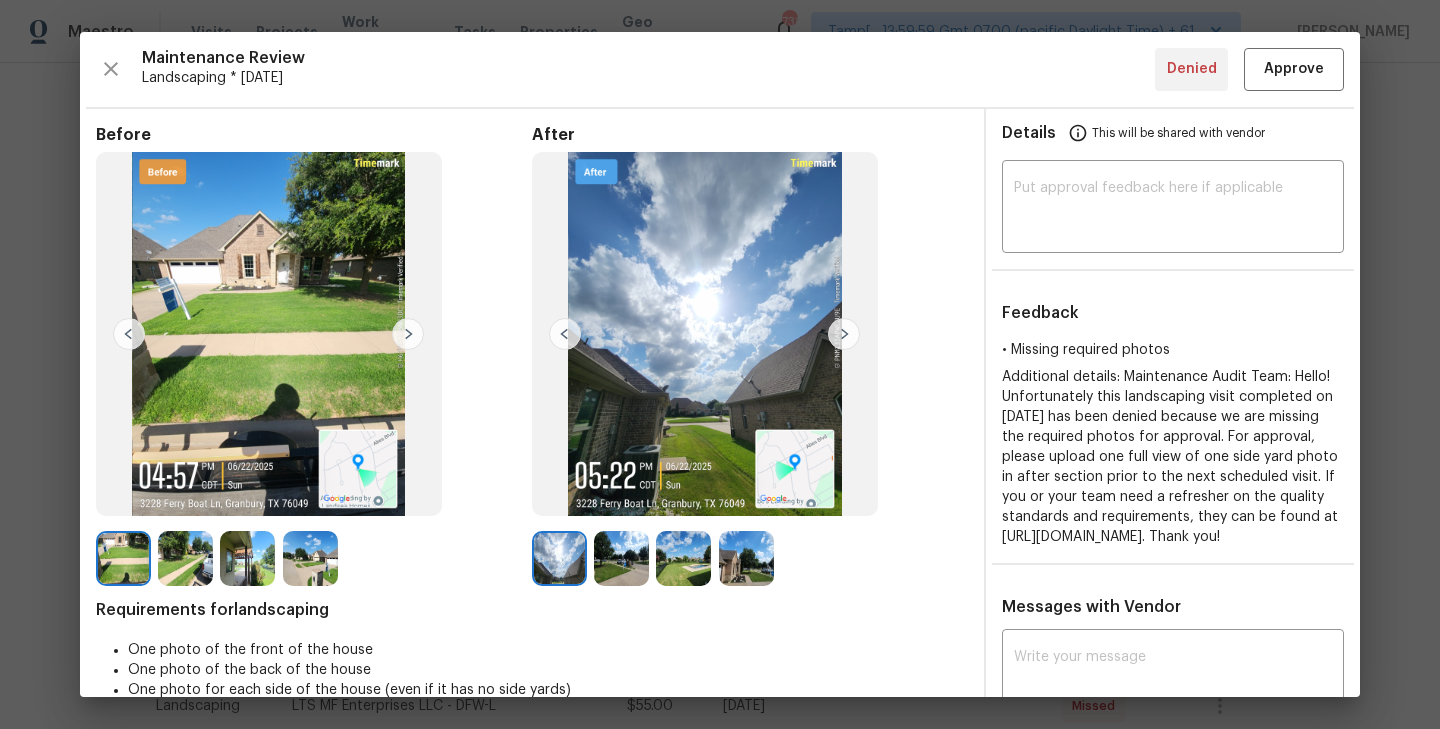 click at bounding box center [844, 334] 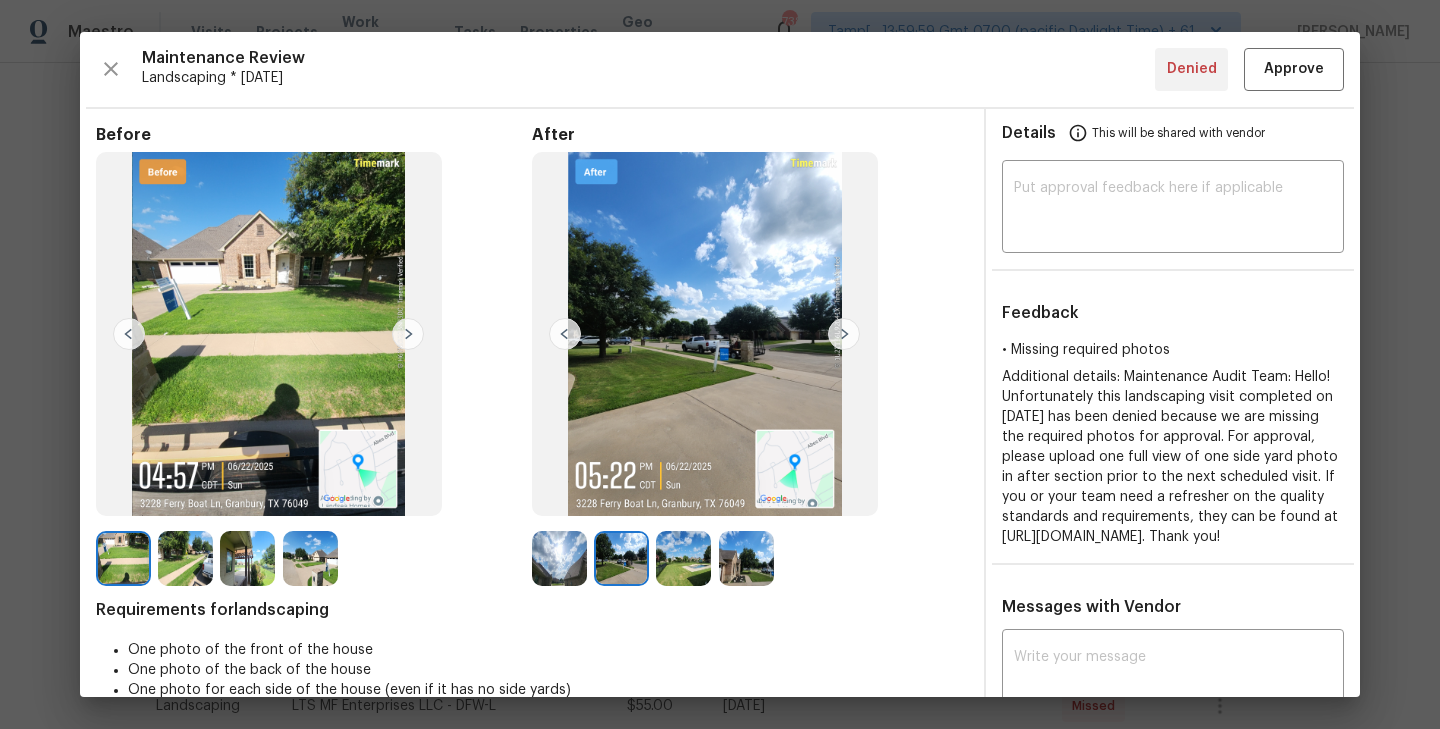 click at bounding box center (844, 334) 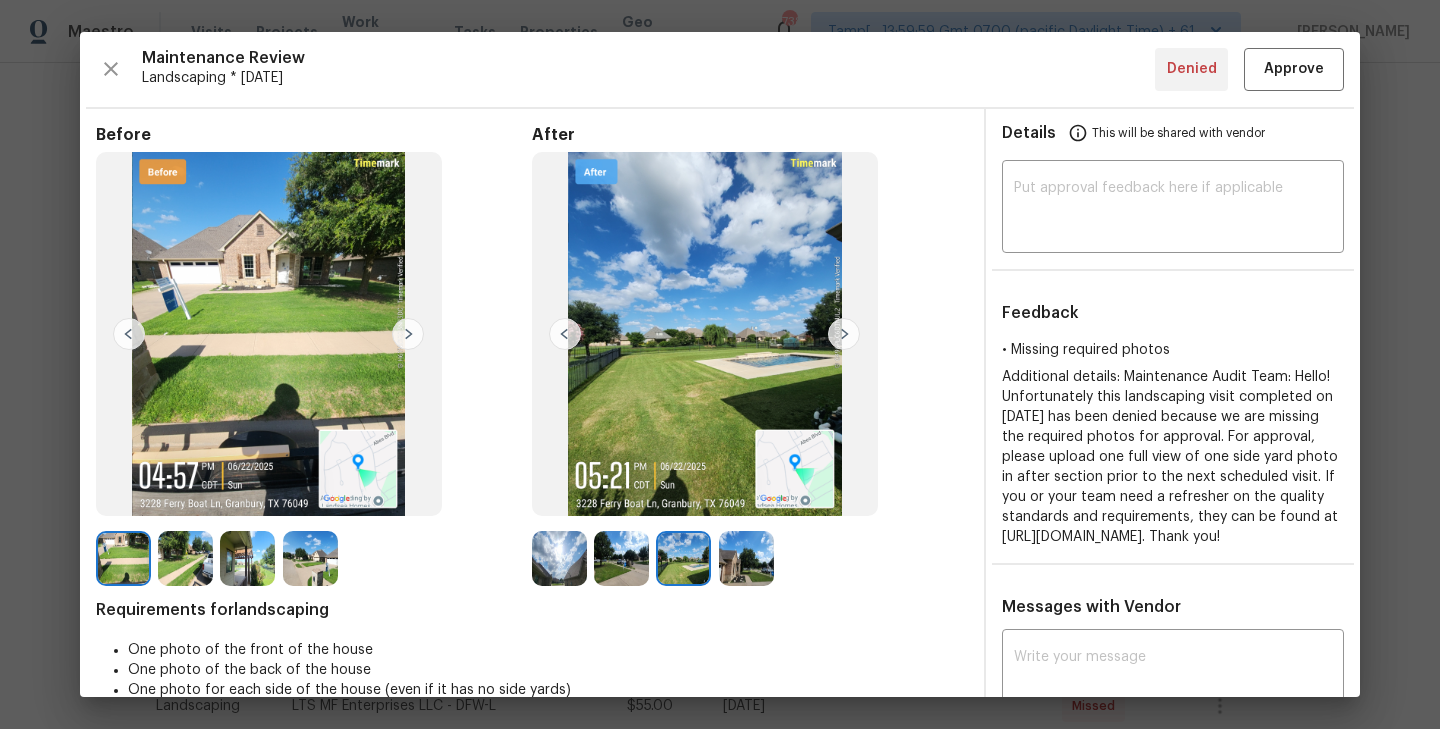 click at bounding box center [844, 334] 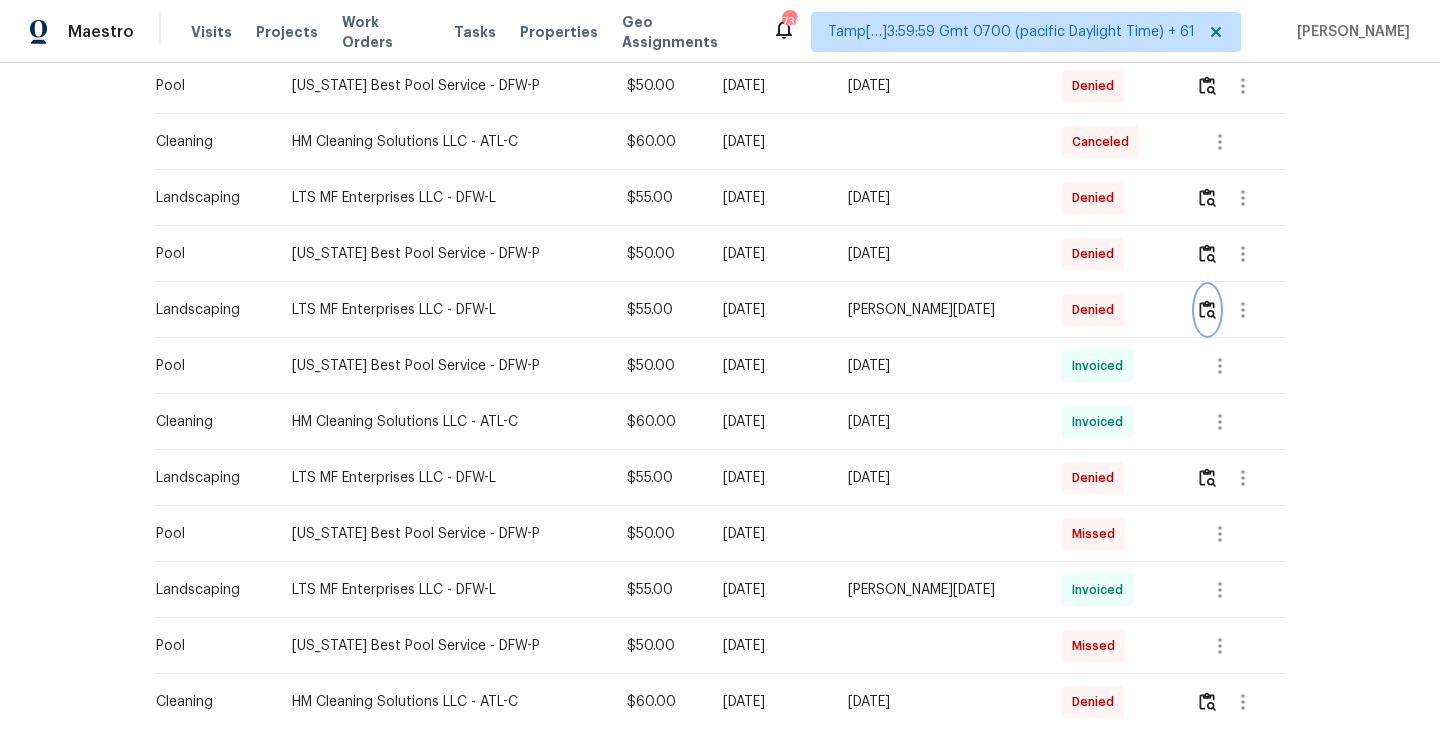 scroll, scrollTop: 984, scrollLeft: 0, axis: vertical 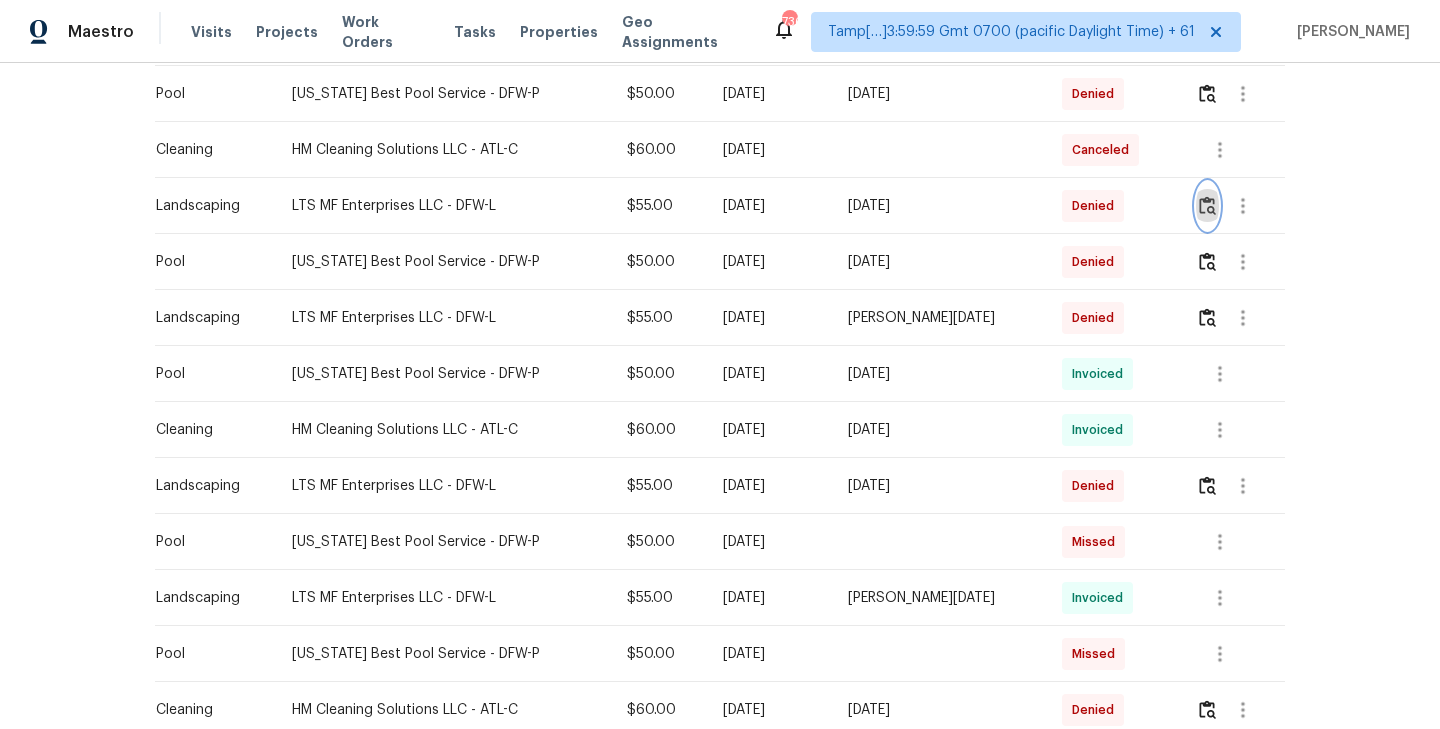 click at bounding box center (1207, 205) 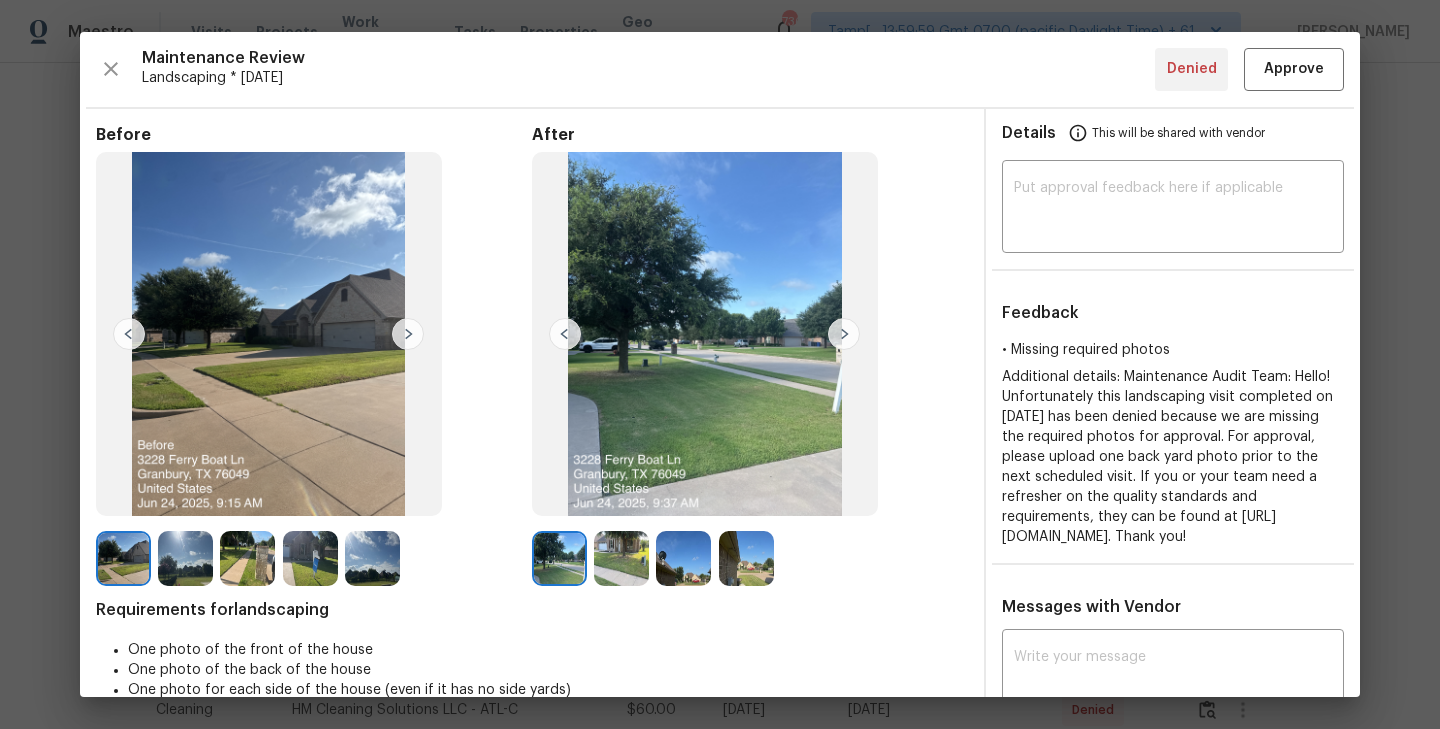 click at bounding box center [844, 334] 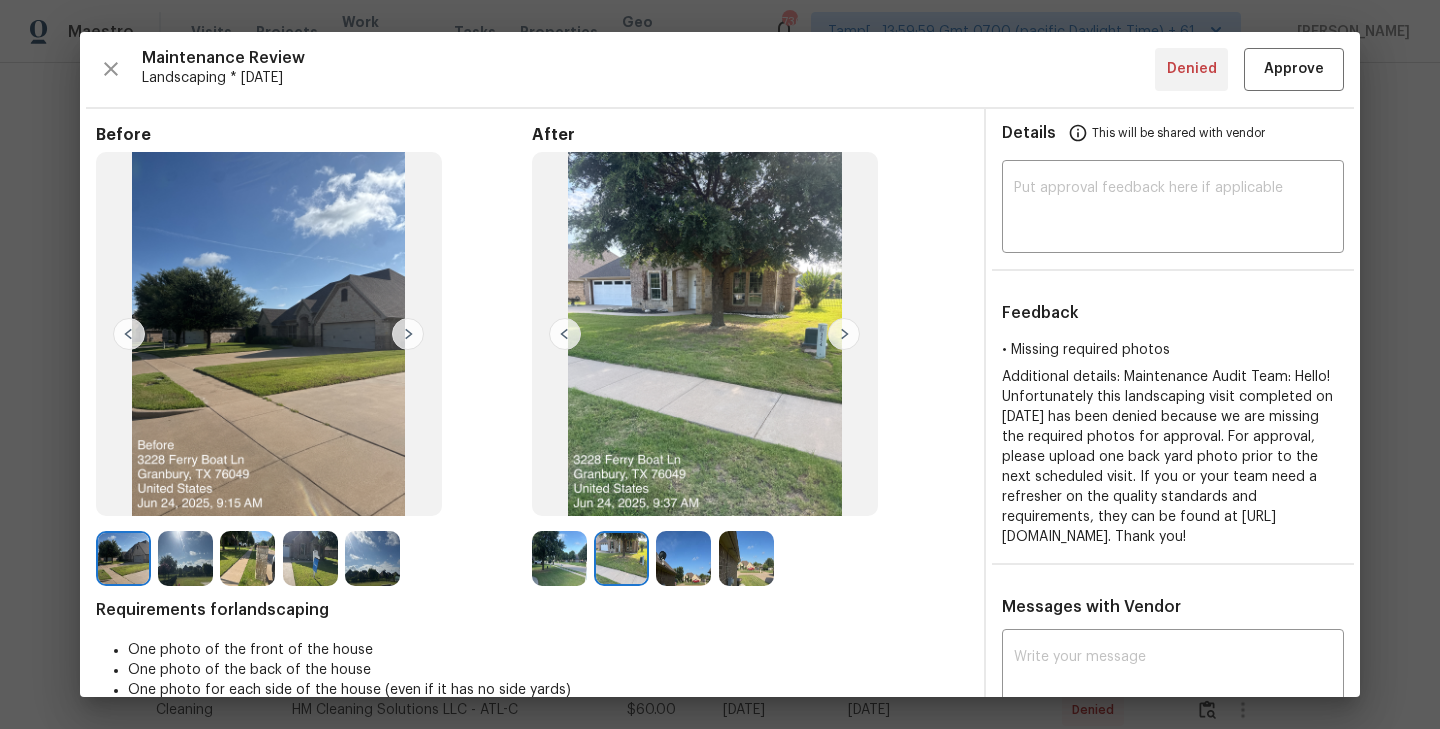 click at bounding box center [844, 334] 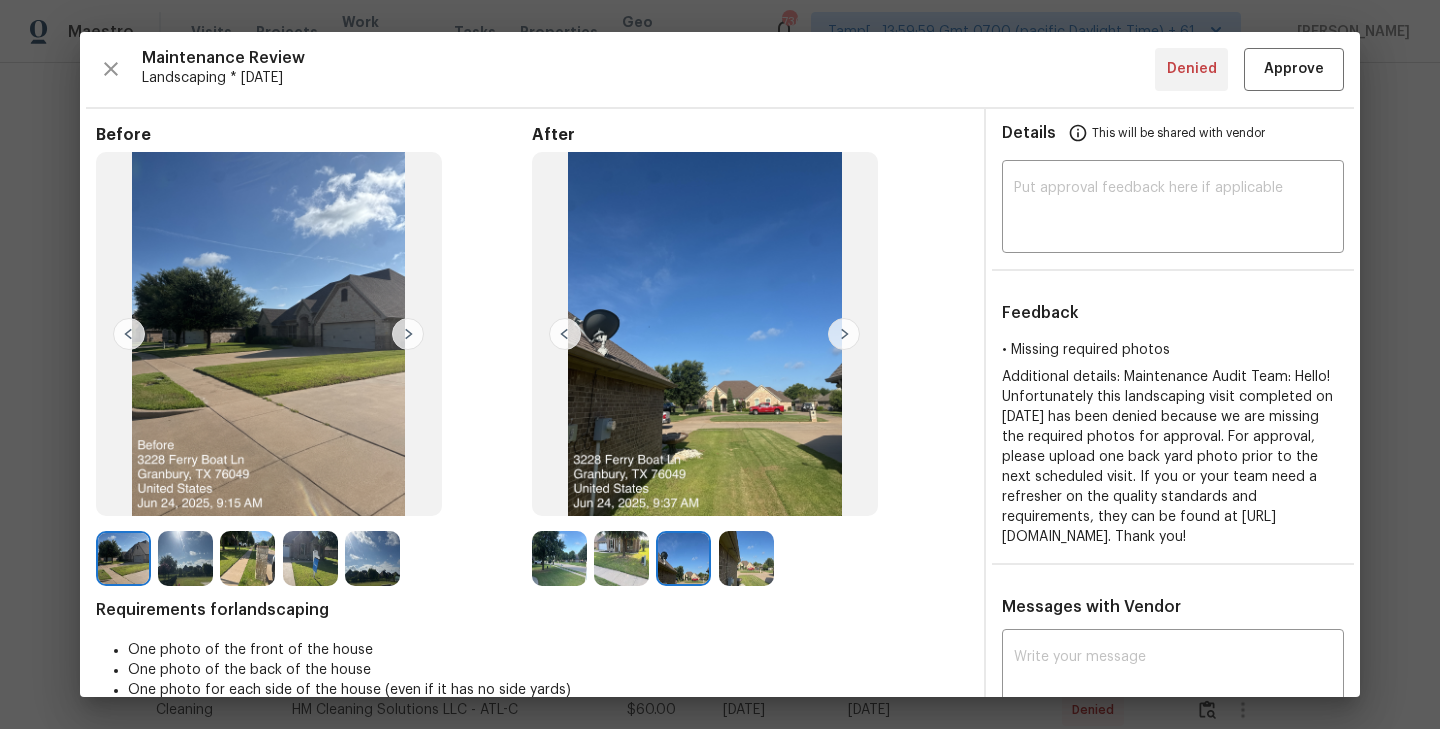 click at bounding box center (844, 334) 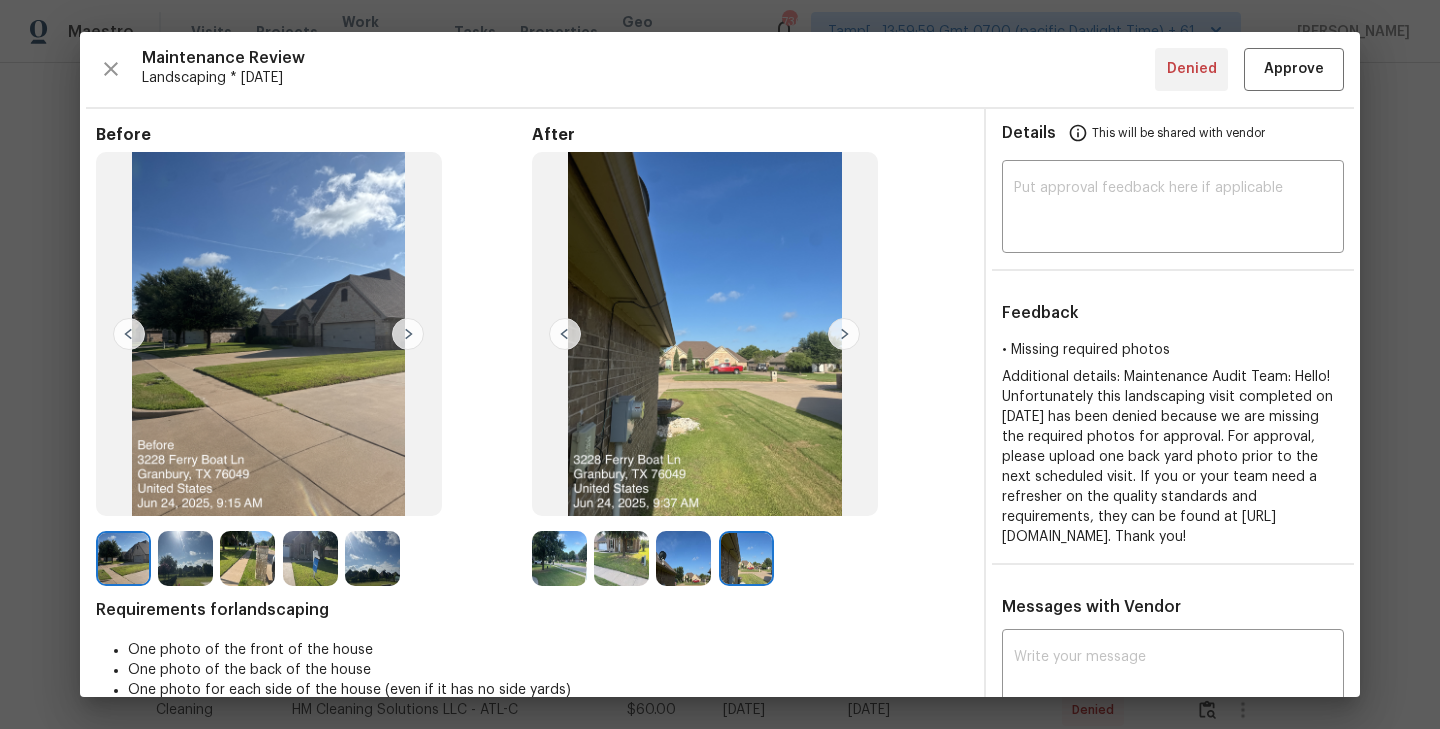 click at bounding box center [185, 558] 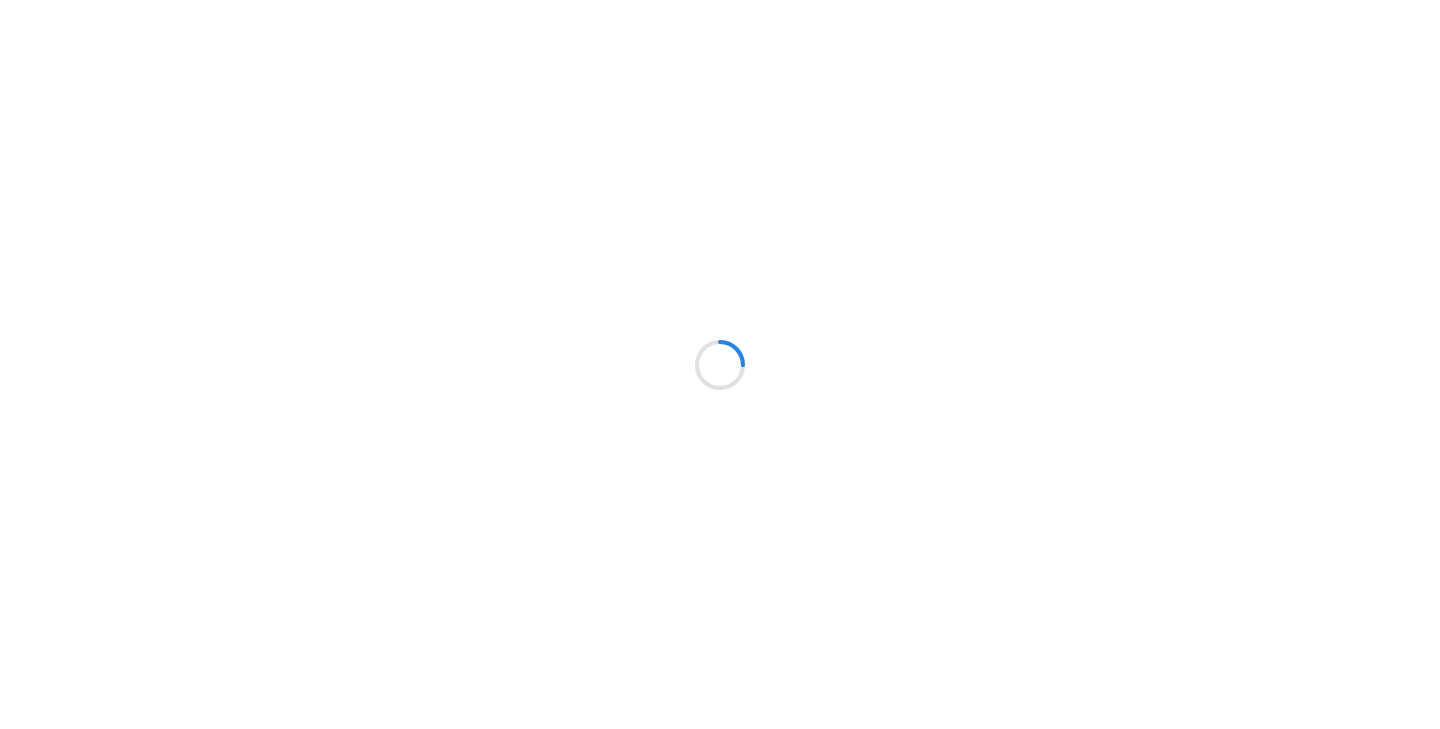 scroll, scrollTop: 0, scrollLeft: 0, axis: both 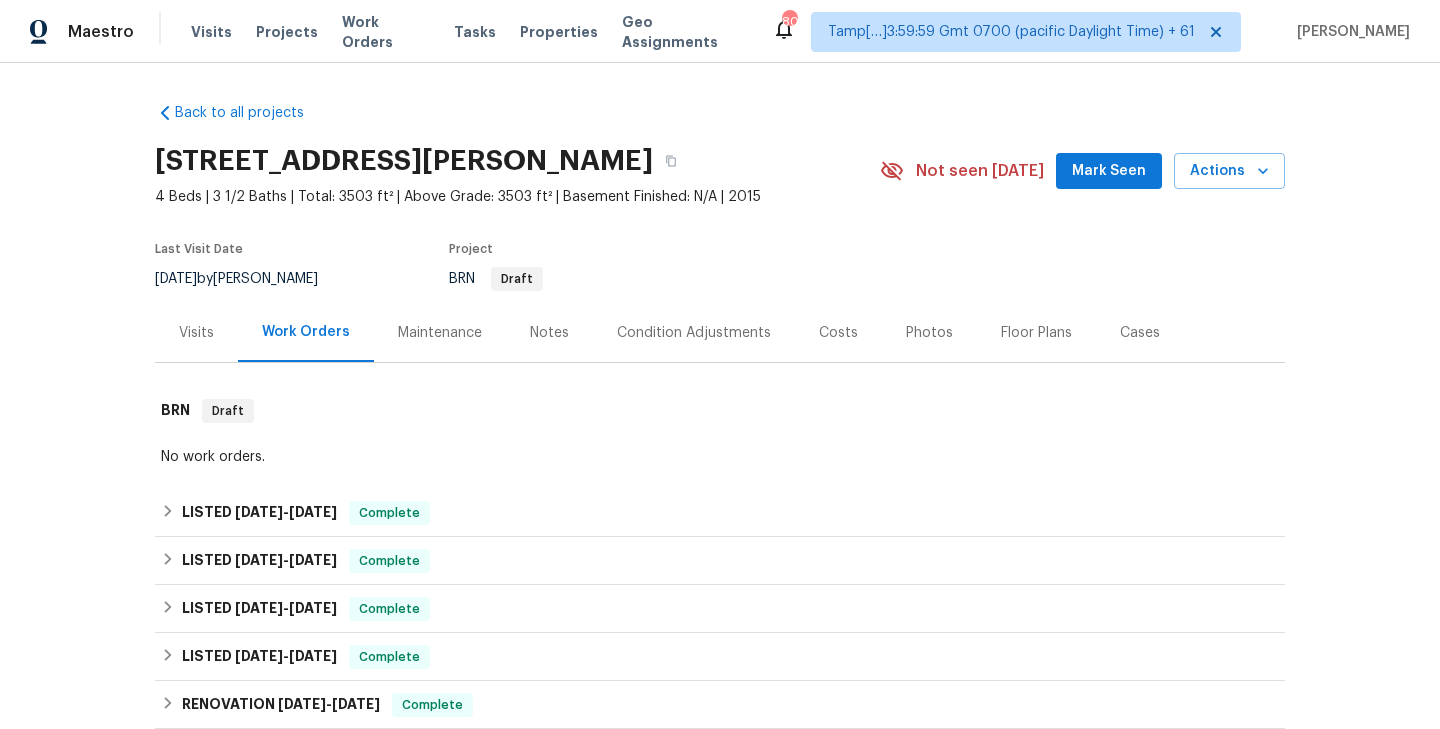 click on "Maintenance" at bounding box center (440, 333) 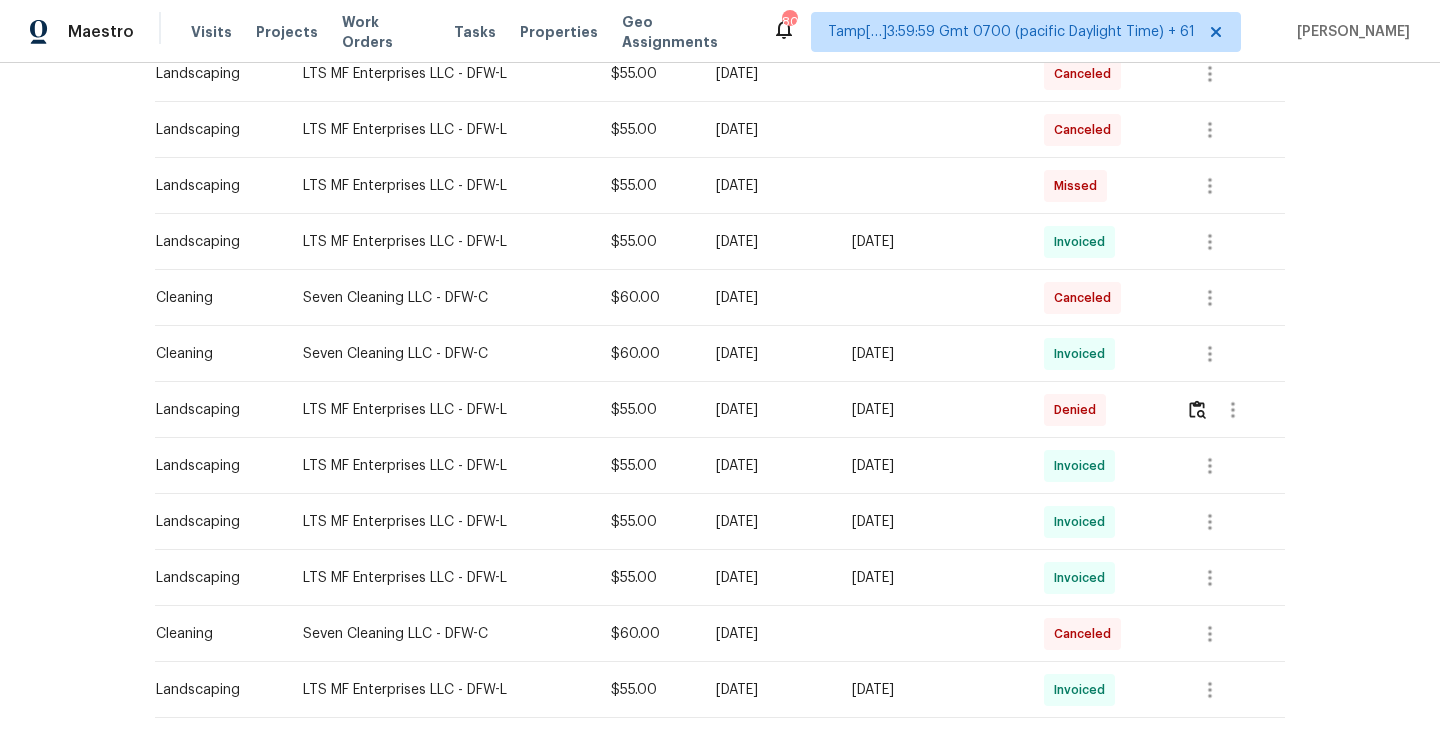 scroll, scrollTop: 441, scrollLeft: 0, axis: vertical 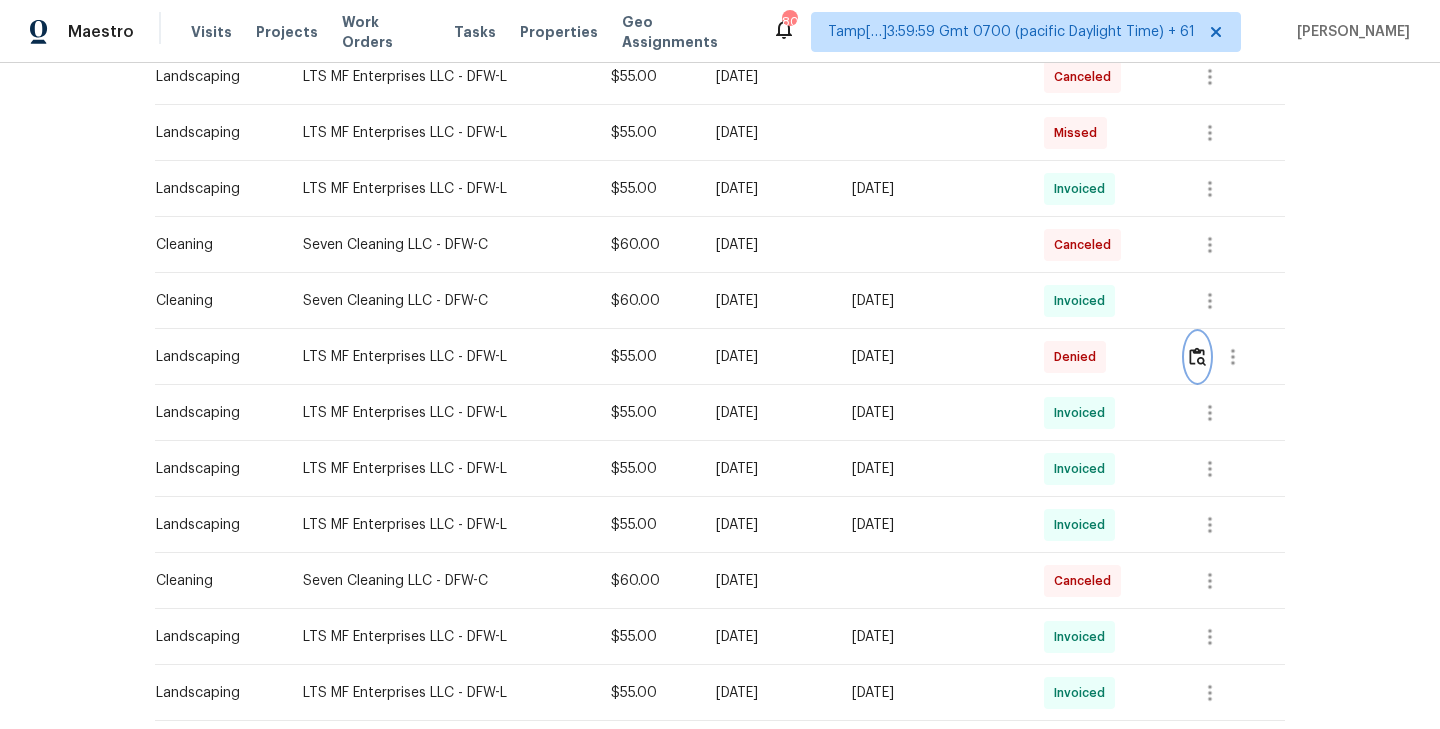 click at bounding box center [1197, 356] 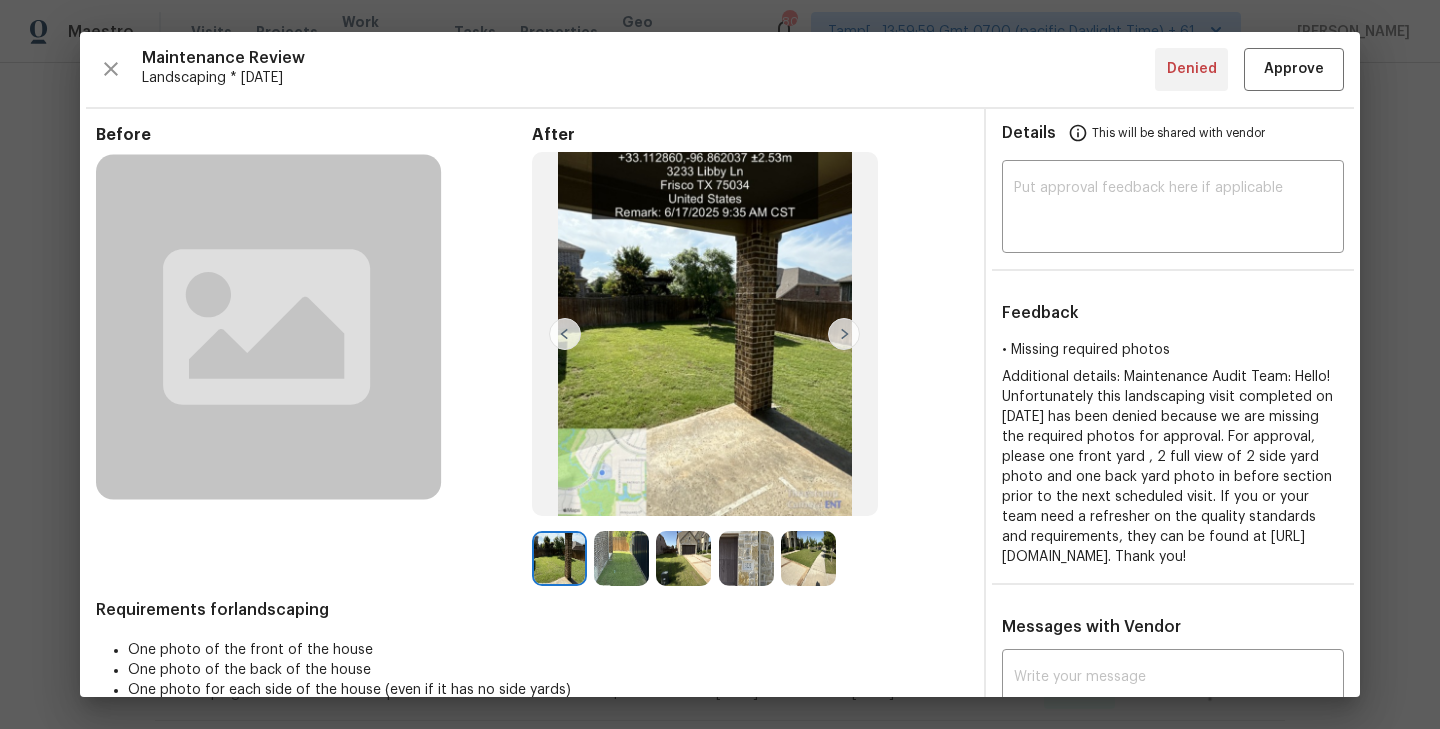 click at bounding box center [844, 334] 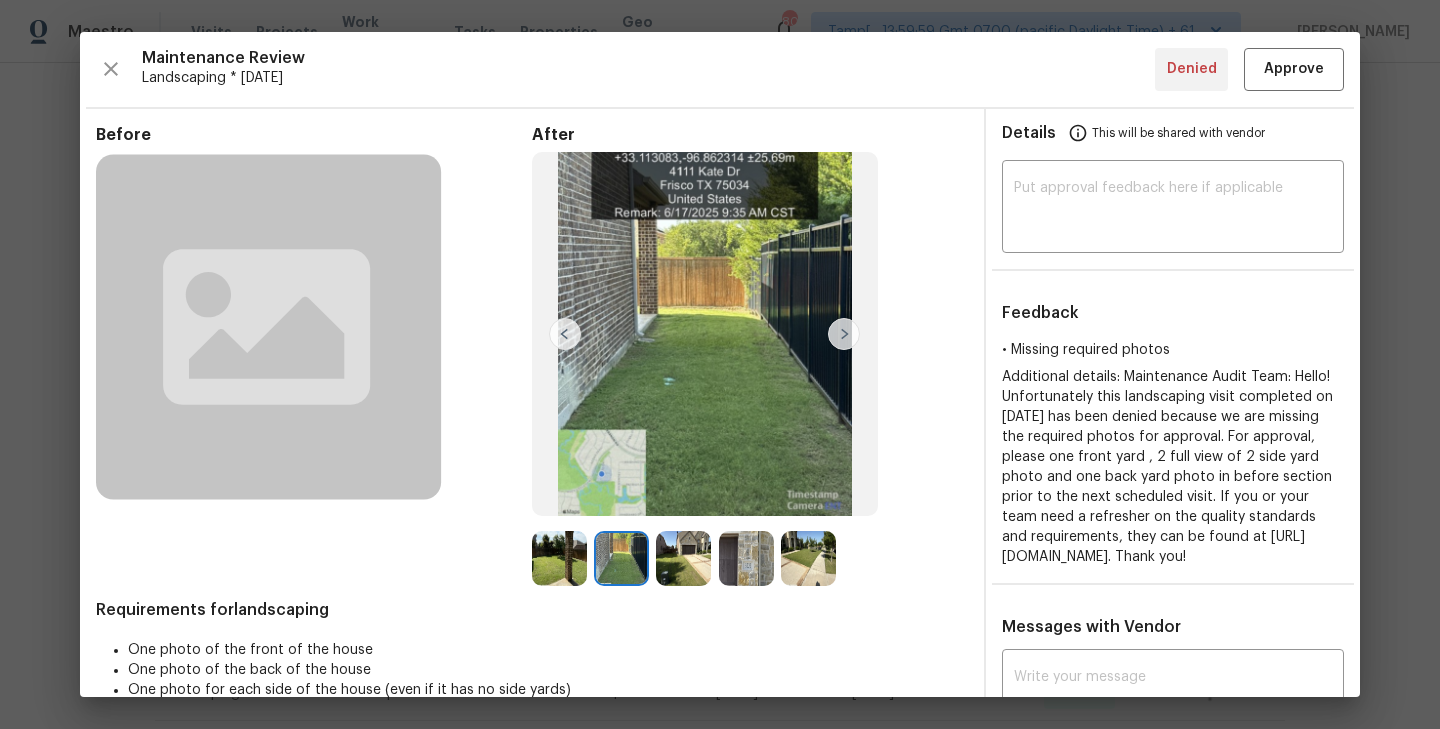click at bounding box center [844, 334] 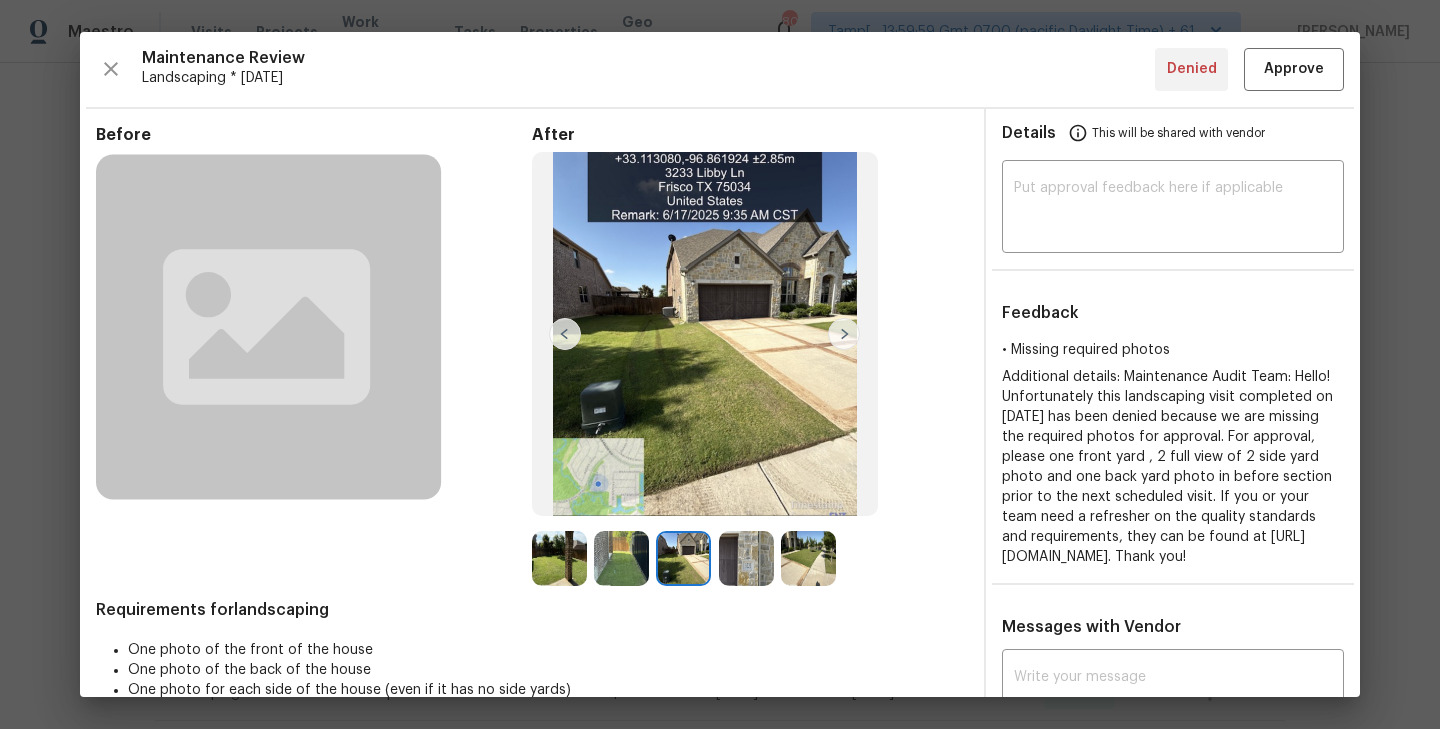 click at bounding box center (844, 334) 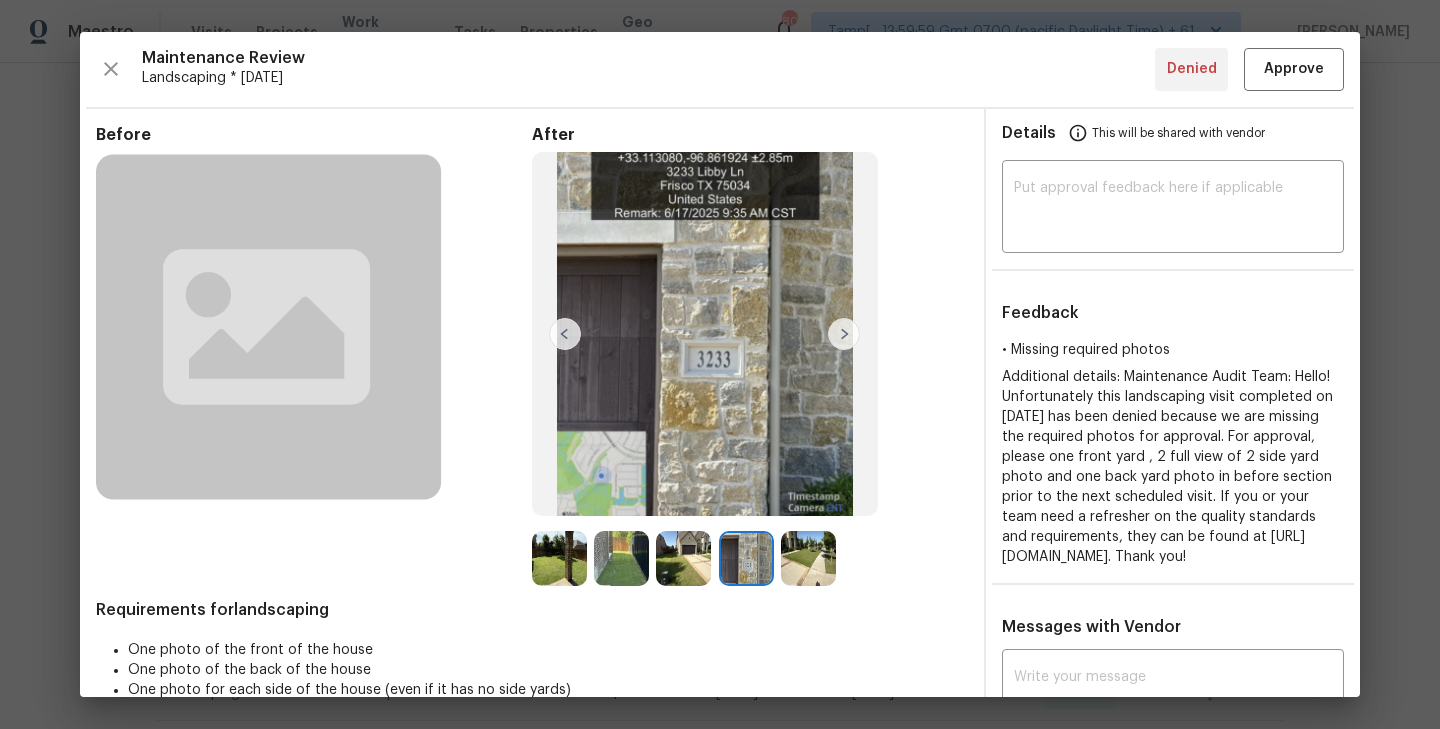 click at bounding box center (844, 334) 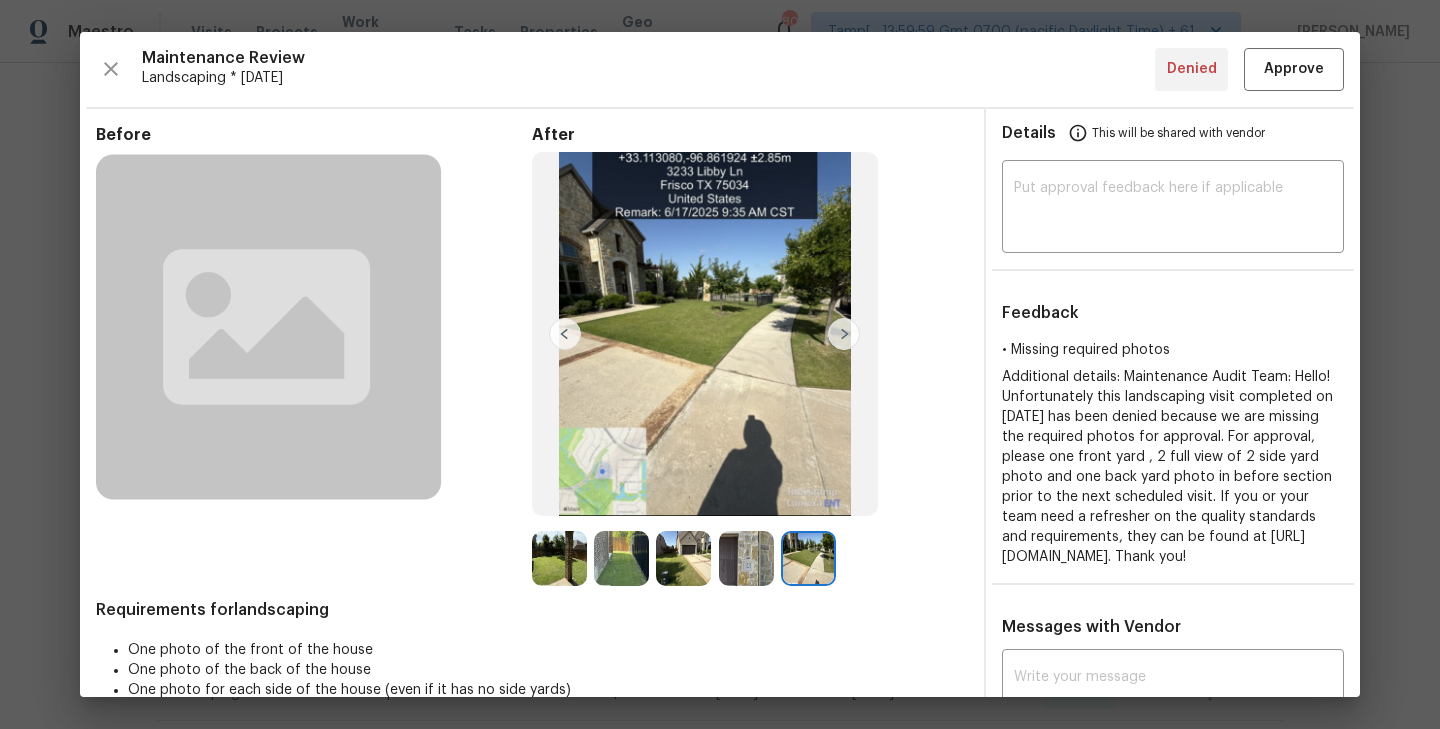 click at bounding box center (559, 558) 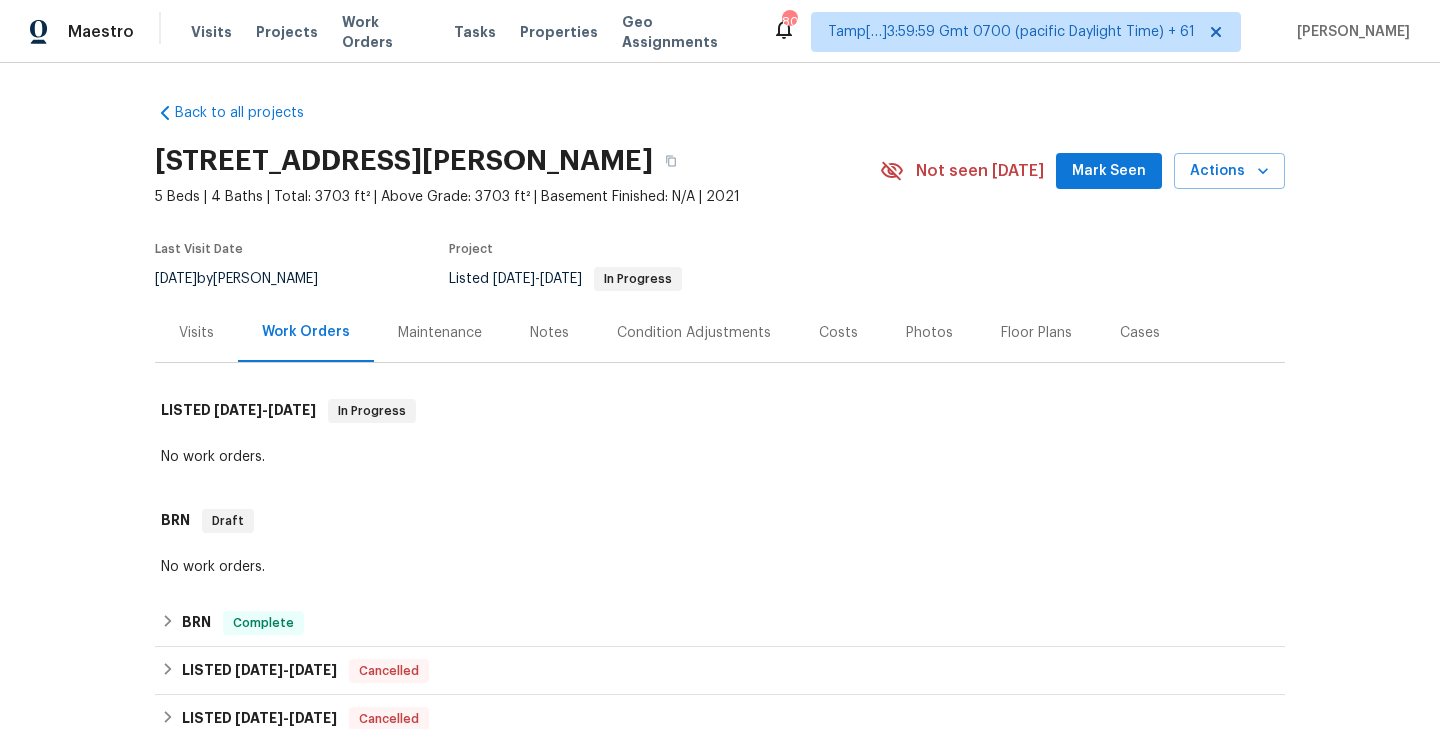 scroll, scrollTop: 0, scrollLeft: 0, axis: both 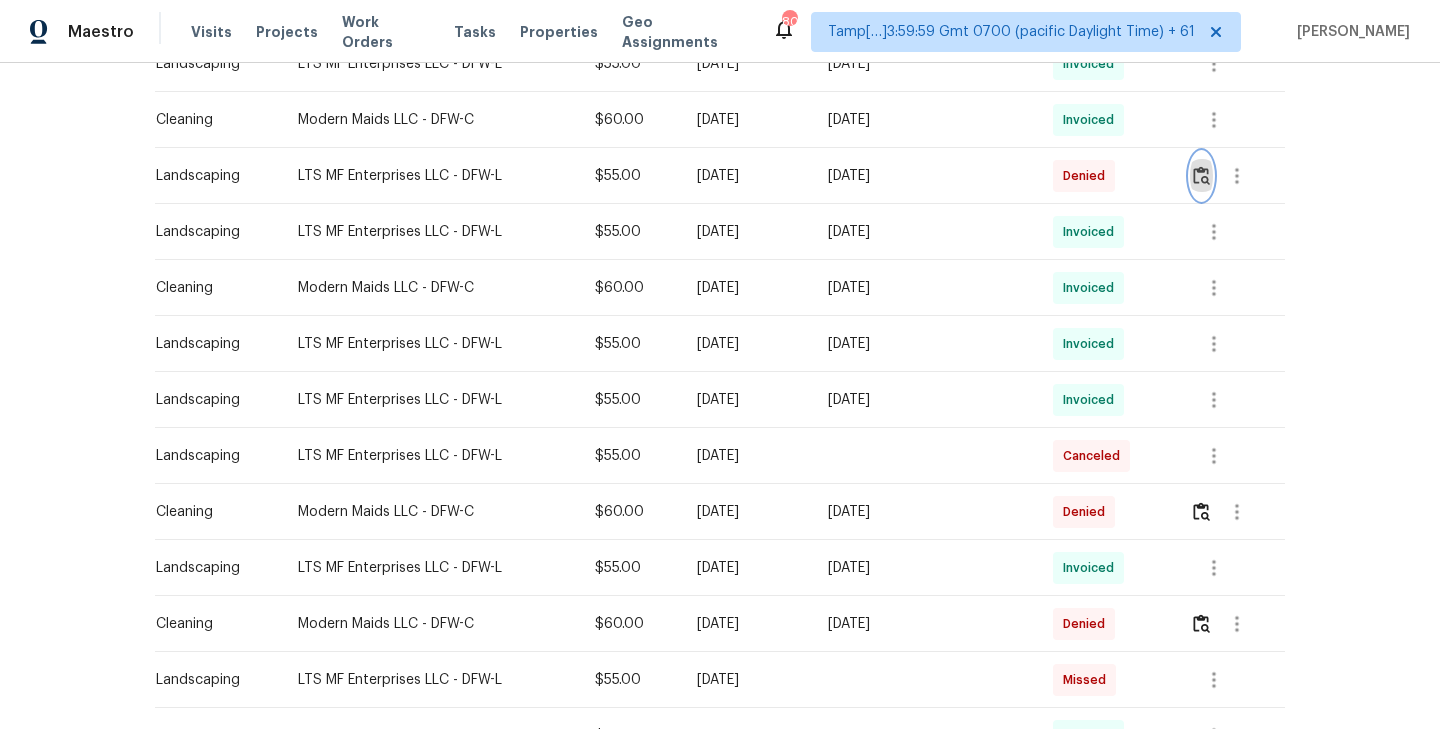 click at bounding box center (1201, 175) 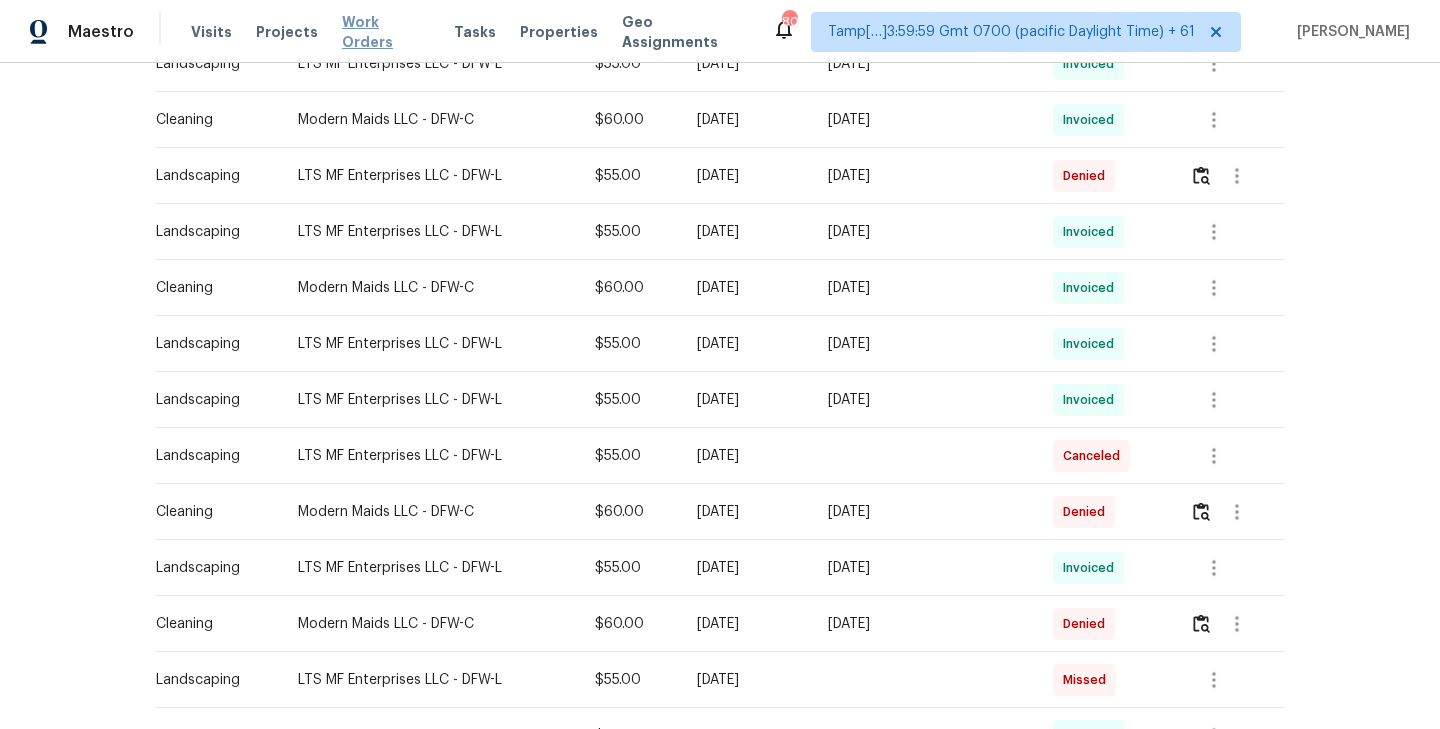 click on "Work Orders" at bounding box center (386, 32) 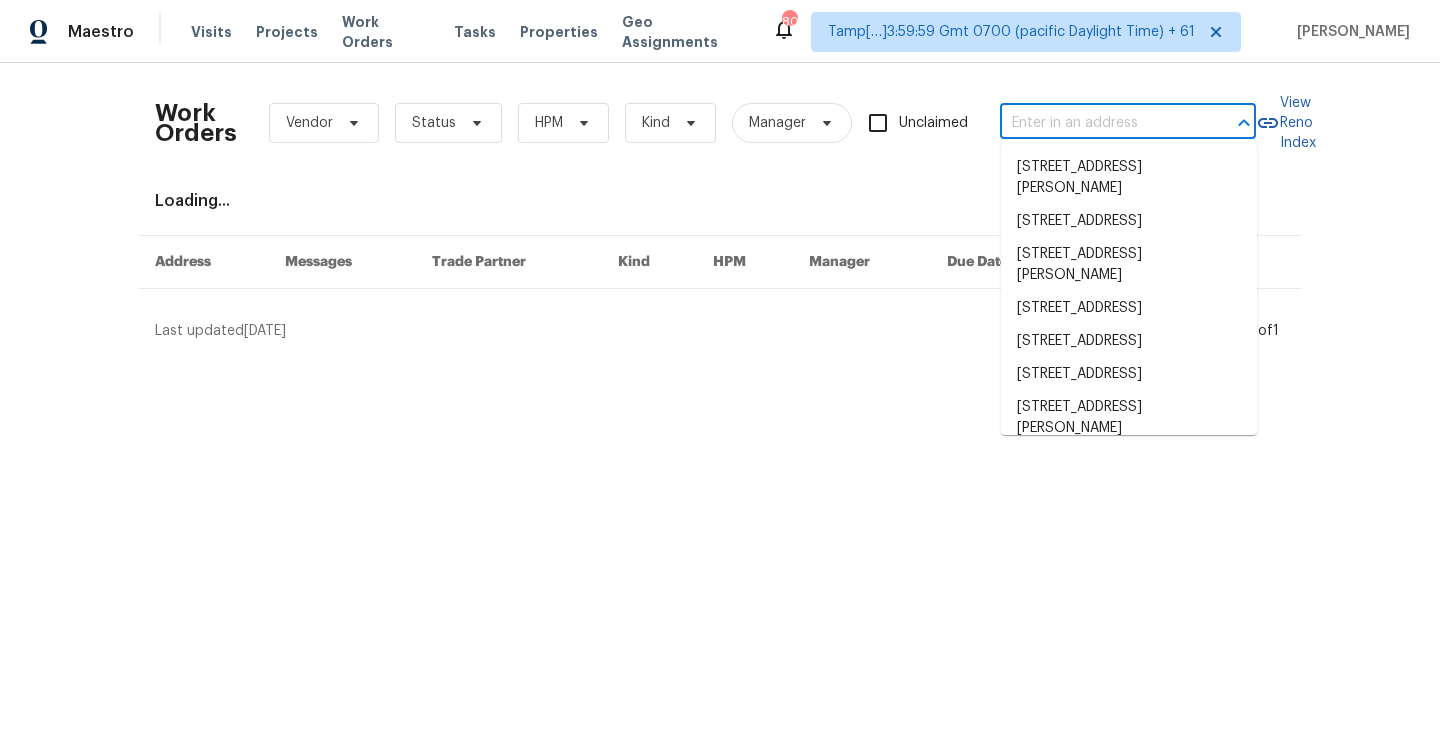 click at bounding box center (1100, 123) 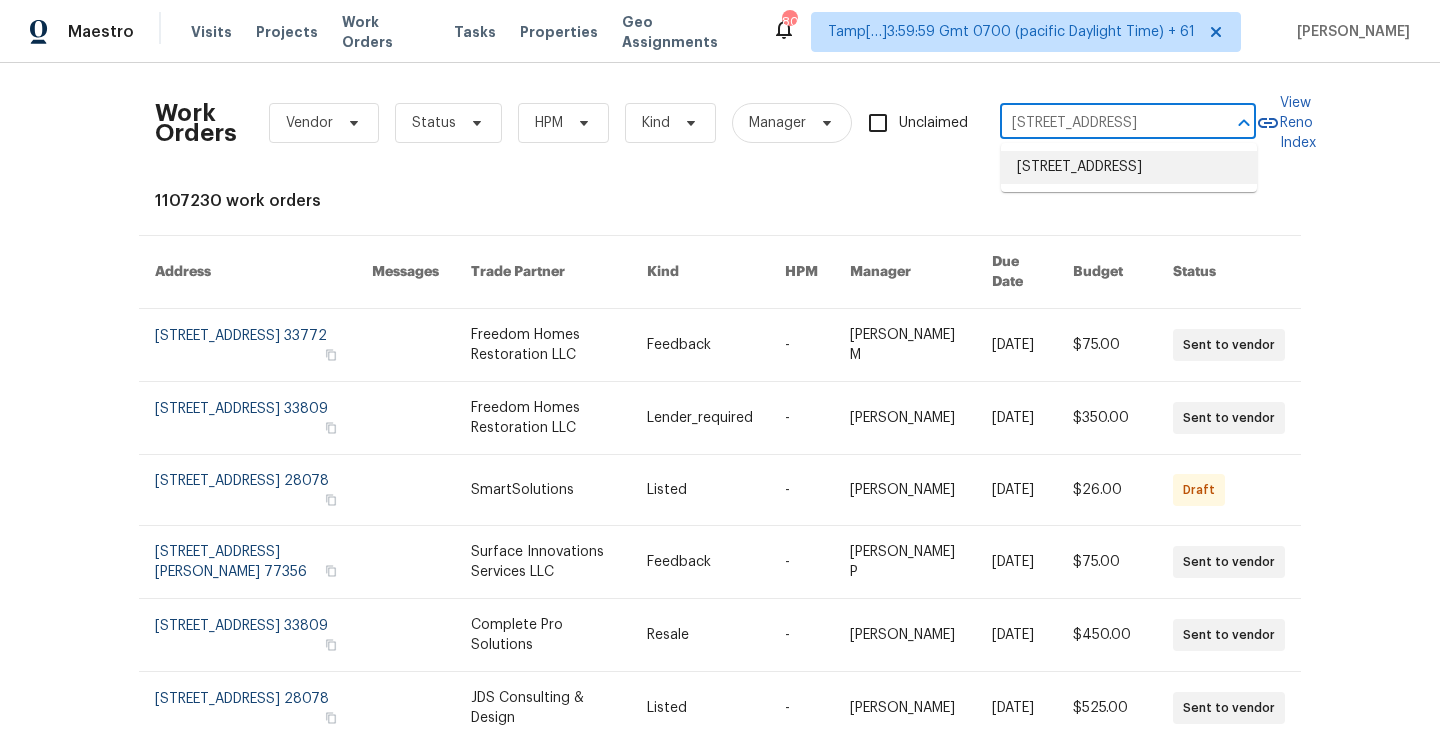 click on "326 Orchard Pl, Red Oak, TX 75154" at bounding box center (1129, 167) 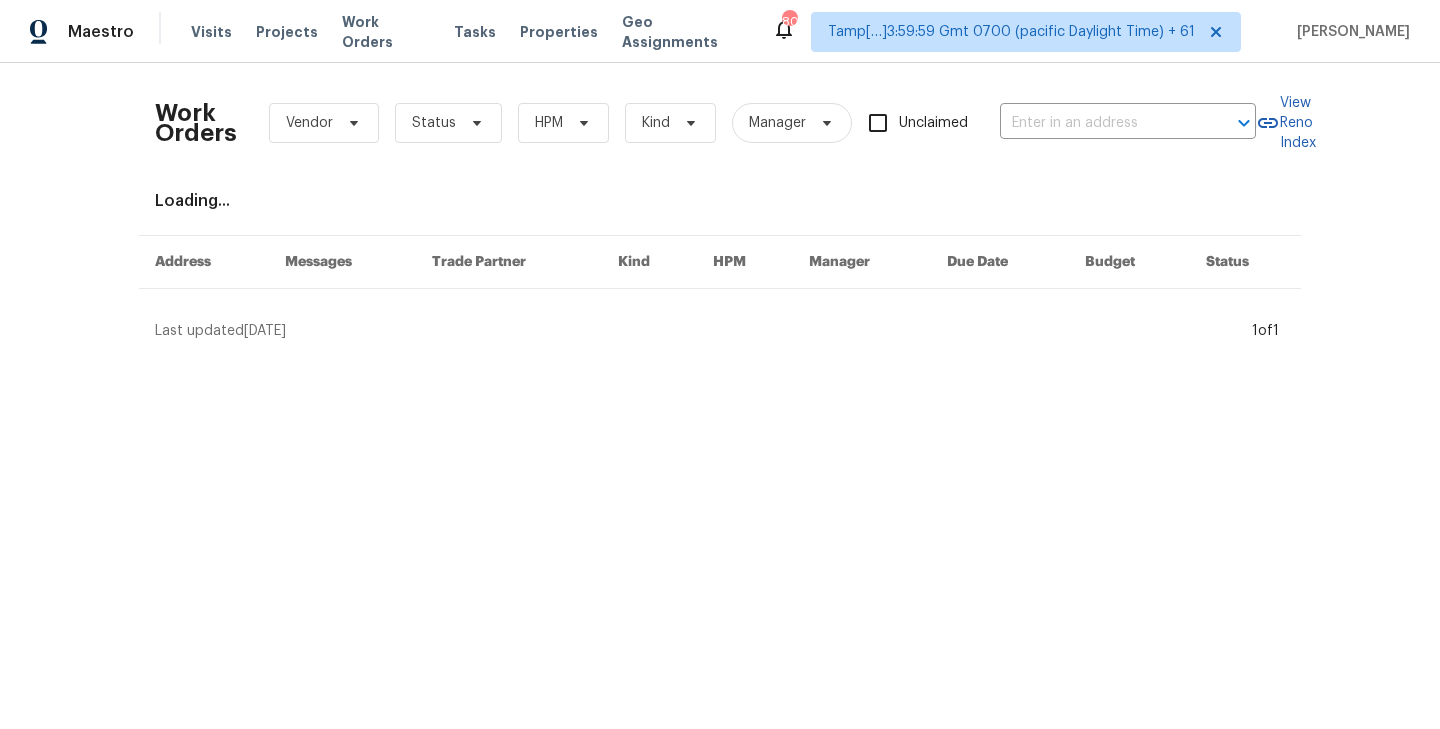 type on "326 Orchard Pl, Red Oak, TX 75154" 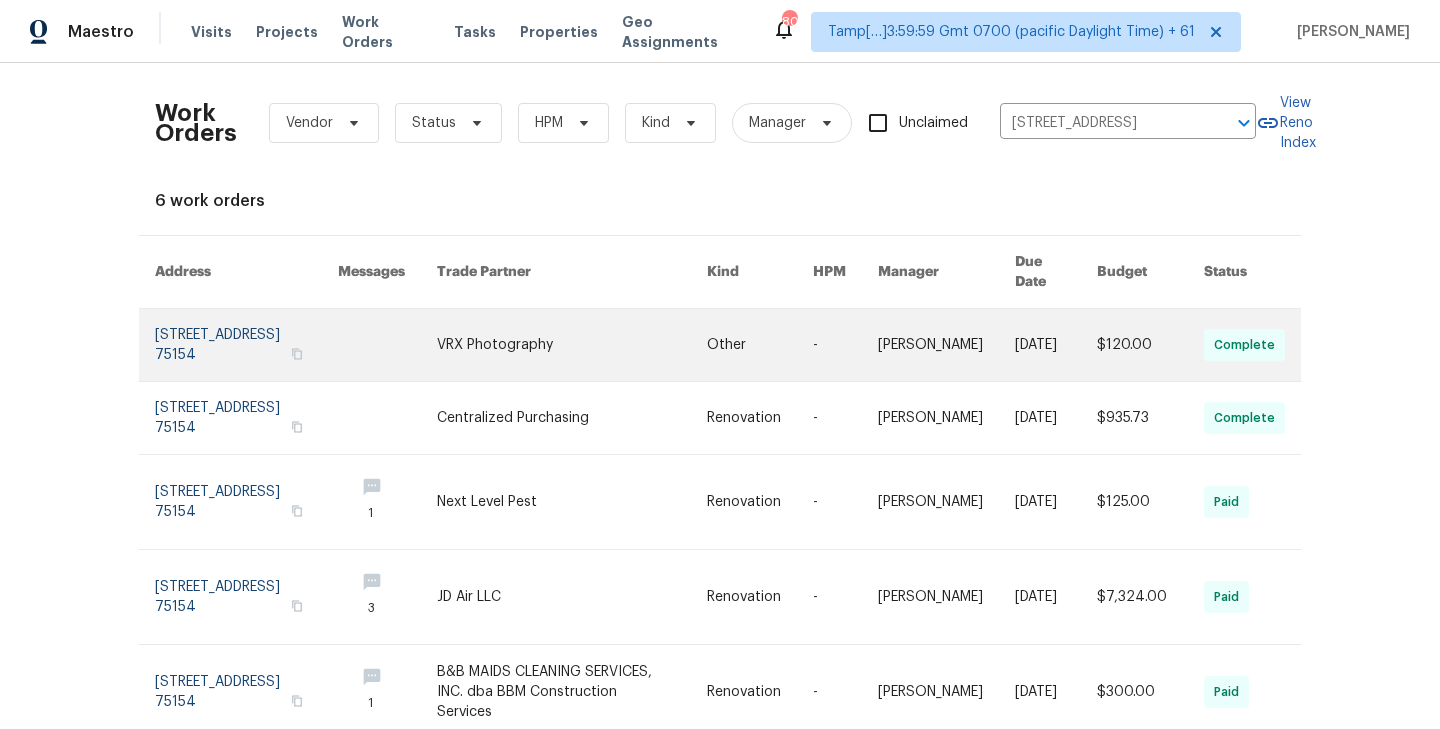 click at bounding box center (246, 345) 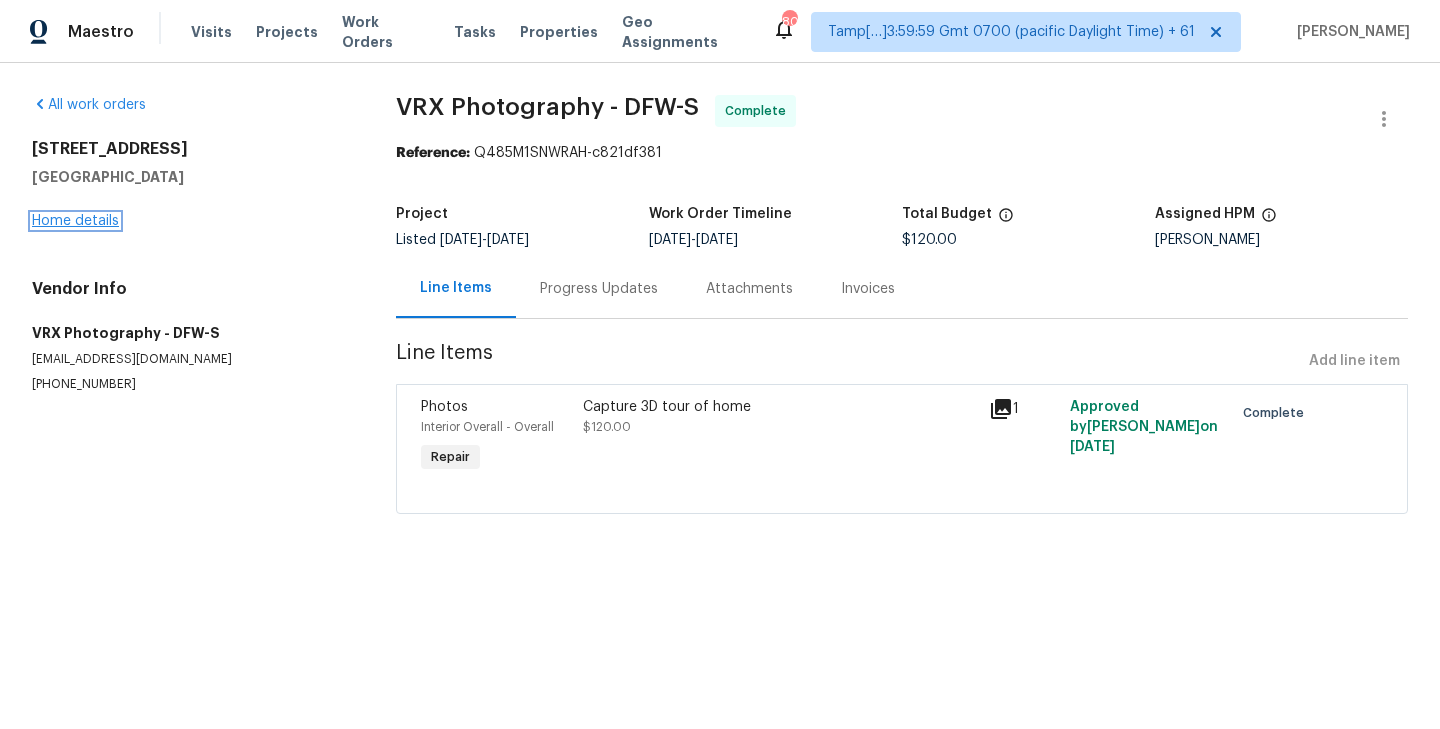 click on "Home details" at bounding box center [75, 221] 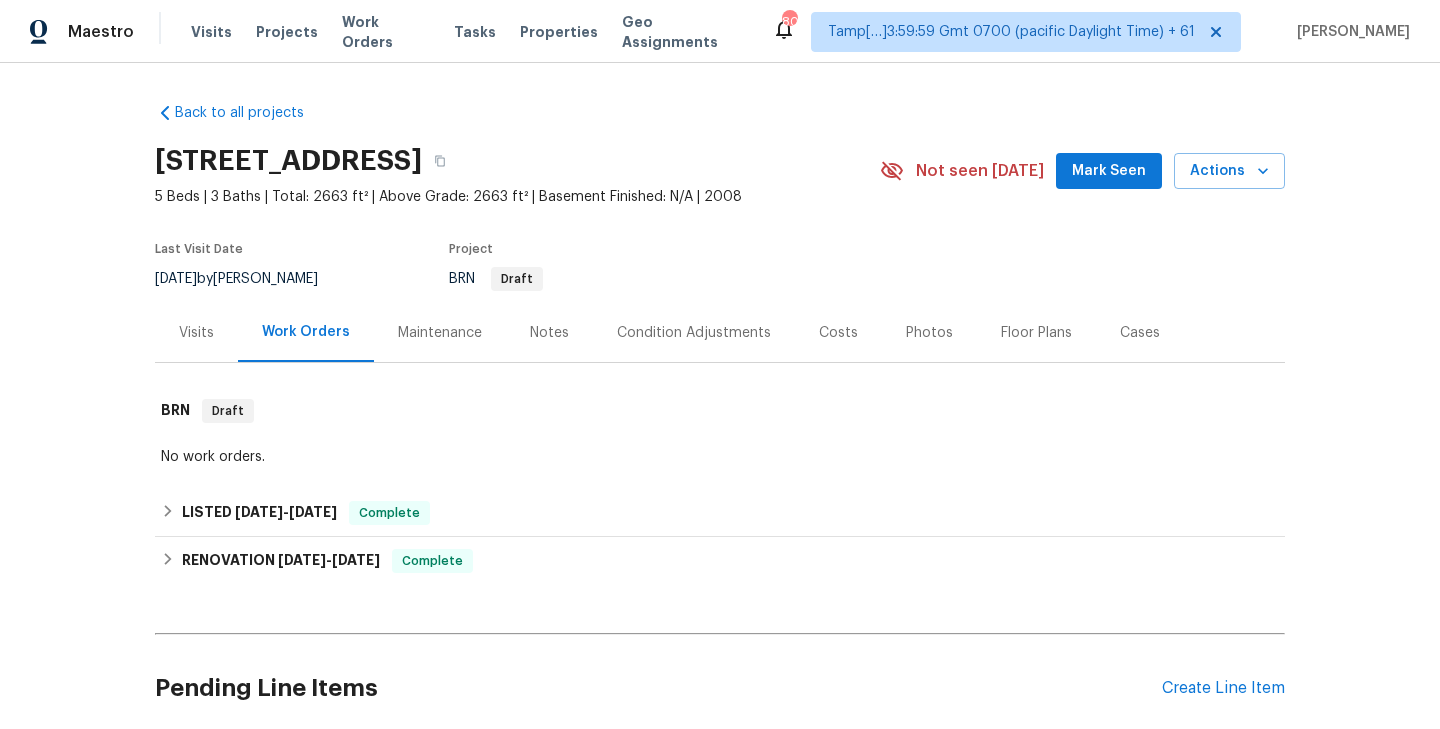 click on "Maintenance" at bounding box center [440, 333] 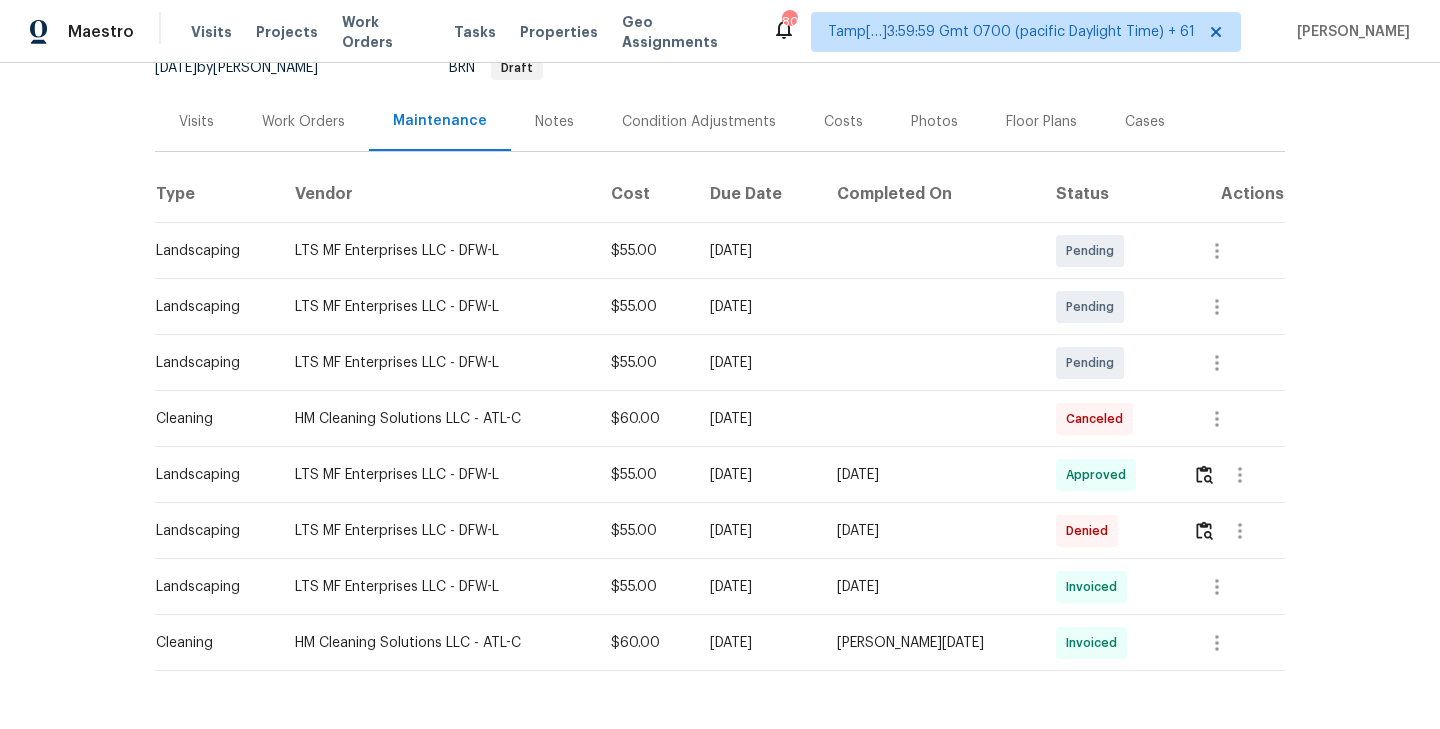 scroll, scrollTop: 273, scrollLeft: 0, axis: vertical 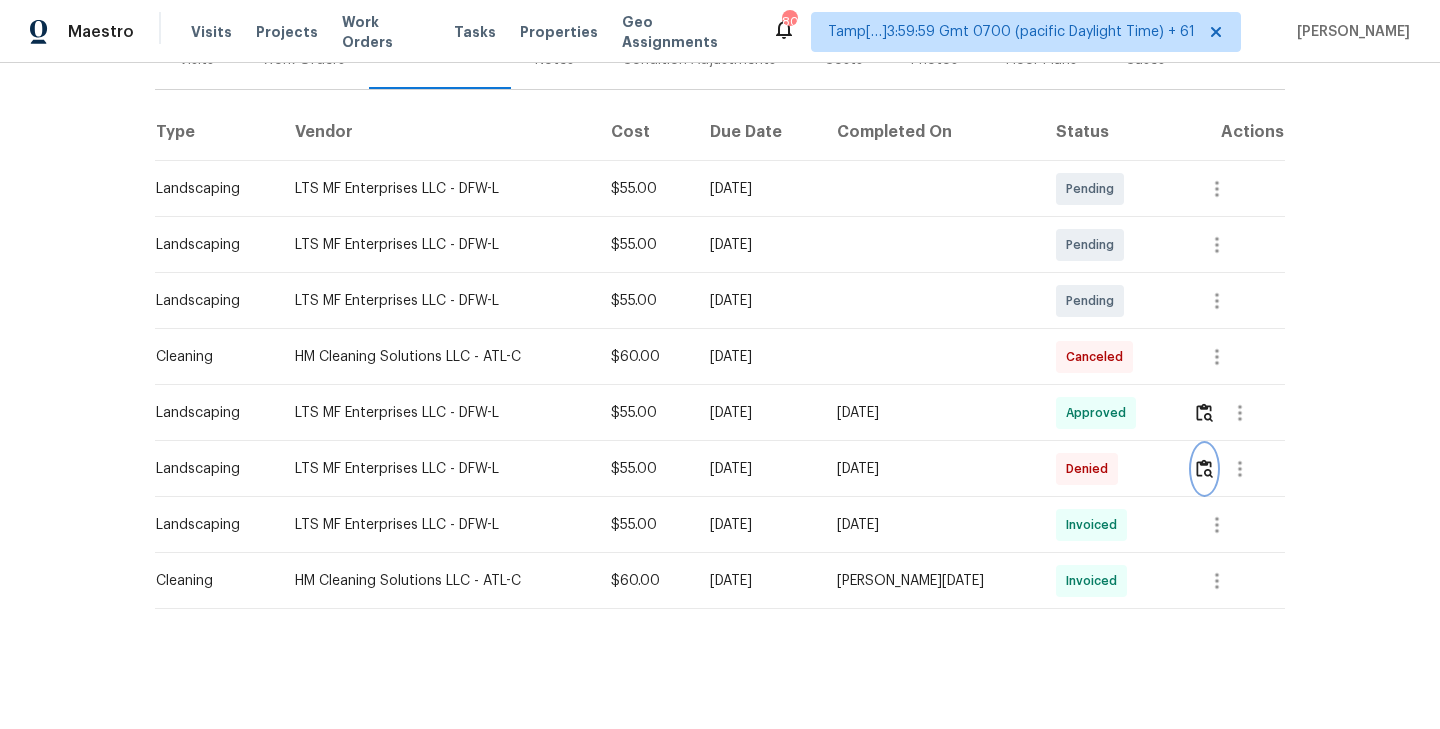 click at bounding box center (1204, 468) 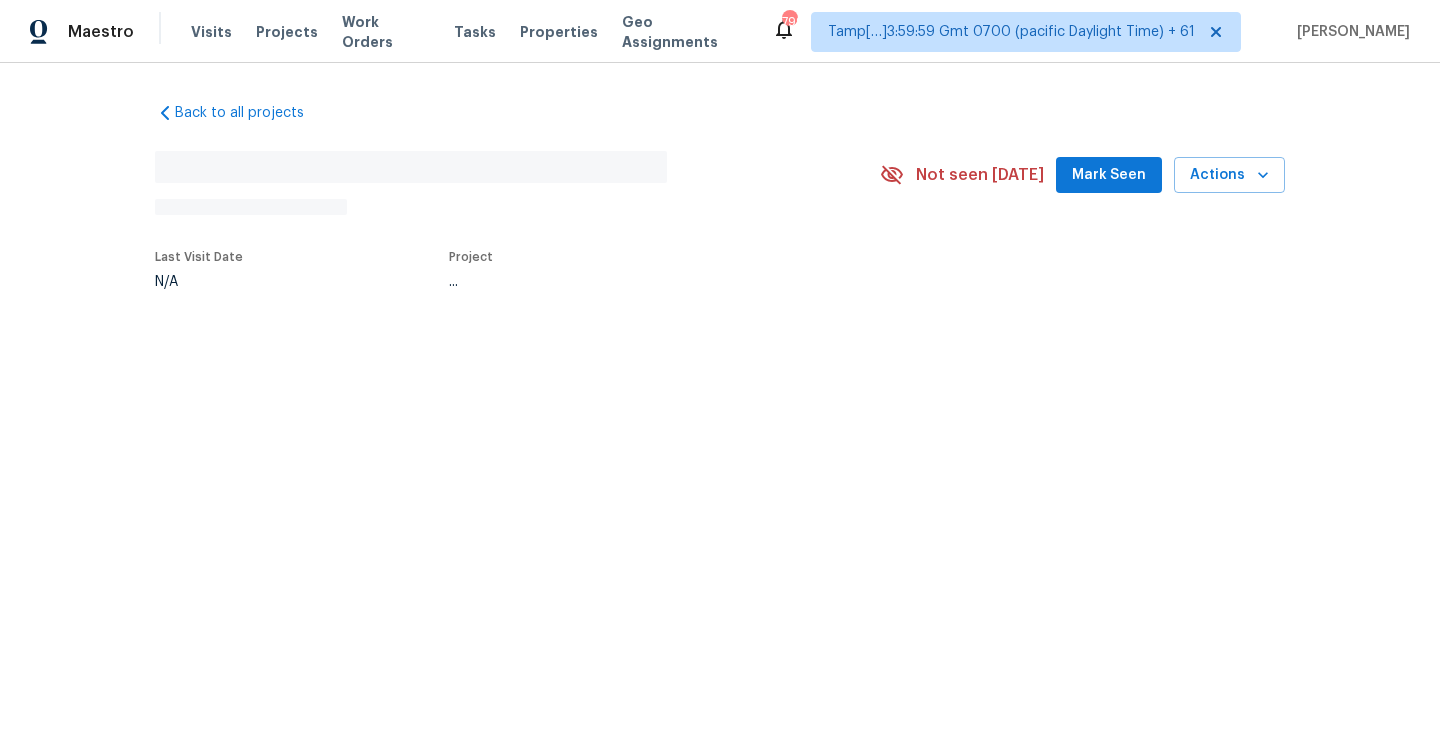 scroll, scrollTop: 0, scrollLeft: 0, axis: both 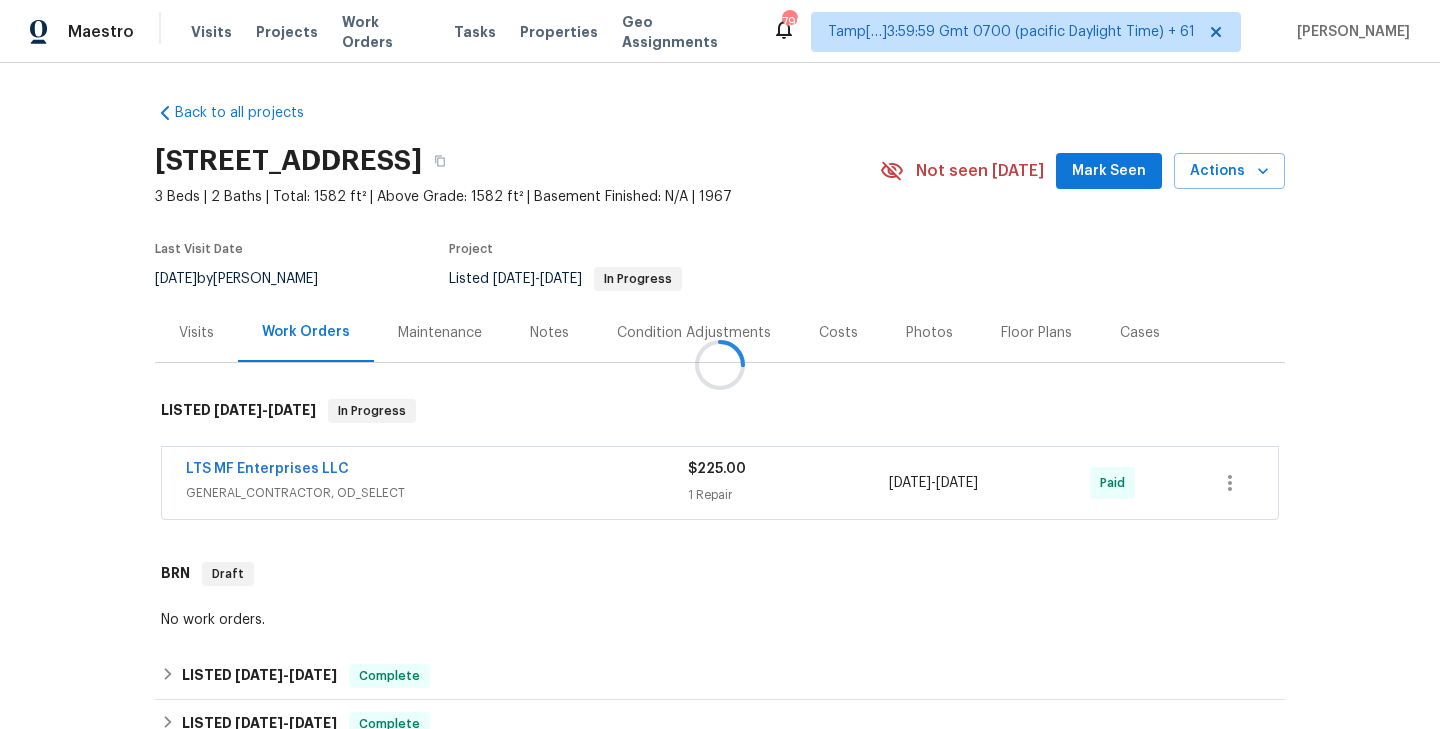 click on "Maintenance" at bounding box center (440, 333) 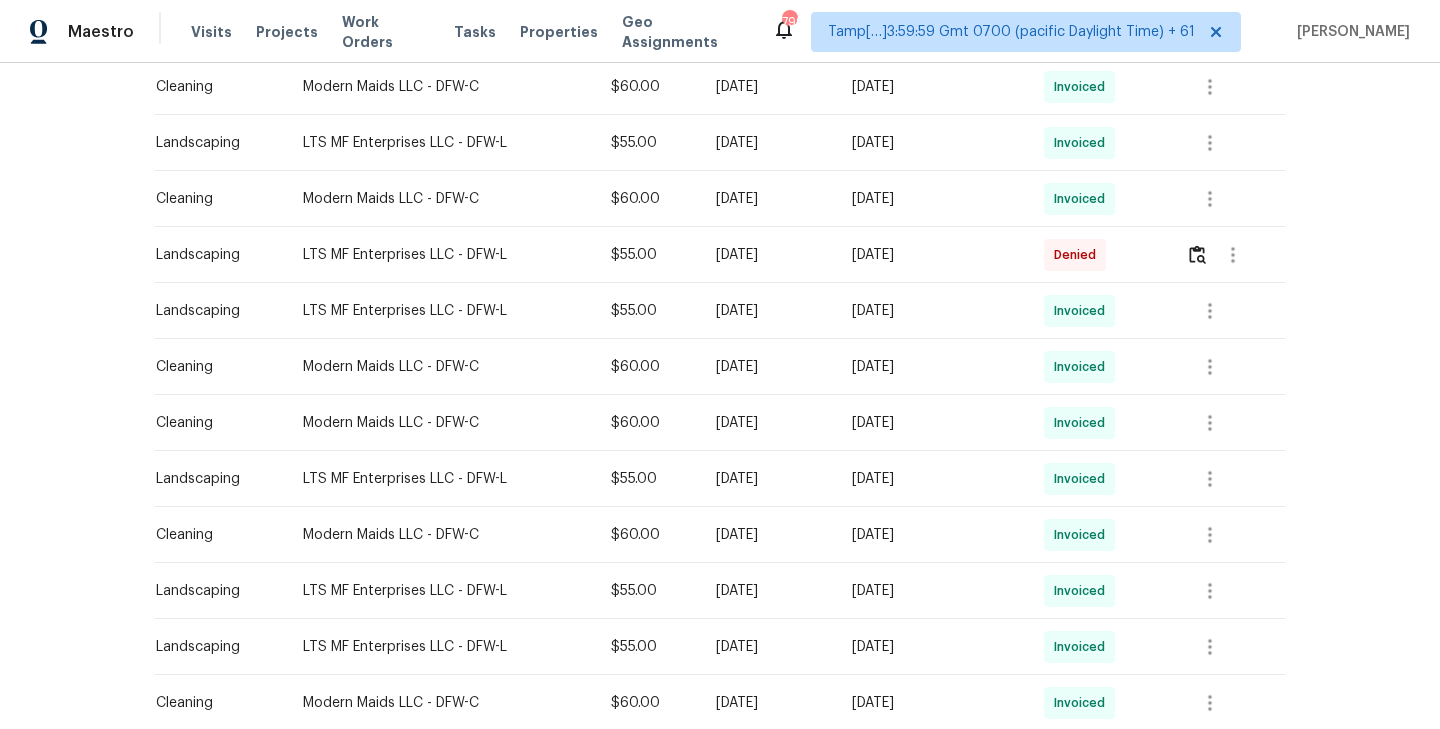 scroll, scrollTop: 877, scrollLeft: 0, axis: vertical 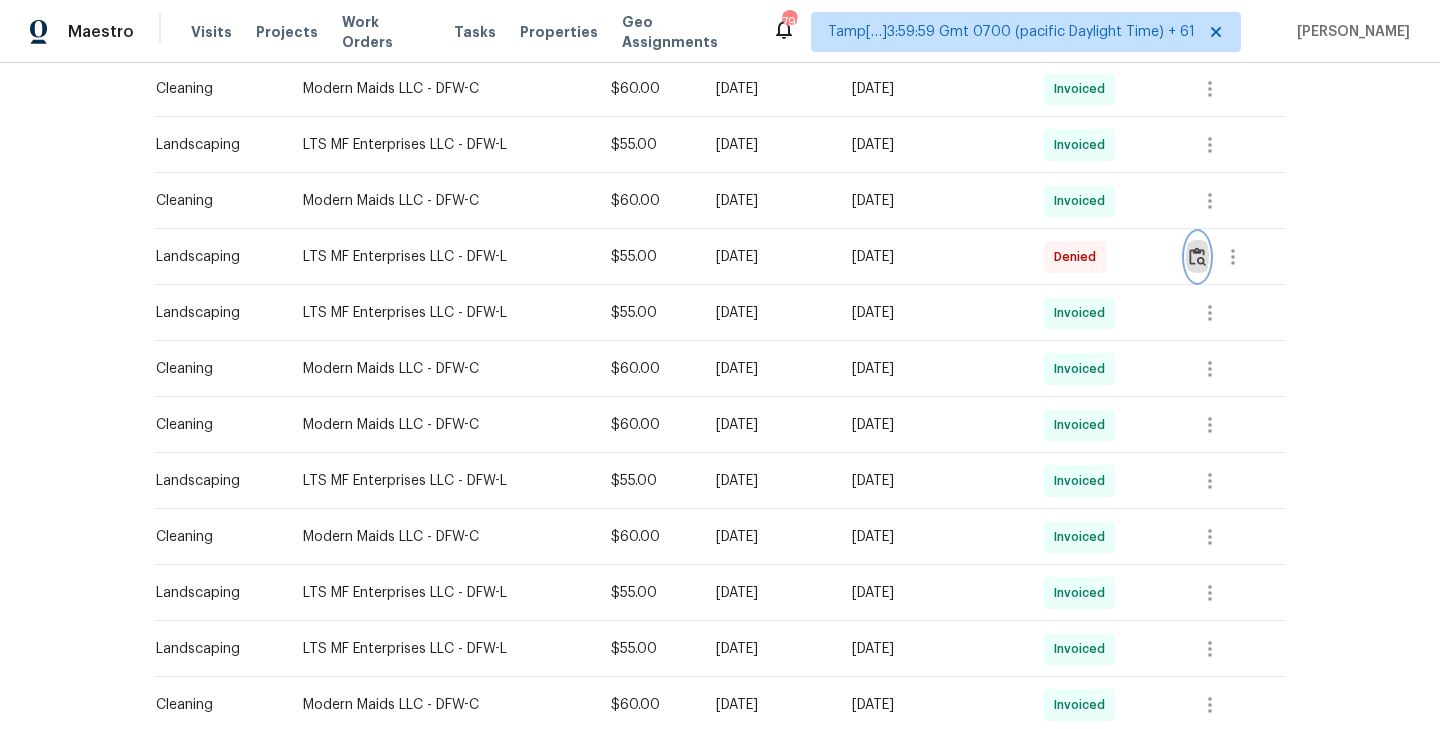 click at bounding box center (1197, 256) 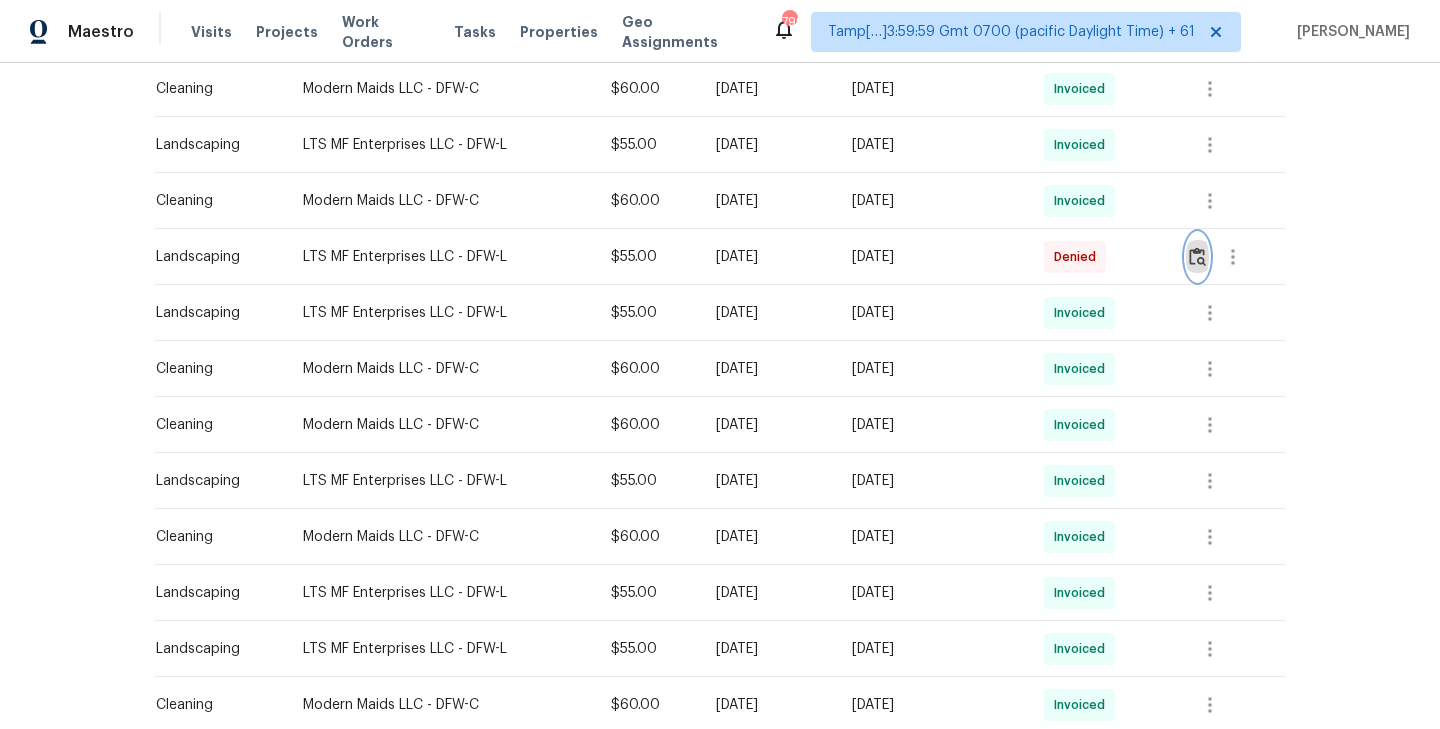 click at bounding box center [1197, 256] 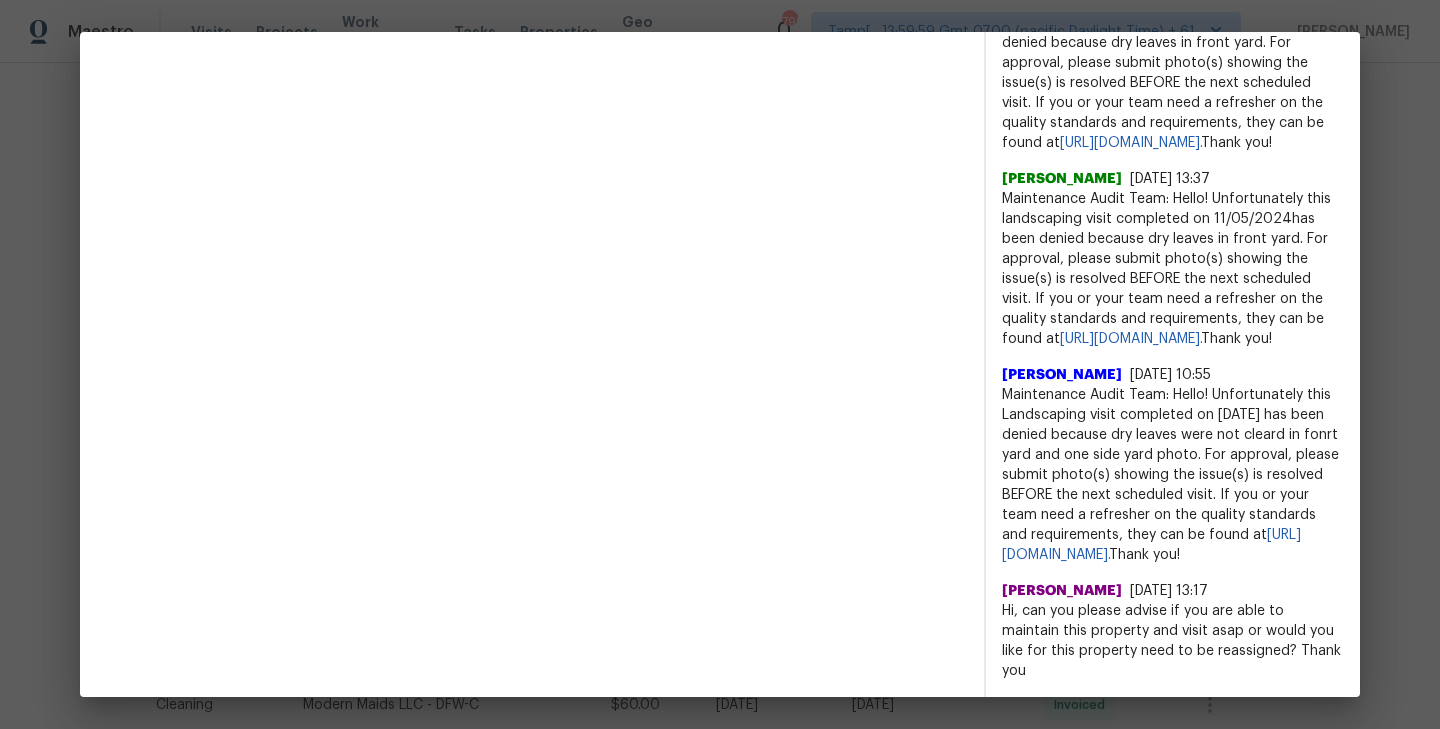 scroll, scrollTop: 0, scrollLeft: 0, axis: both 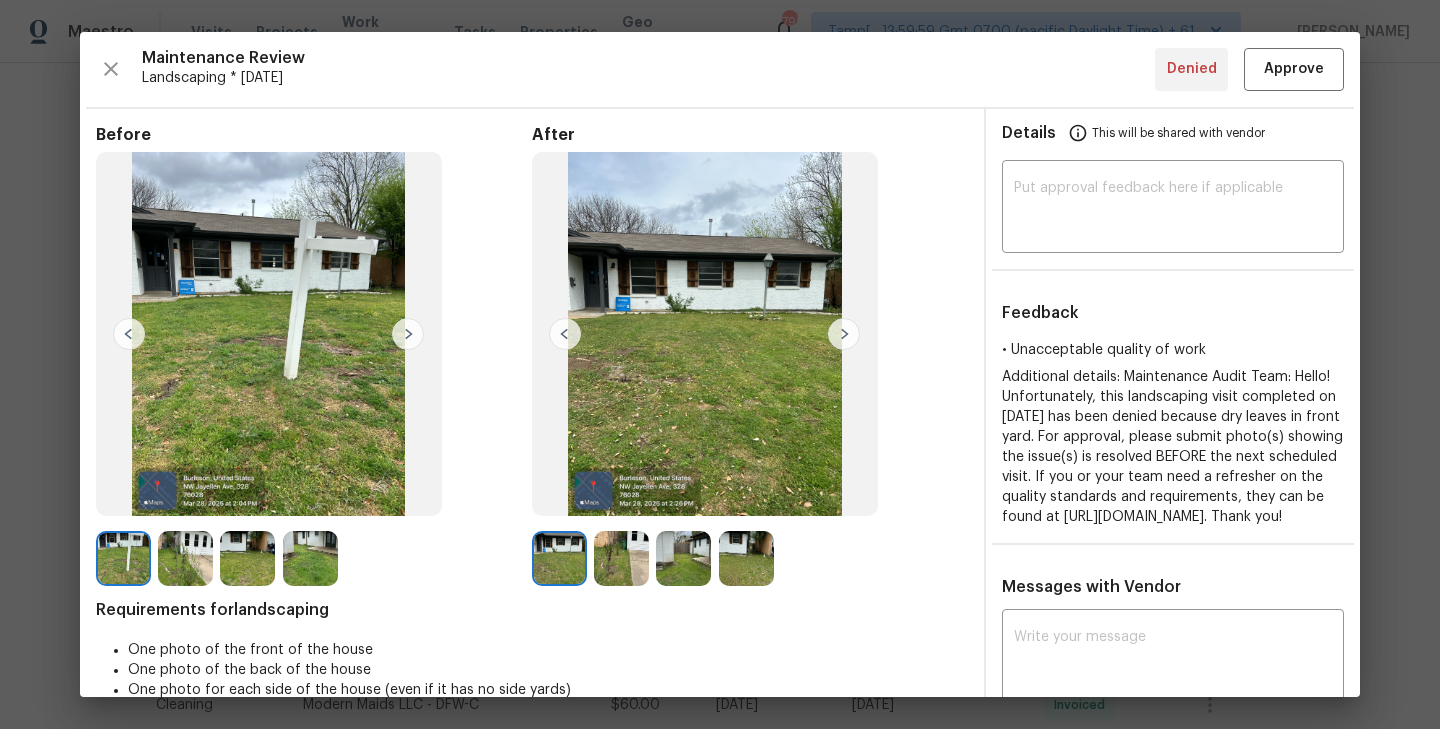 click at bounding box center (844, 334) 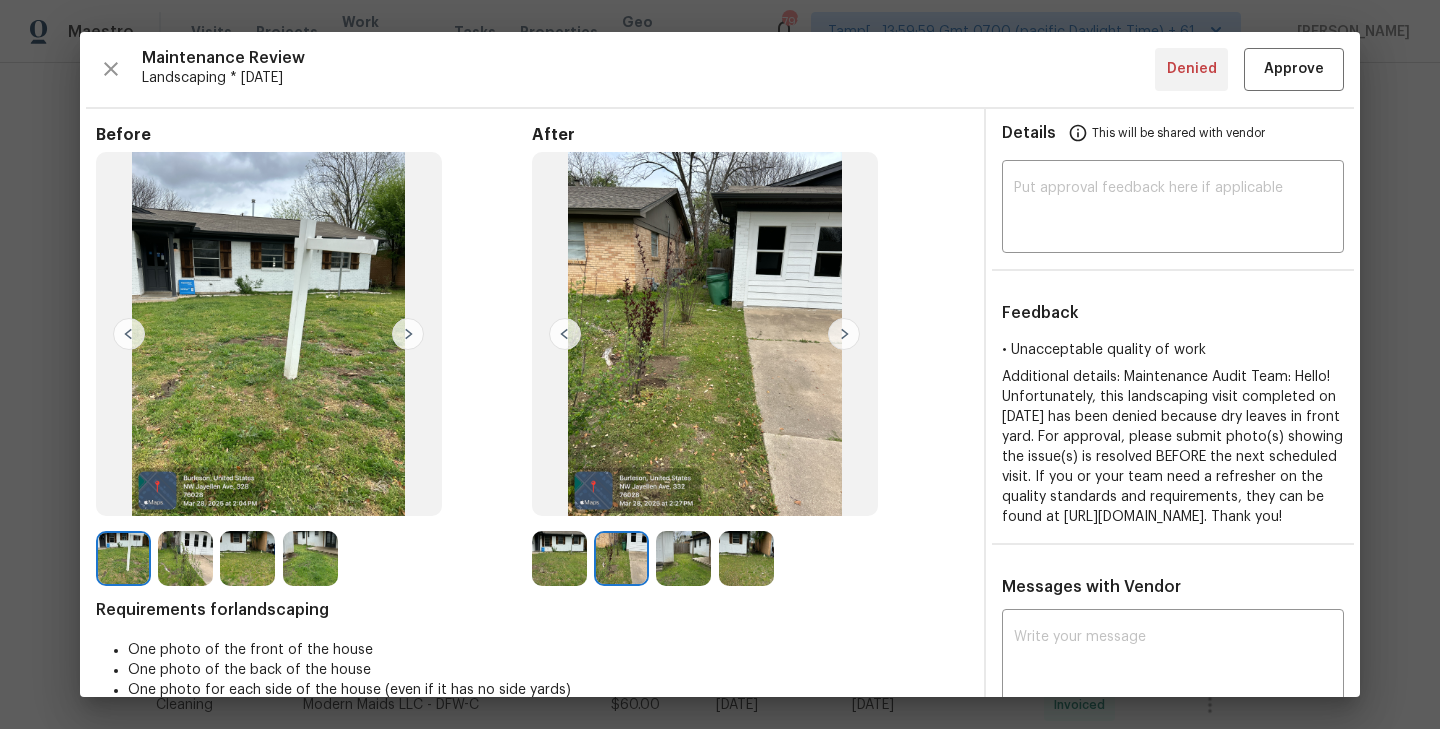click at bounding box center (844, 334) 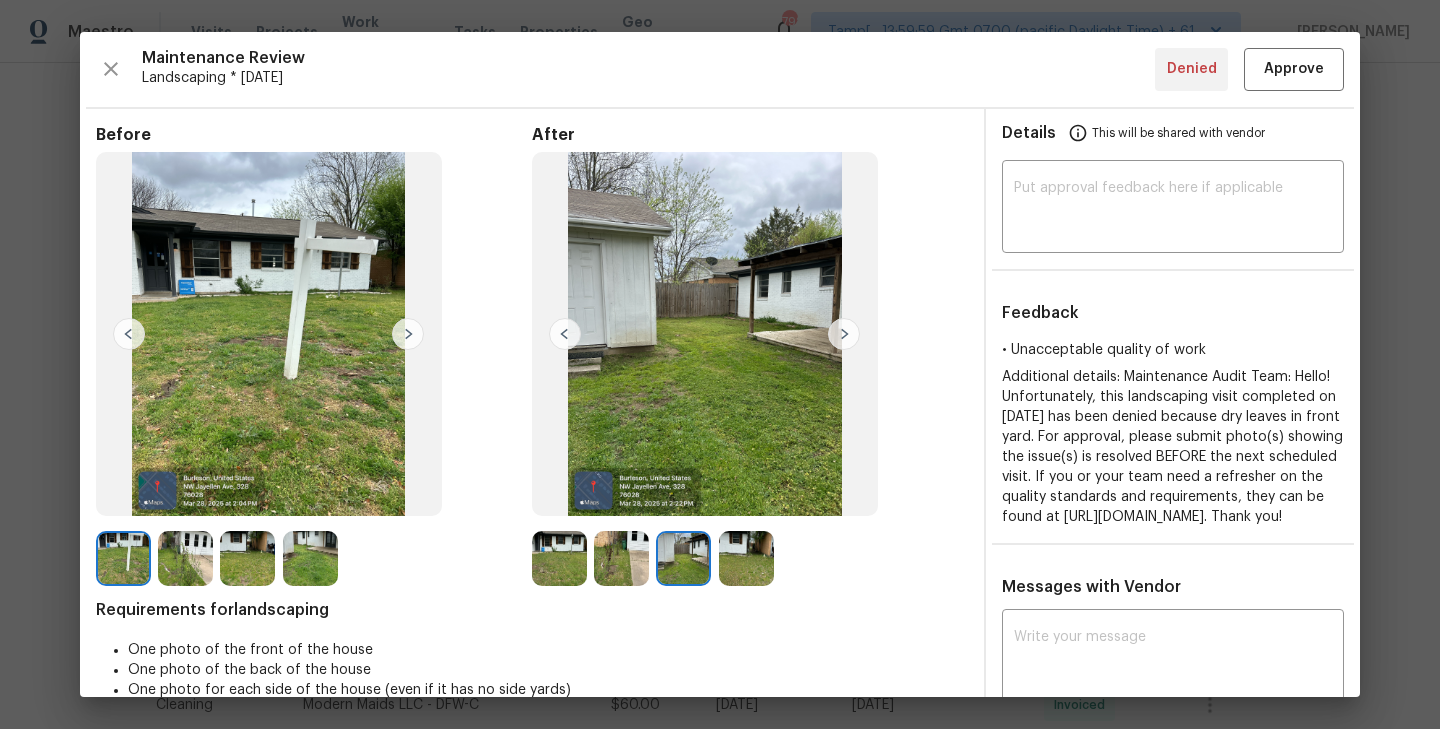 click at bounding box center (844, 334) 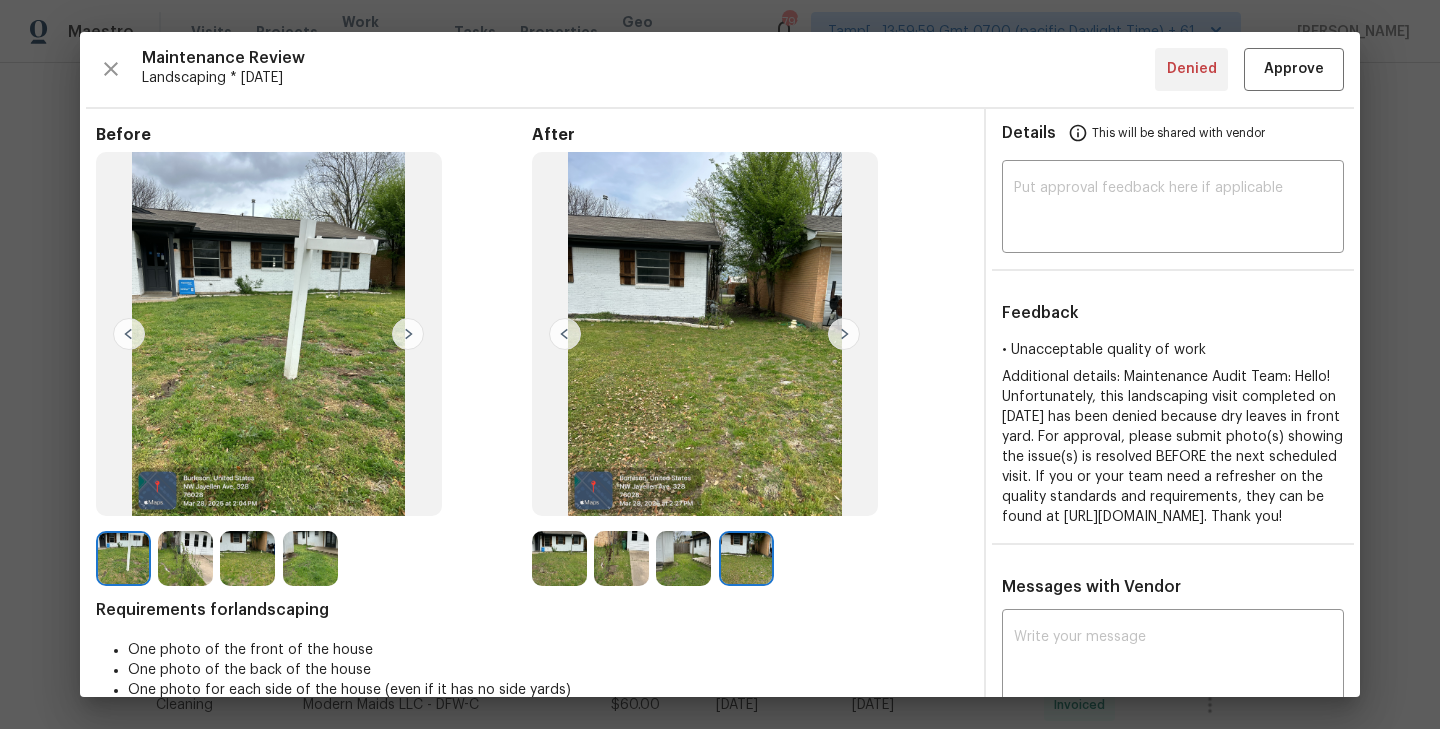 click at bounding box center (247, 558) 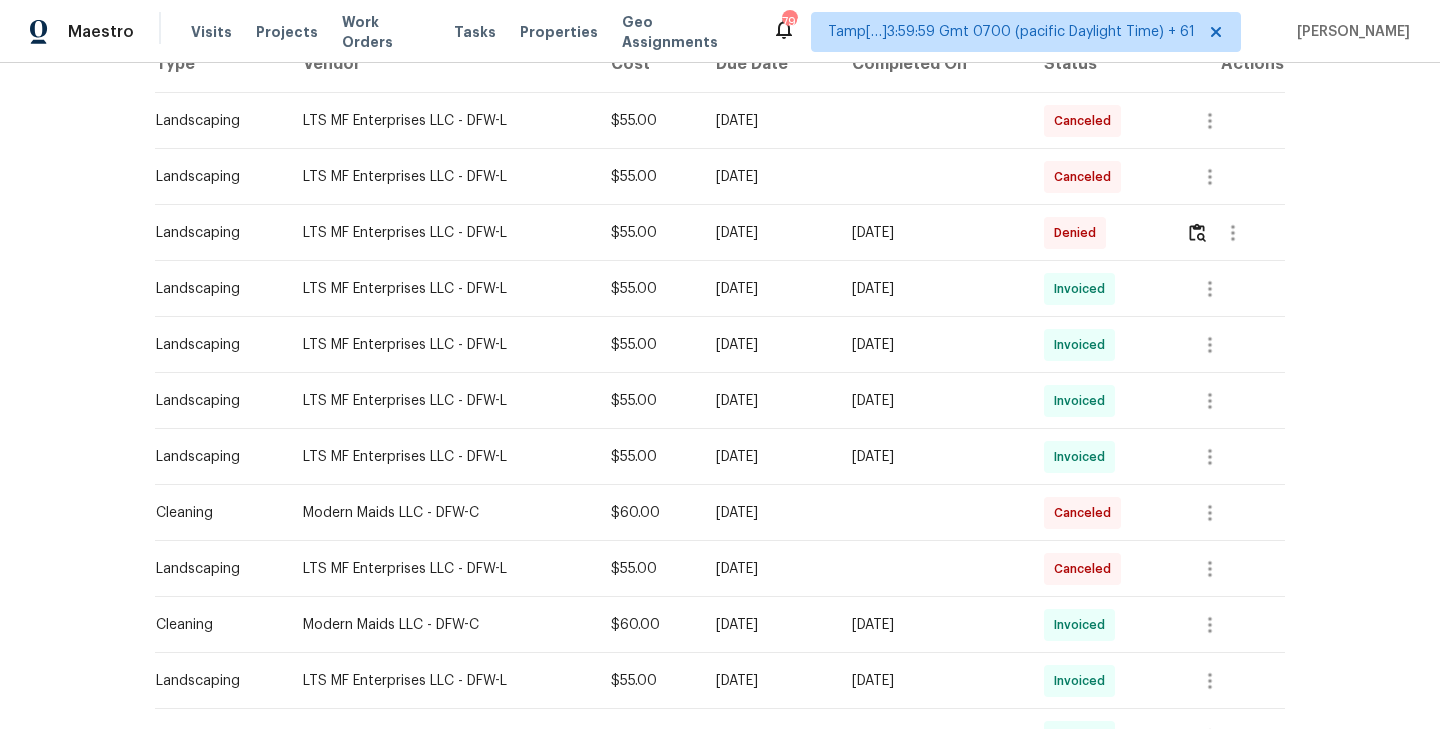 scroll, scrollTop: 334, scrollLeft: 0, axis: vertical 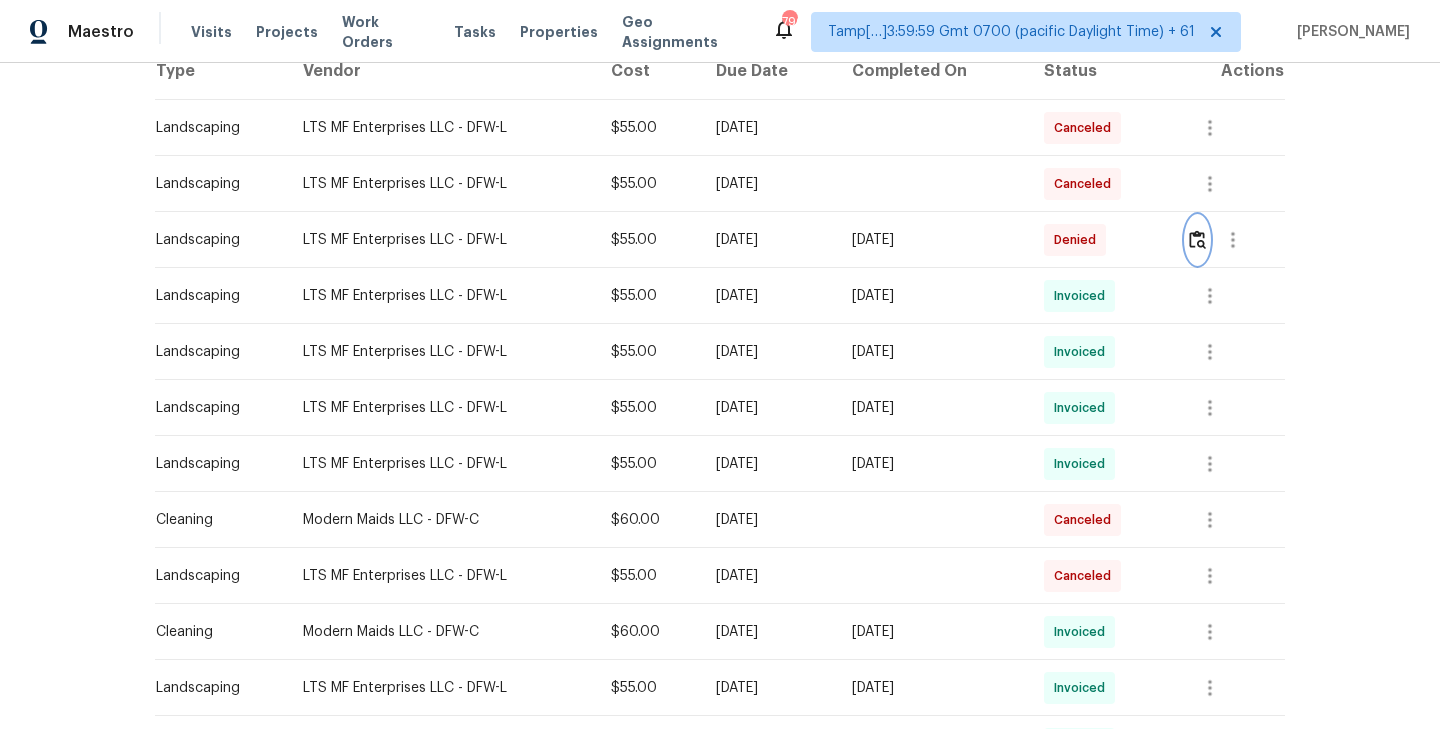 click at bounding box center [1197, 239] 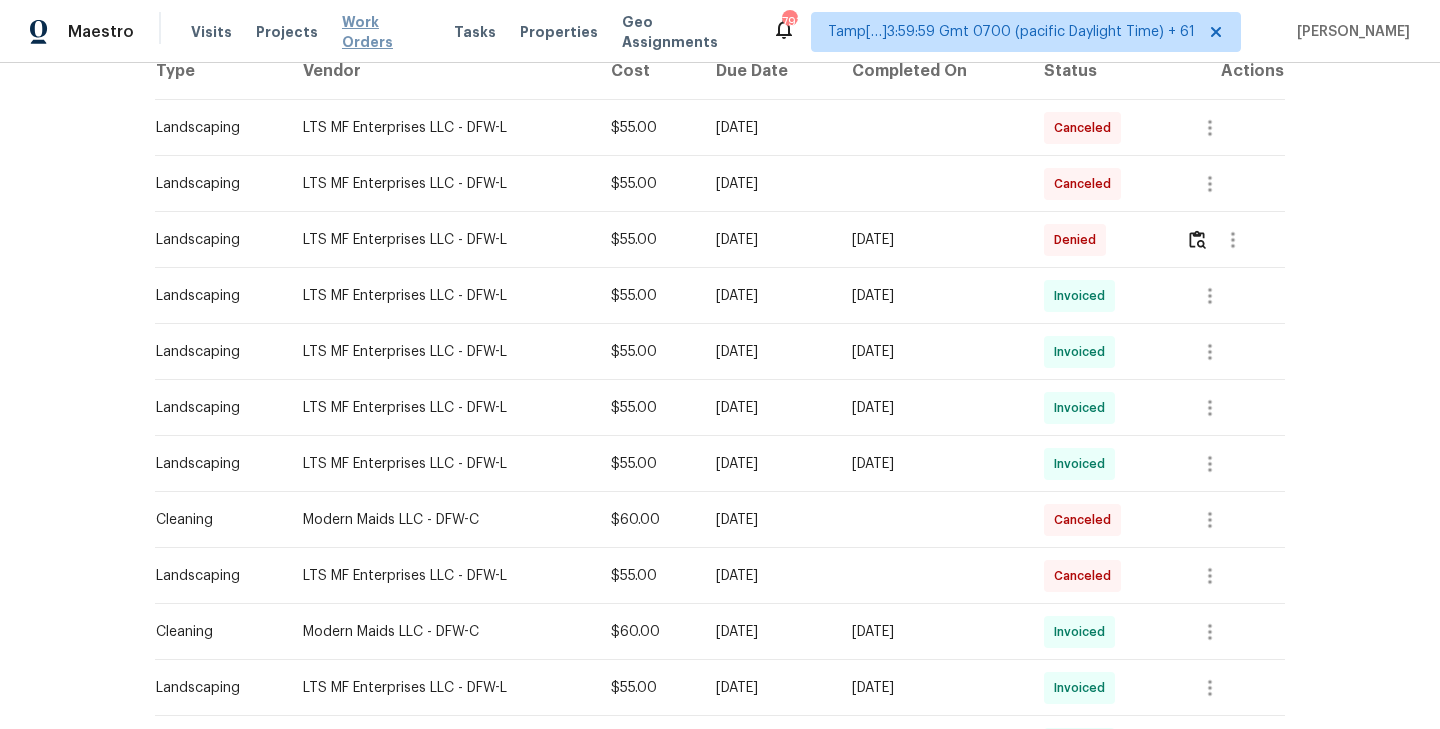 click on "Work Orders" at bounding box center (386, 32) 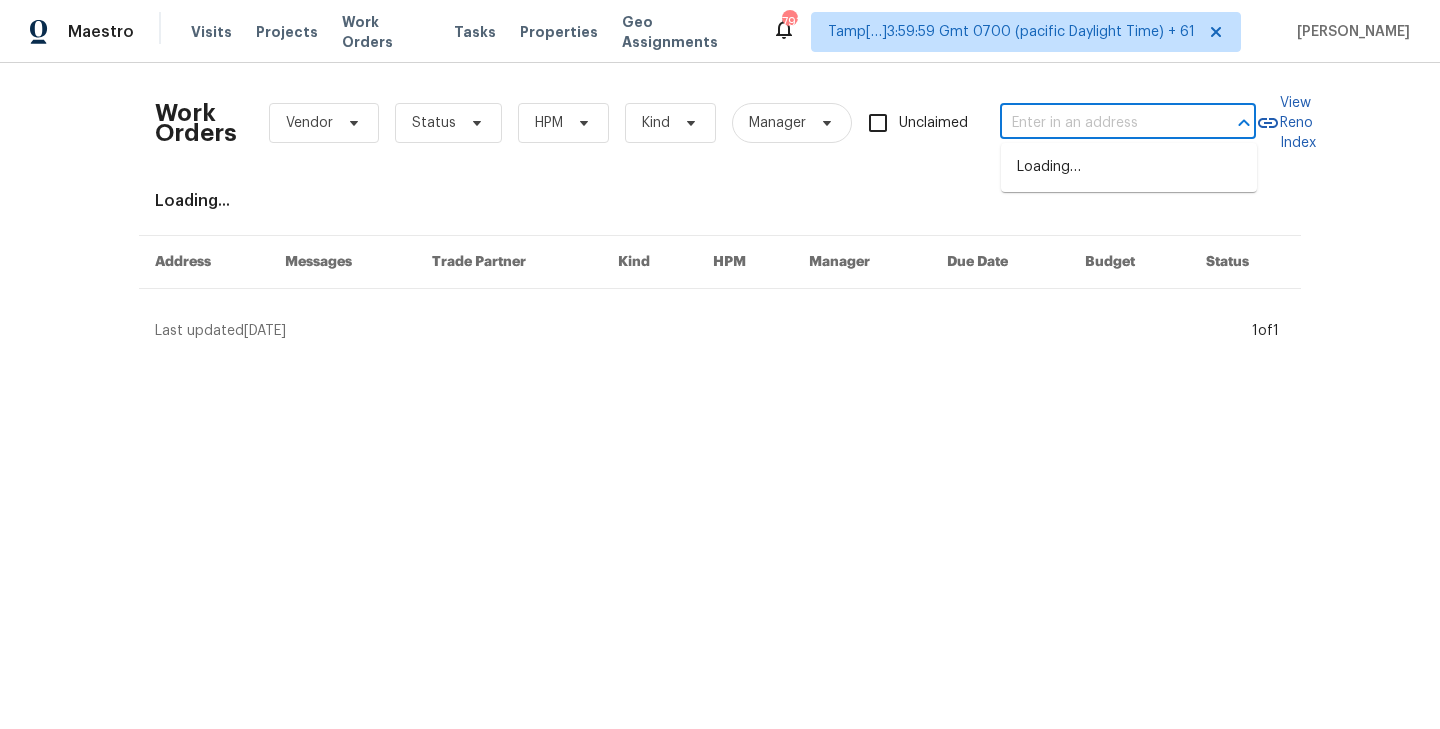 click at bounding box center (1100, 123) 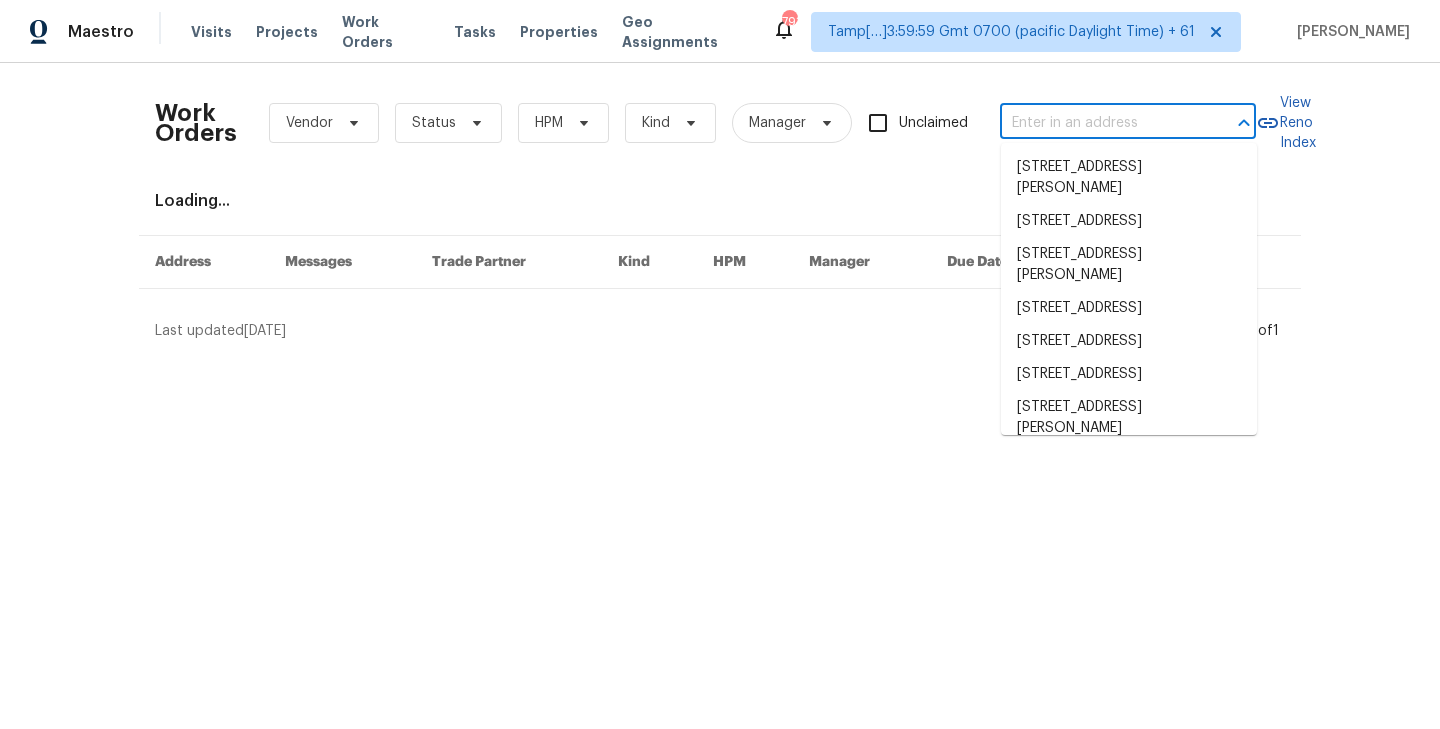 paste on "3312 Oak Ln" 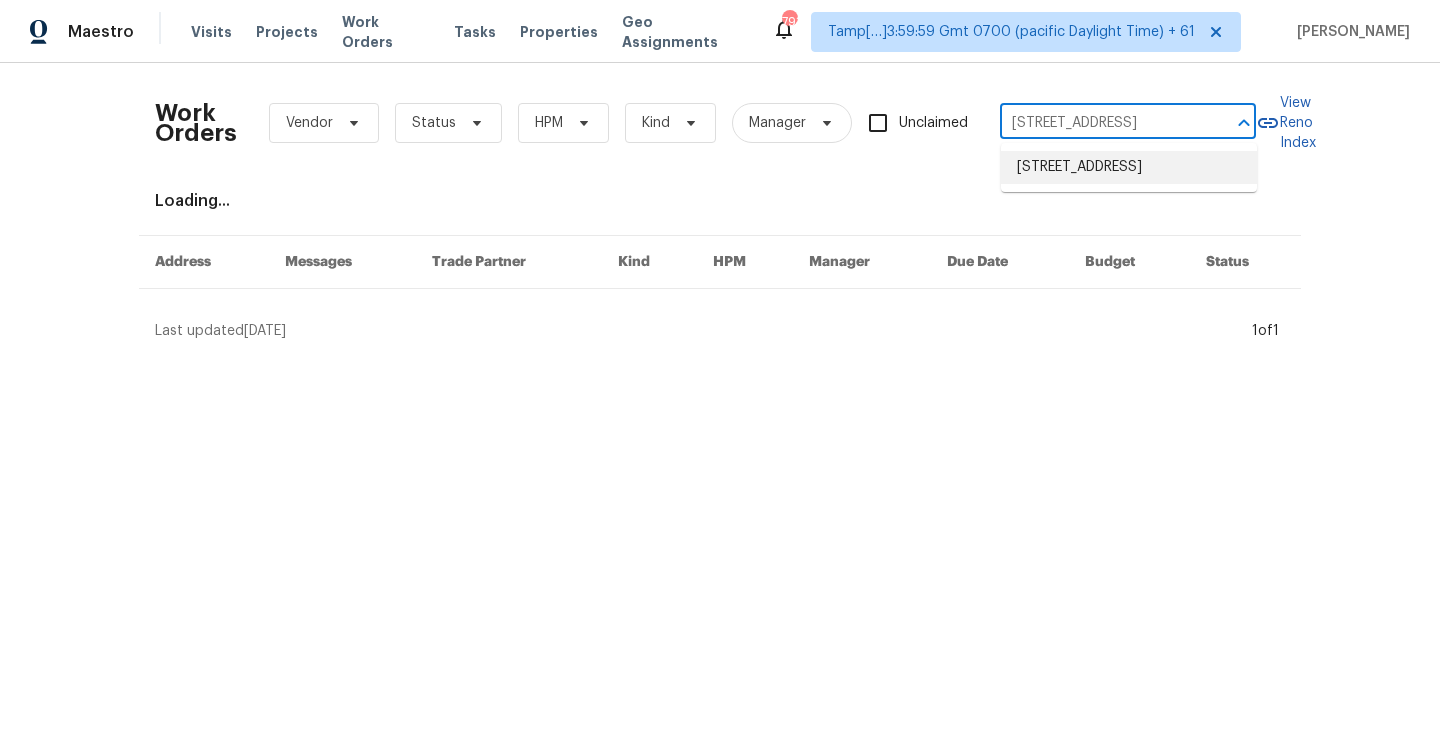 click on "3312 Oak Ln, Royse City, TX 75189" at bounding box center (1129, 167) 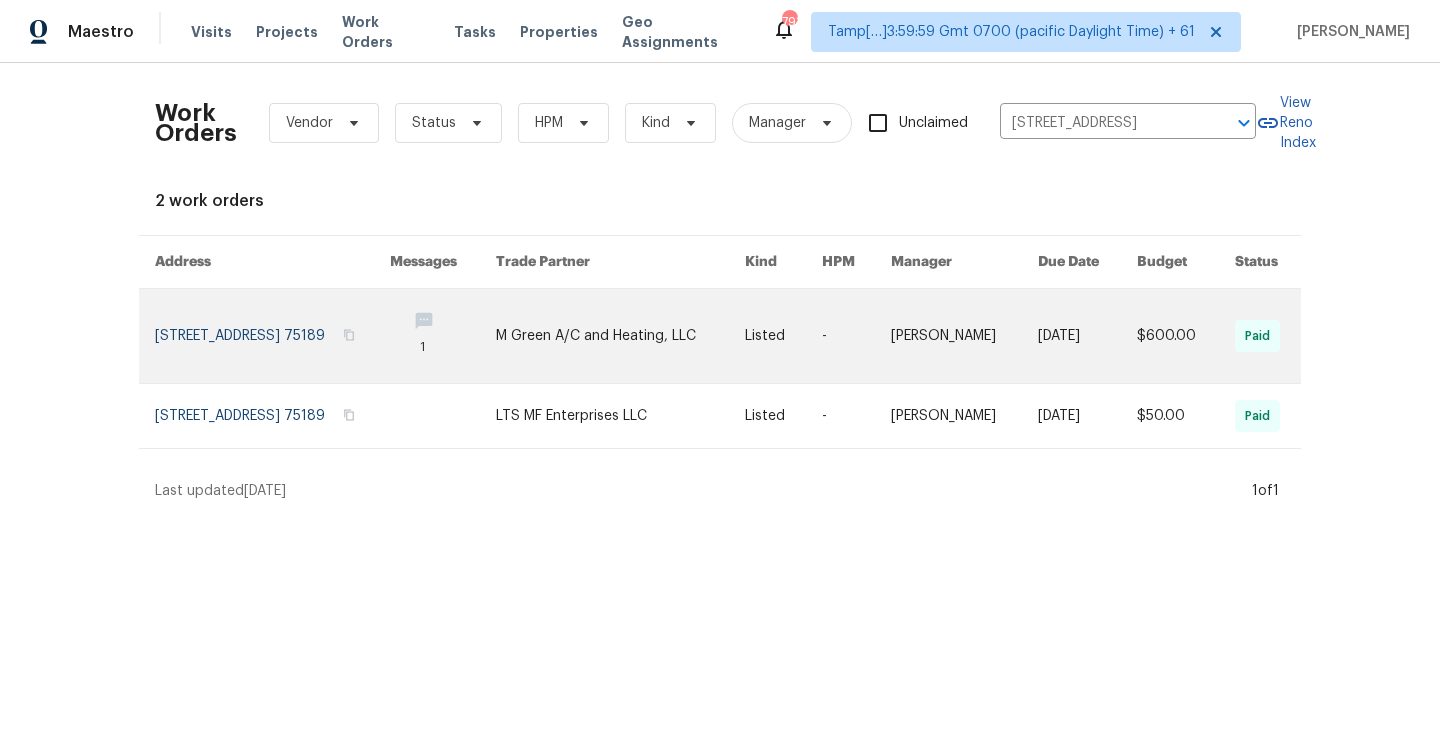 click at bounding box center (272, 336) 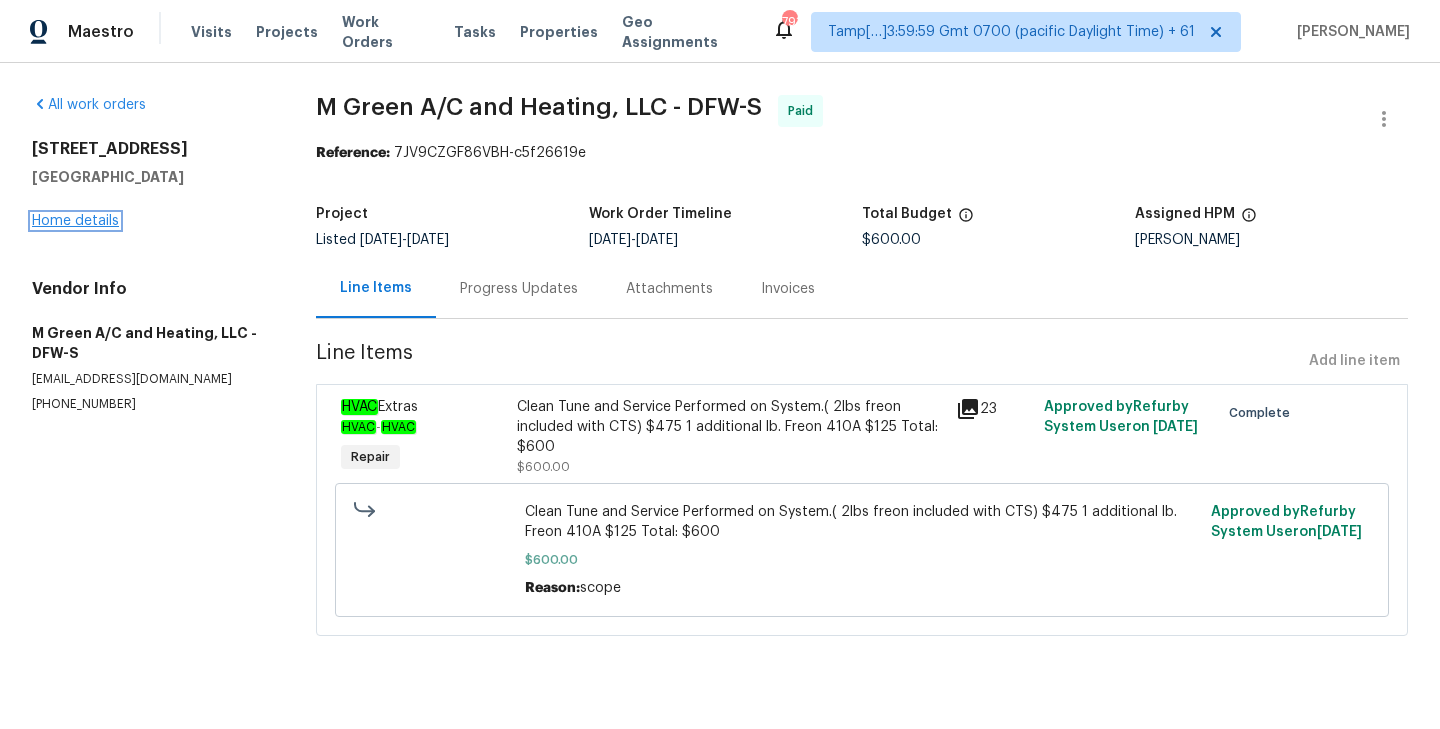 click on "Home details" at bounding box center (75, 221) 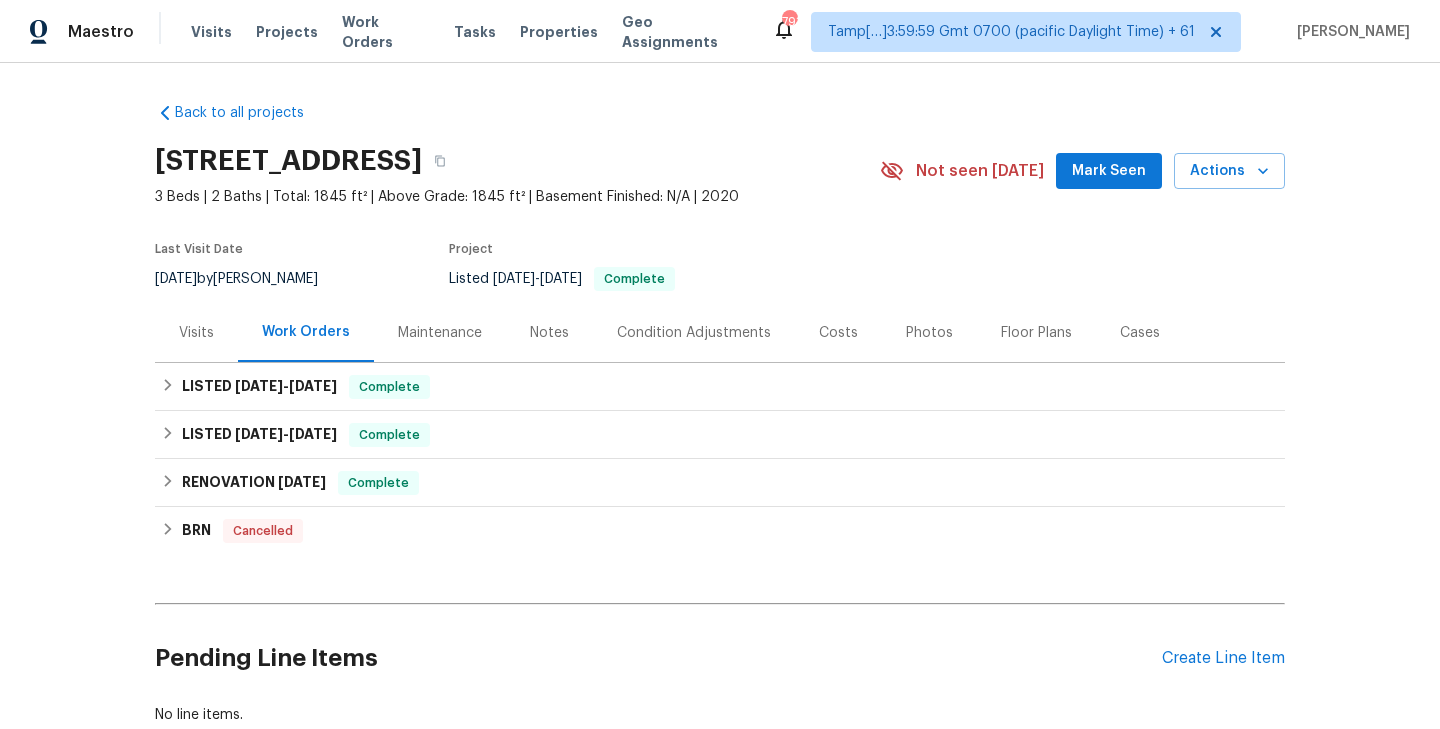 click on "Maintenance" at bounding box center (440, 333) 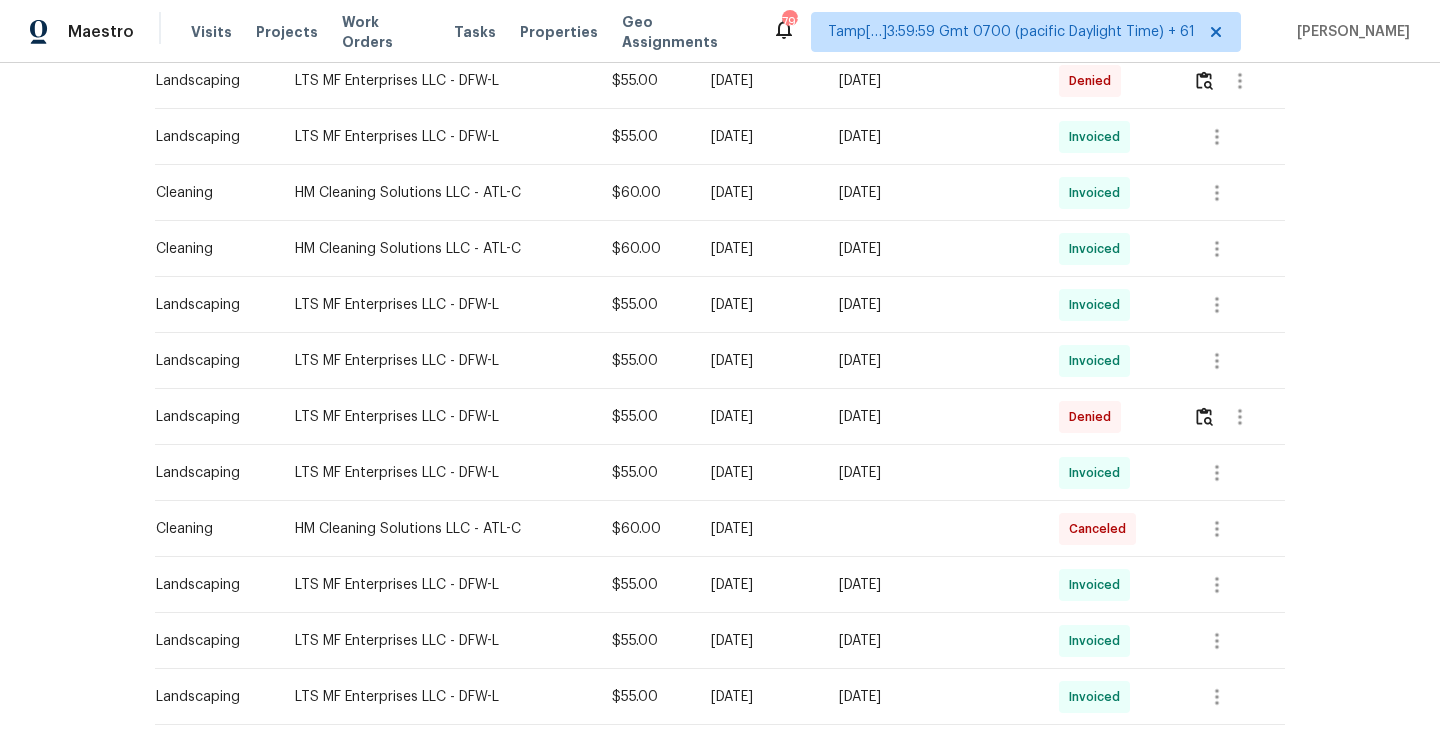 scroll, scrollTop: 1259, scrollLeft: 0, axis: vertical 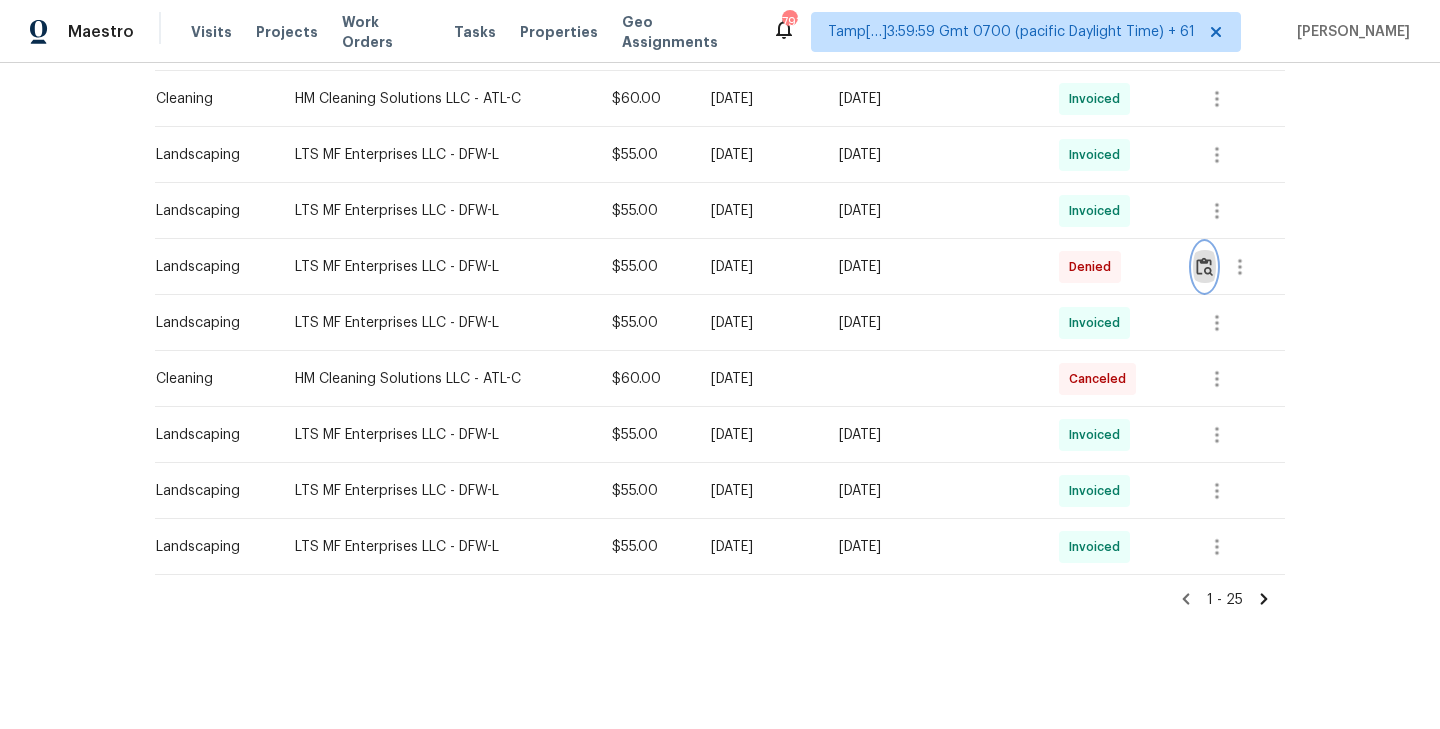 click at bounding box center [1204, 266] 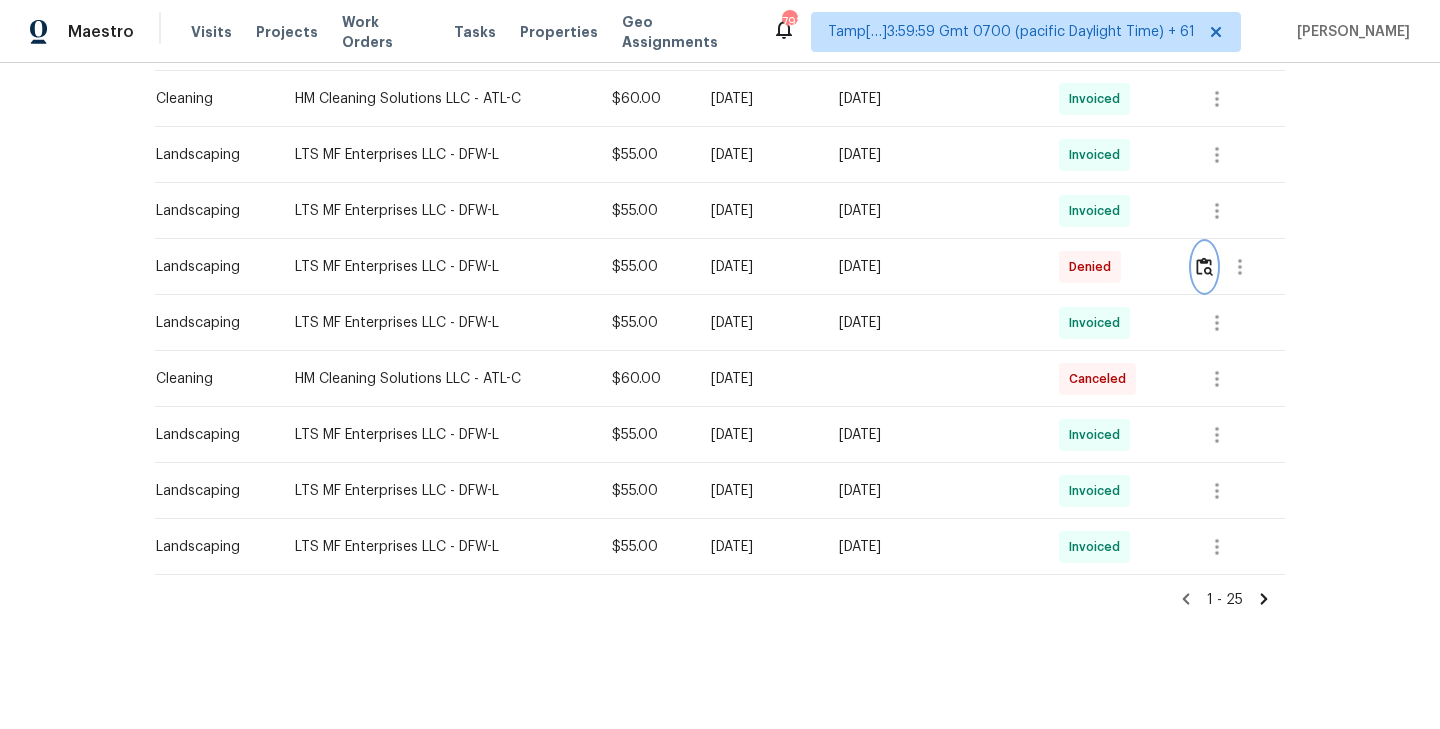 click at bounding box center [1204, 267] 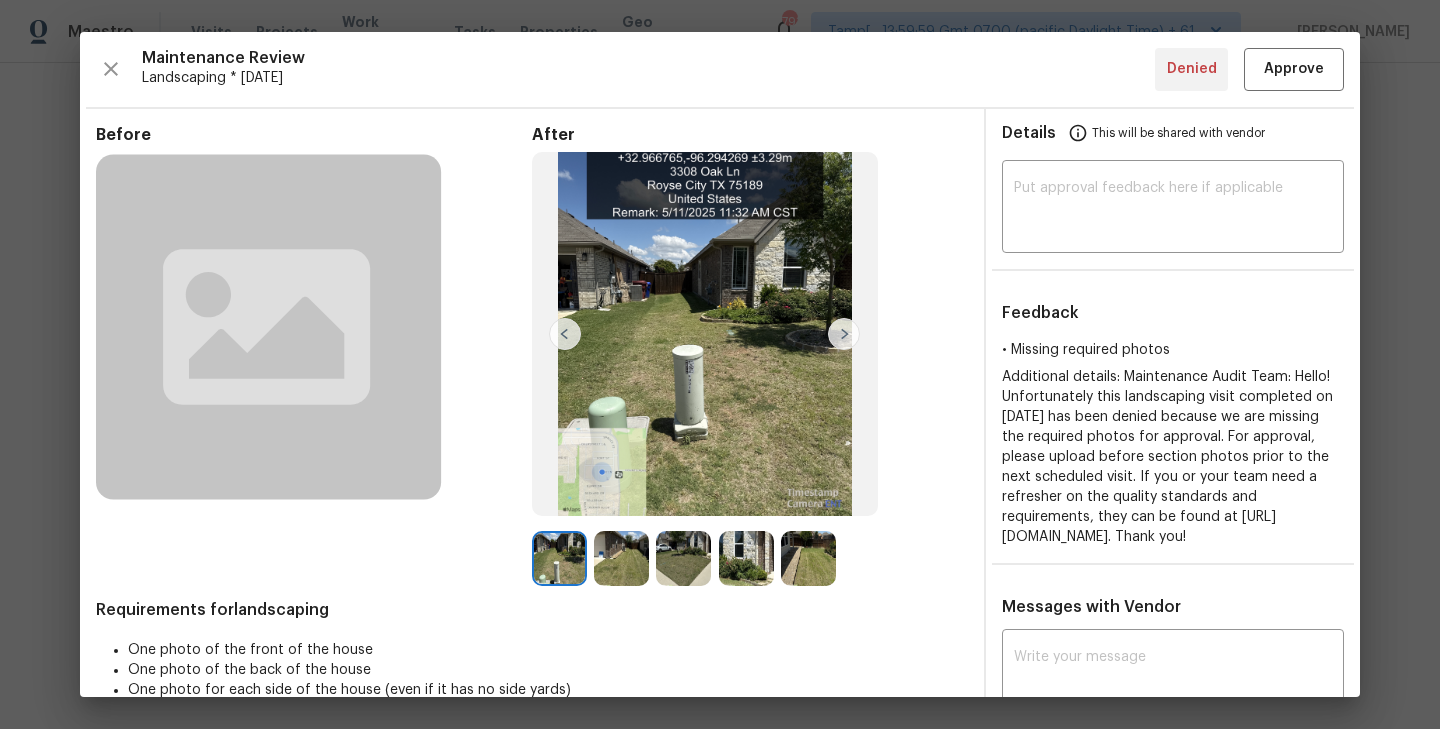 click at bounding box center (844, 334) 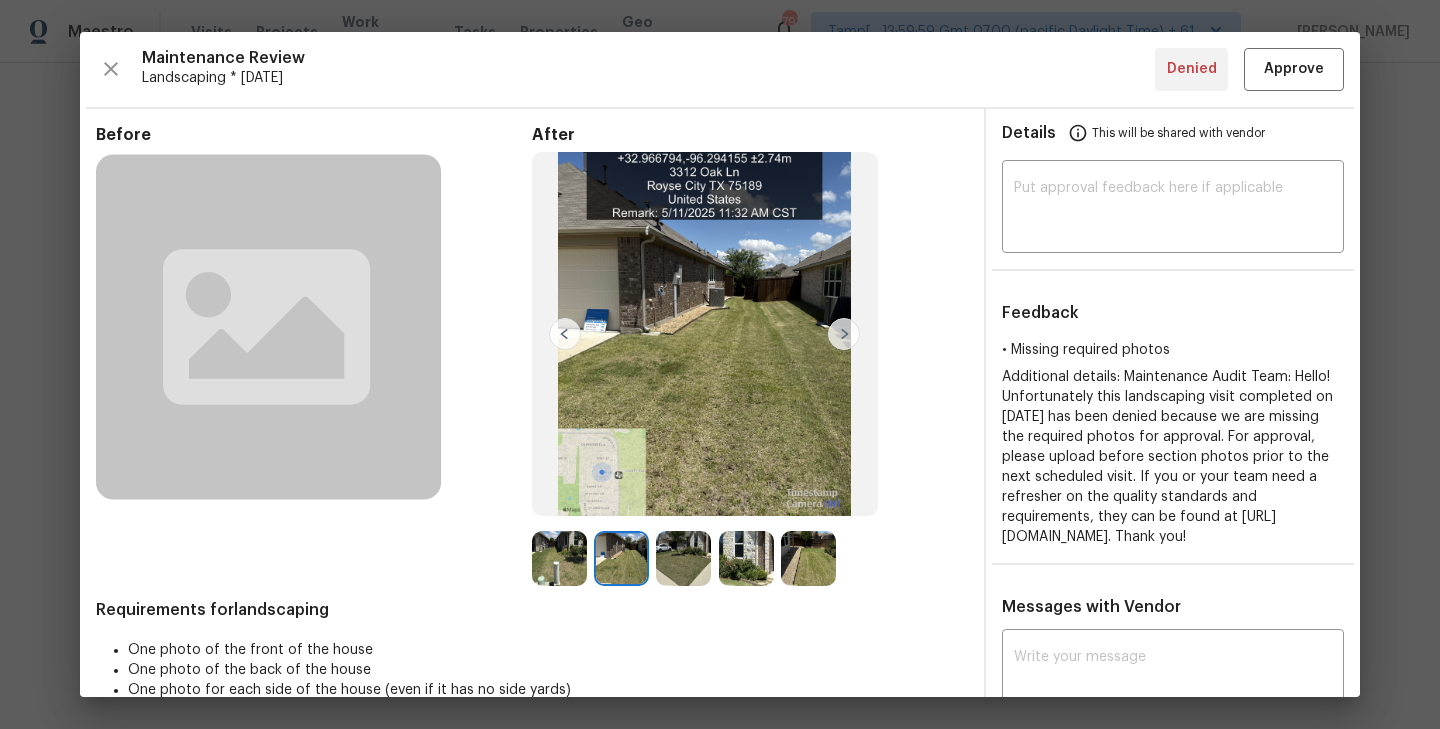 click at bounding box center (844, 334) 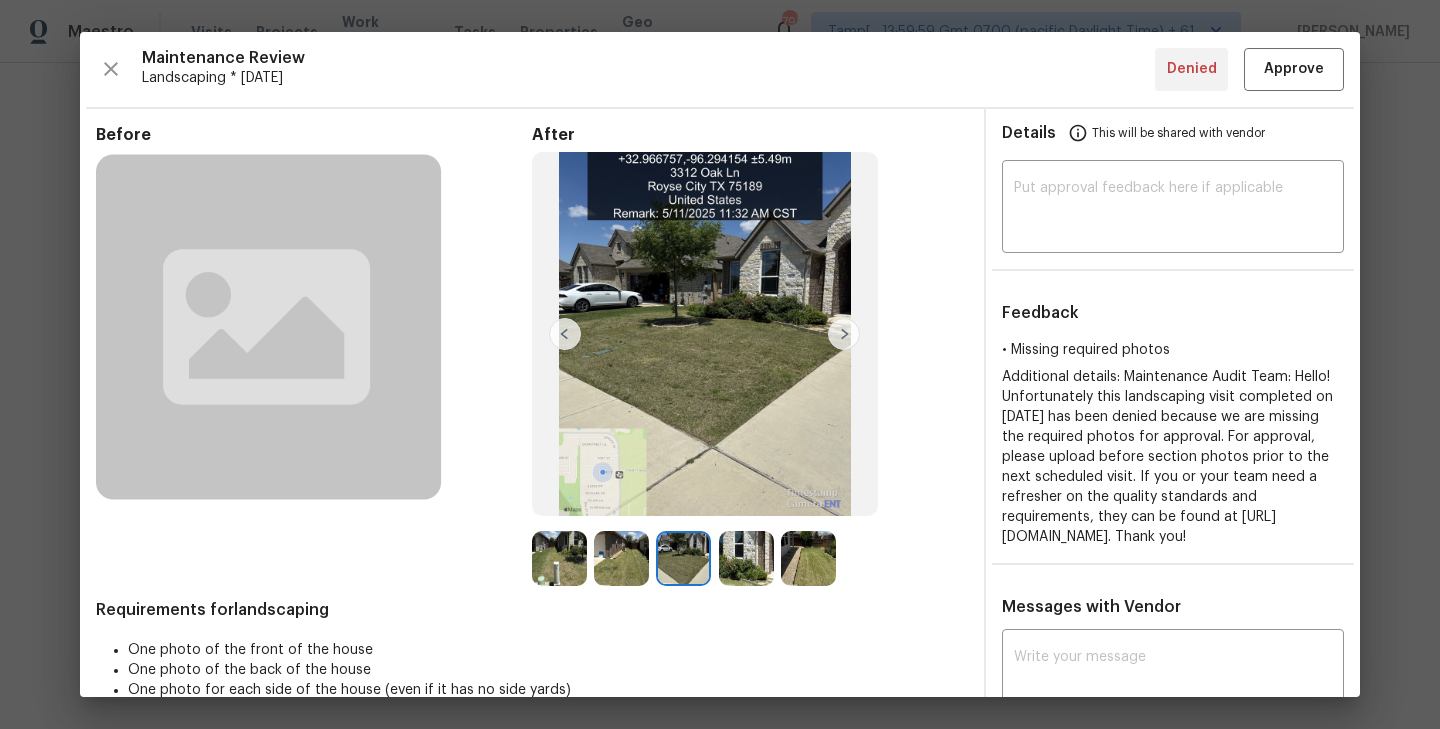 click at bounding box center [844, 334] 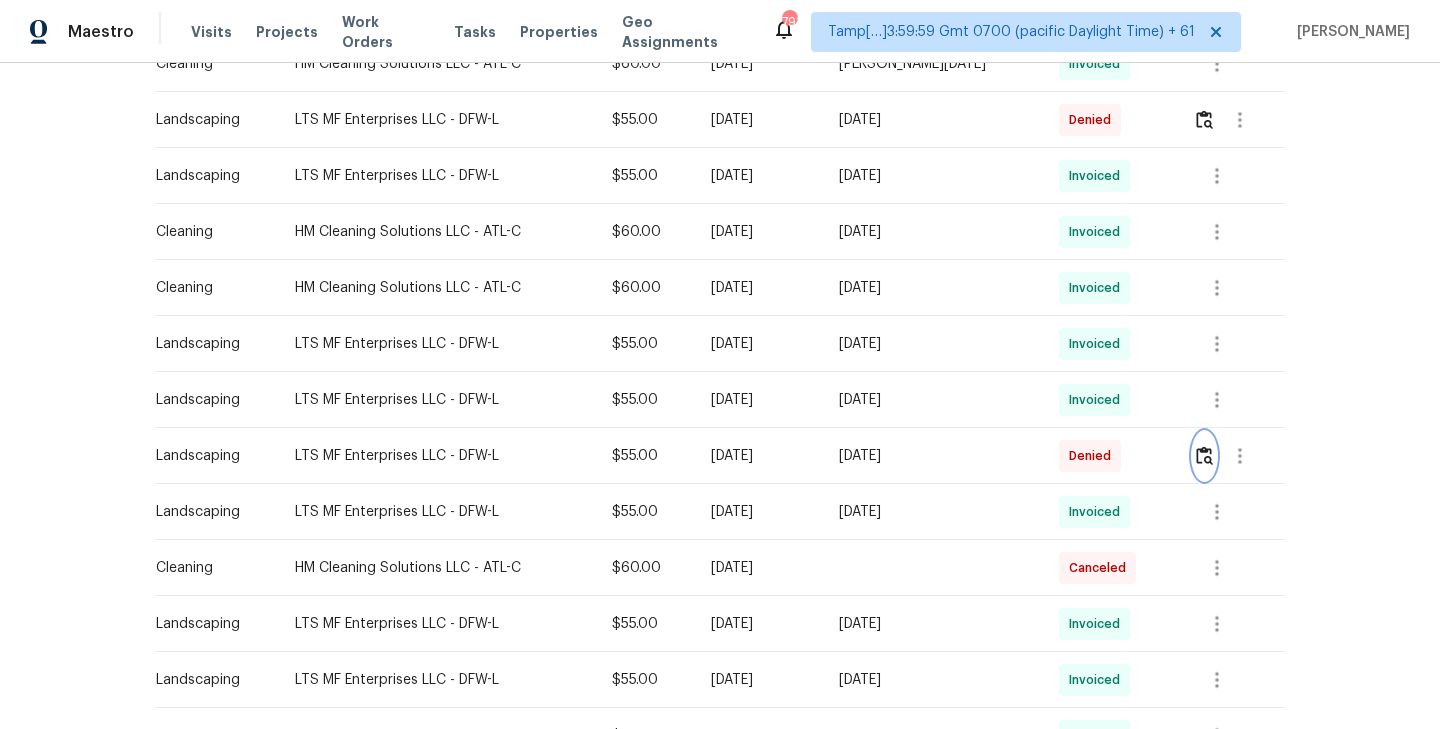 scroll, scrollTop: 915, scrollLeft: 0, axis: vertical 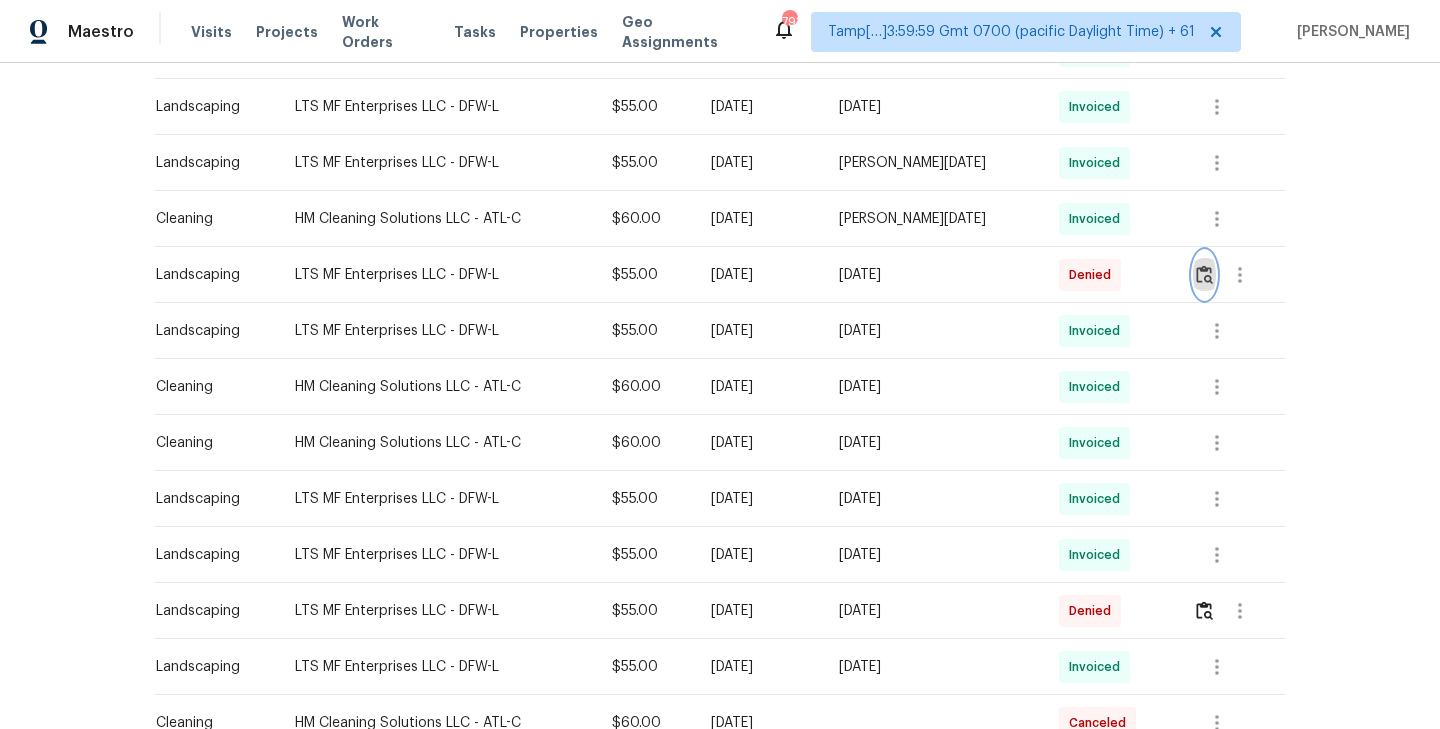 click at bounding box center [1204, 274] 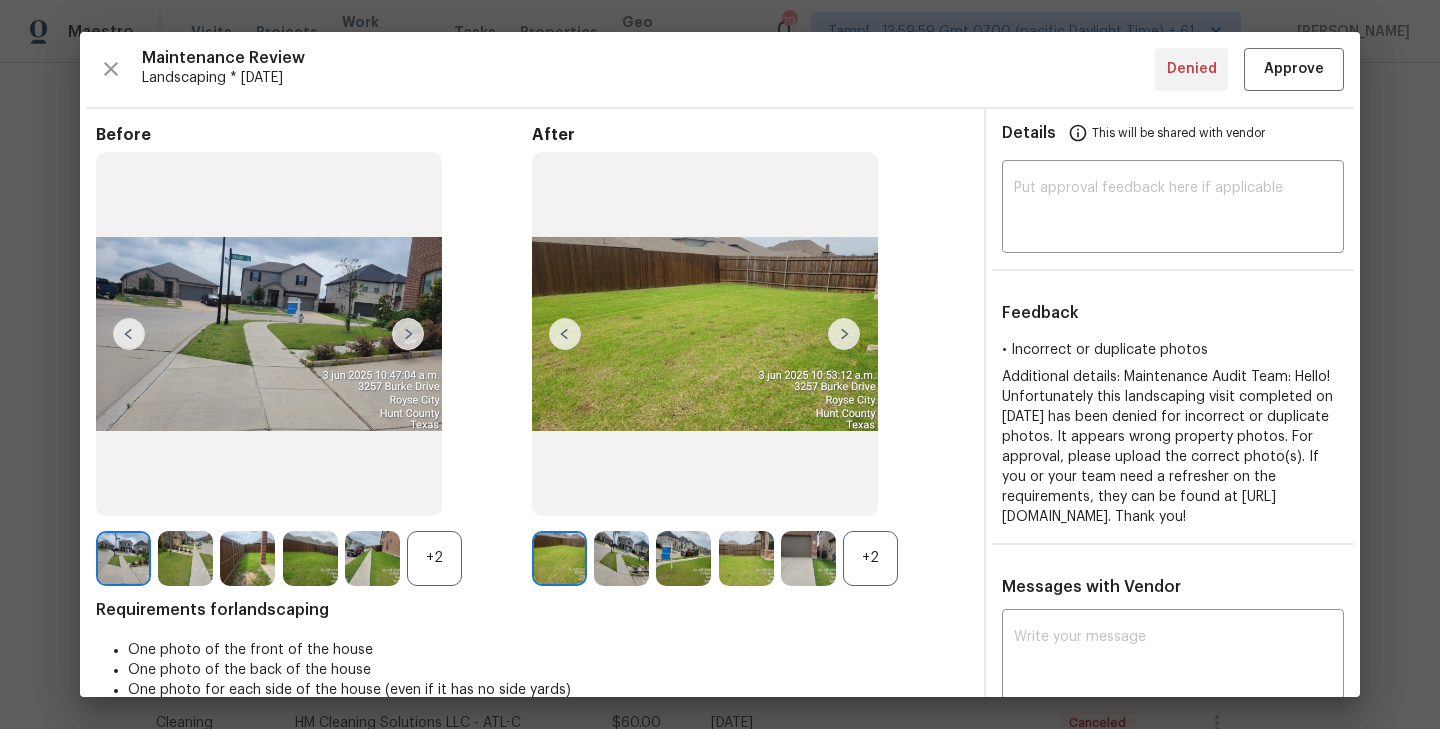 click on "+2" at bounding box center [870, 558] 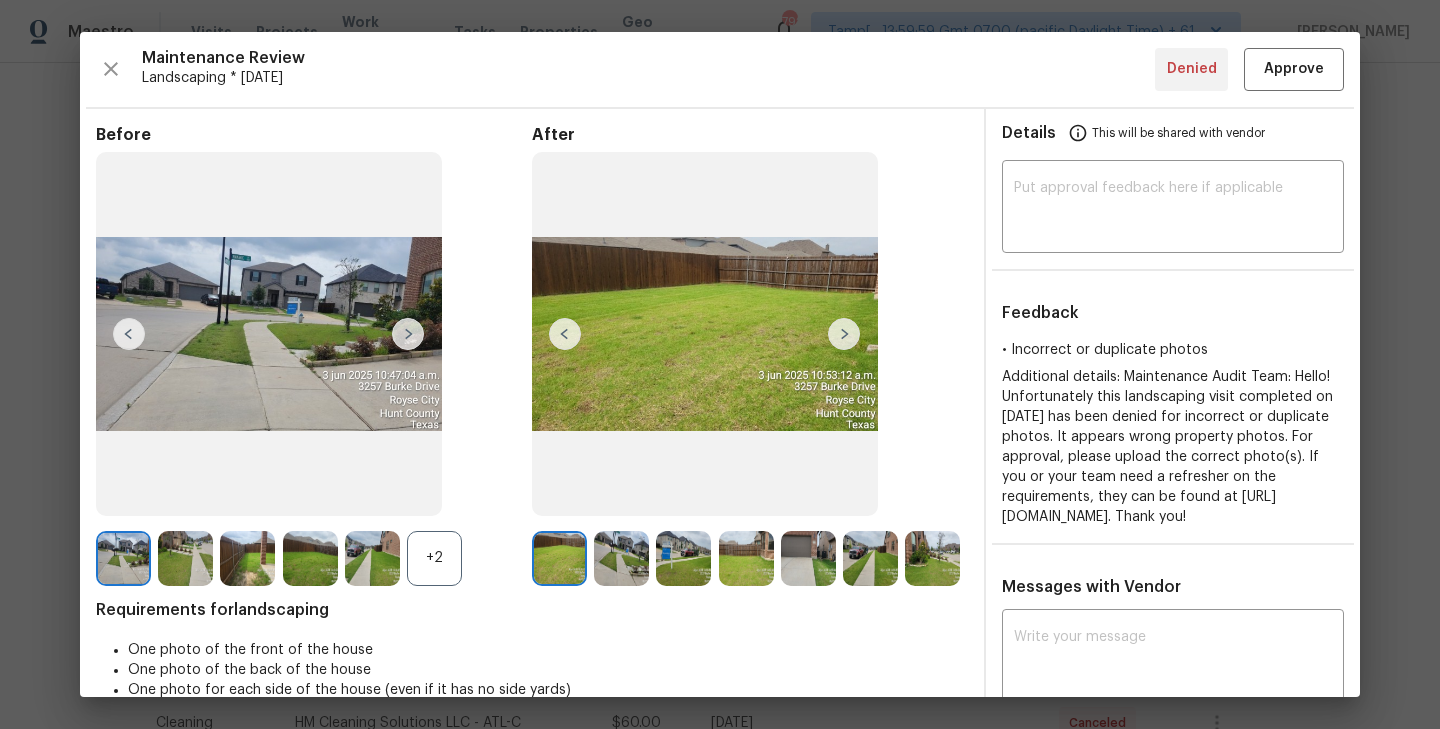 click on "+2" at bounding box center [434, 558] 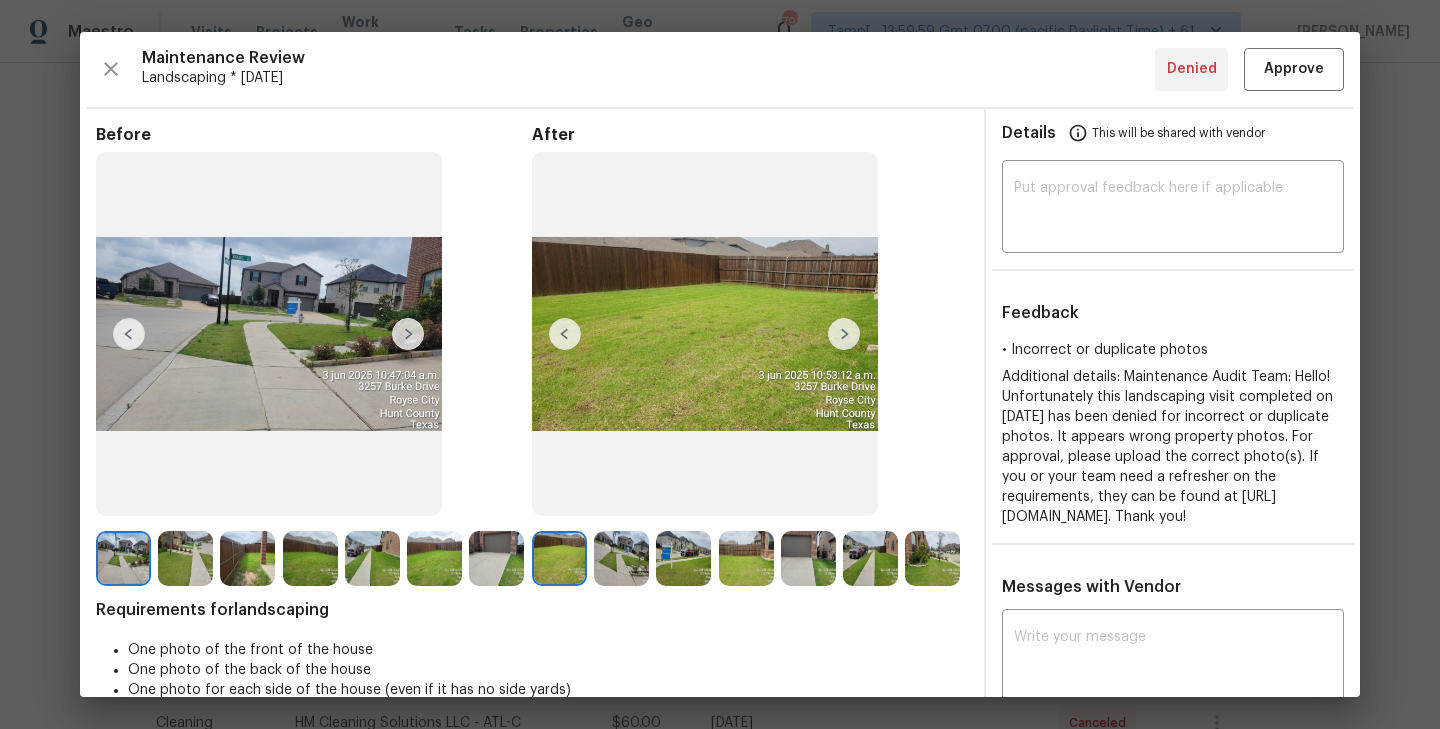 click at bounding box center [408, 334] 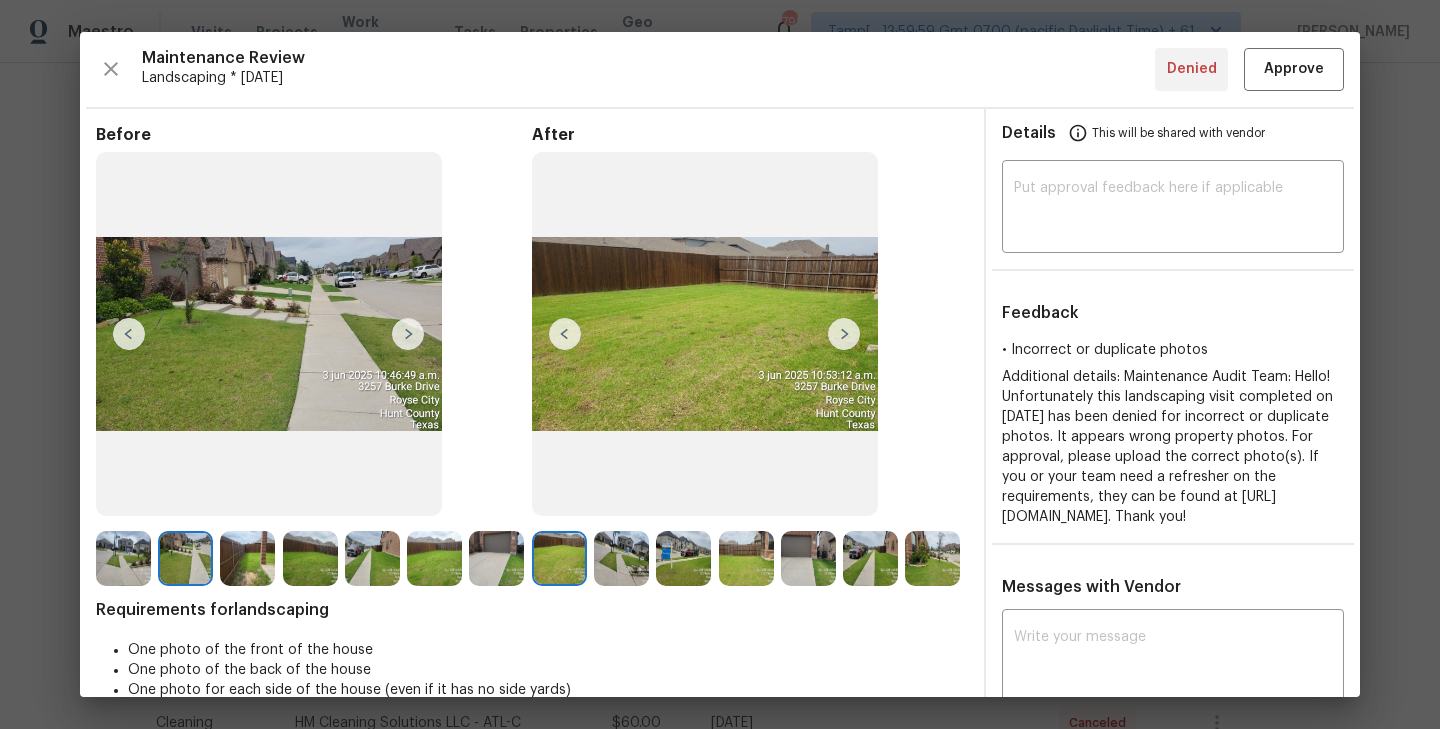 click at bounding box center [408, 334] 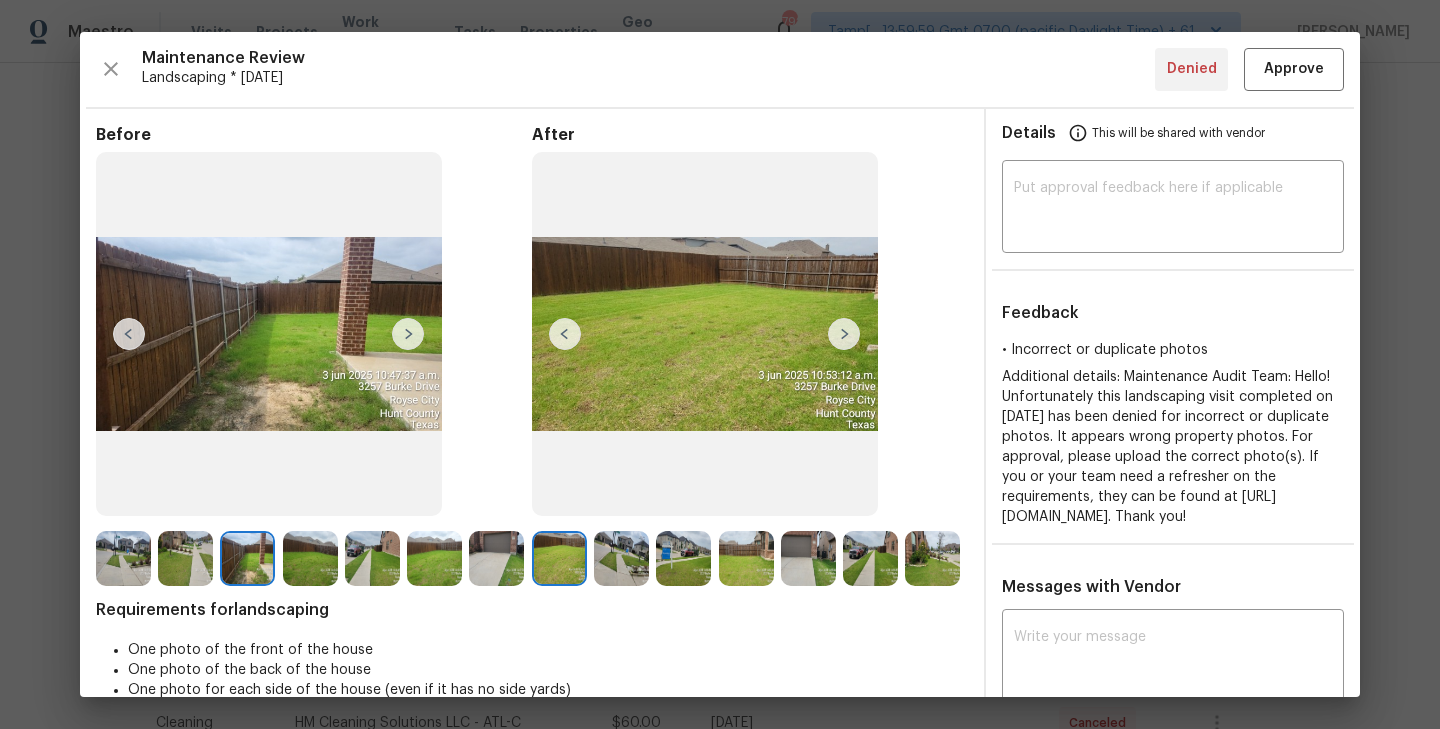 click at bounding box center (408, 334) 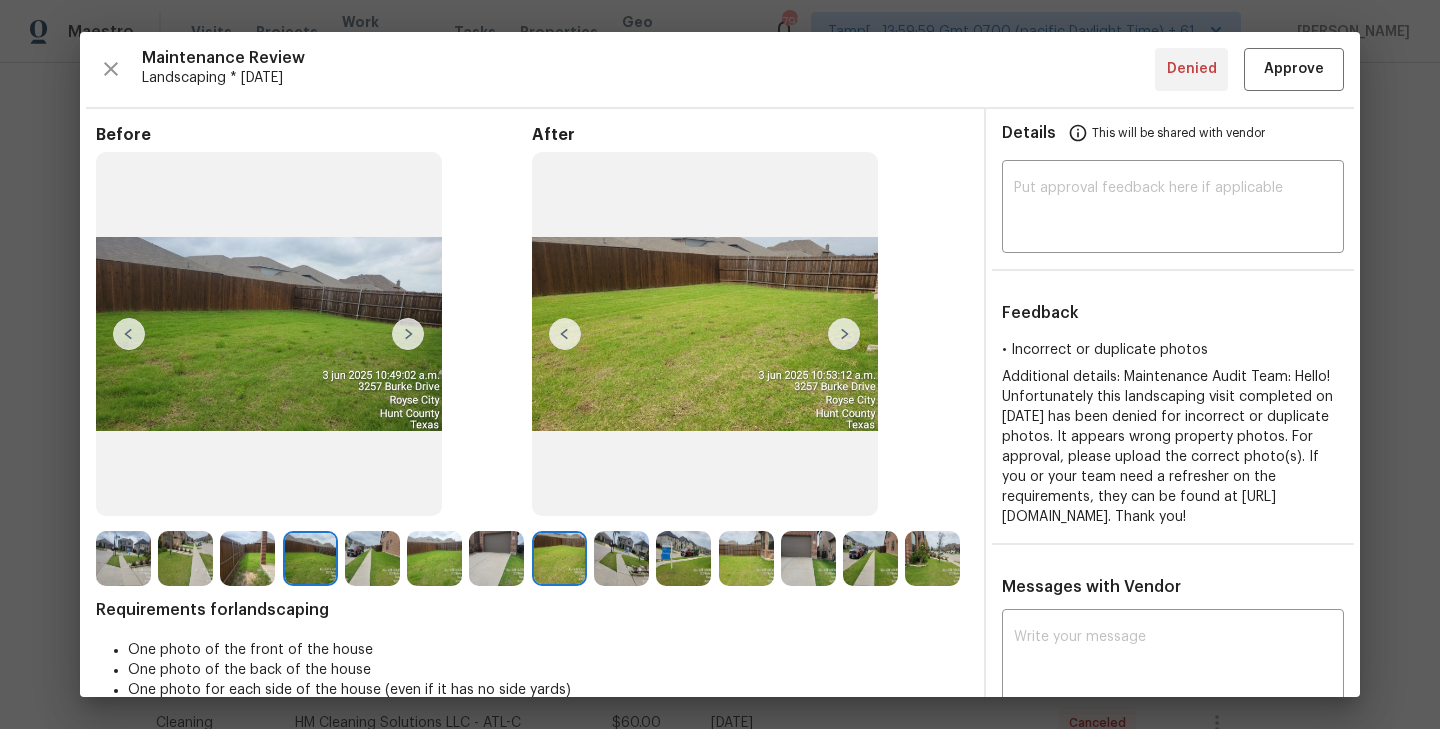 click at bounding box center [844, 334] 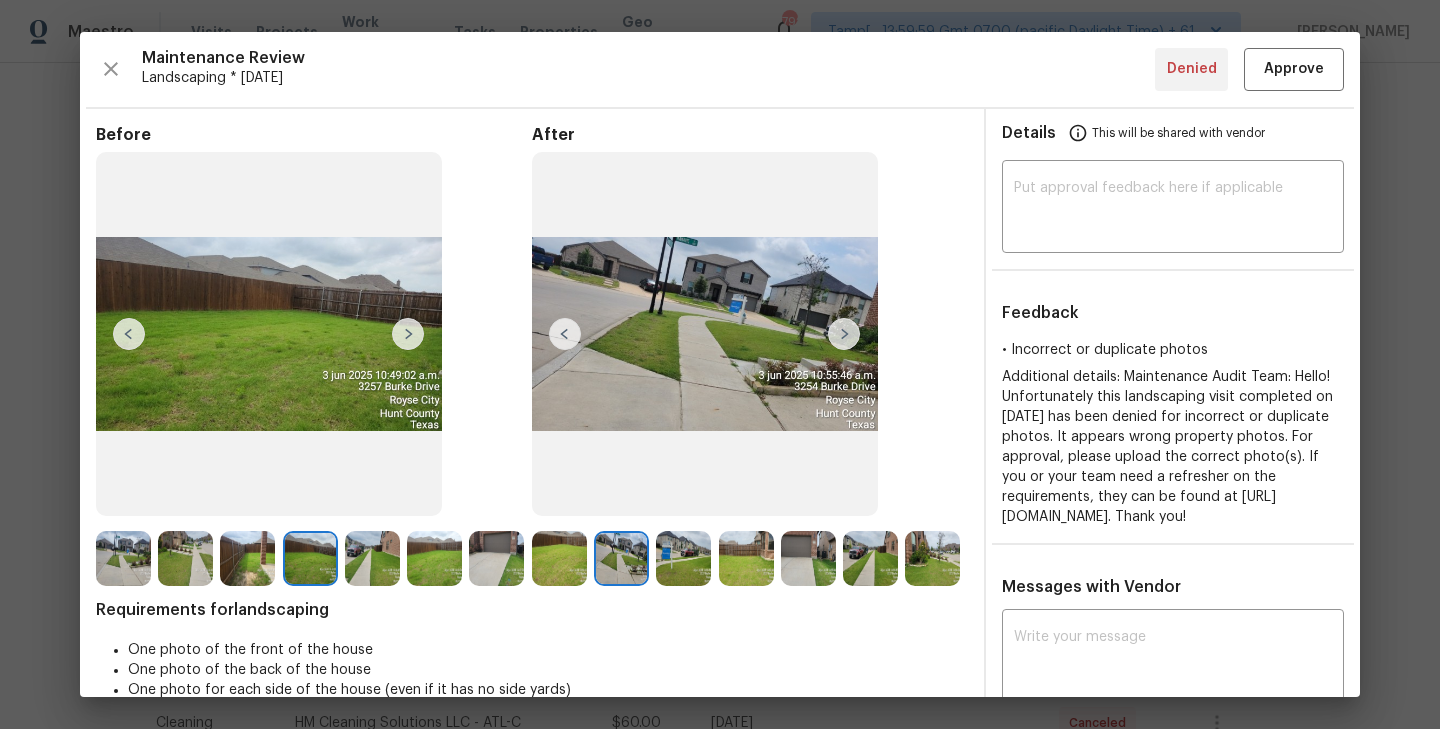 click at bounding box center (844, 334) 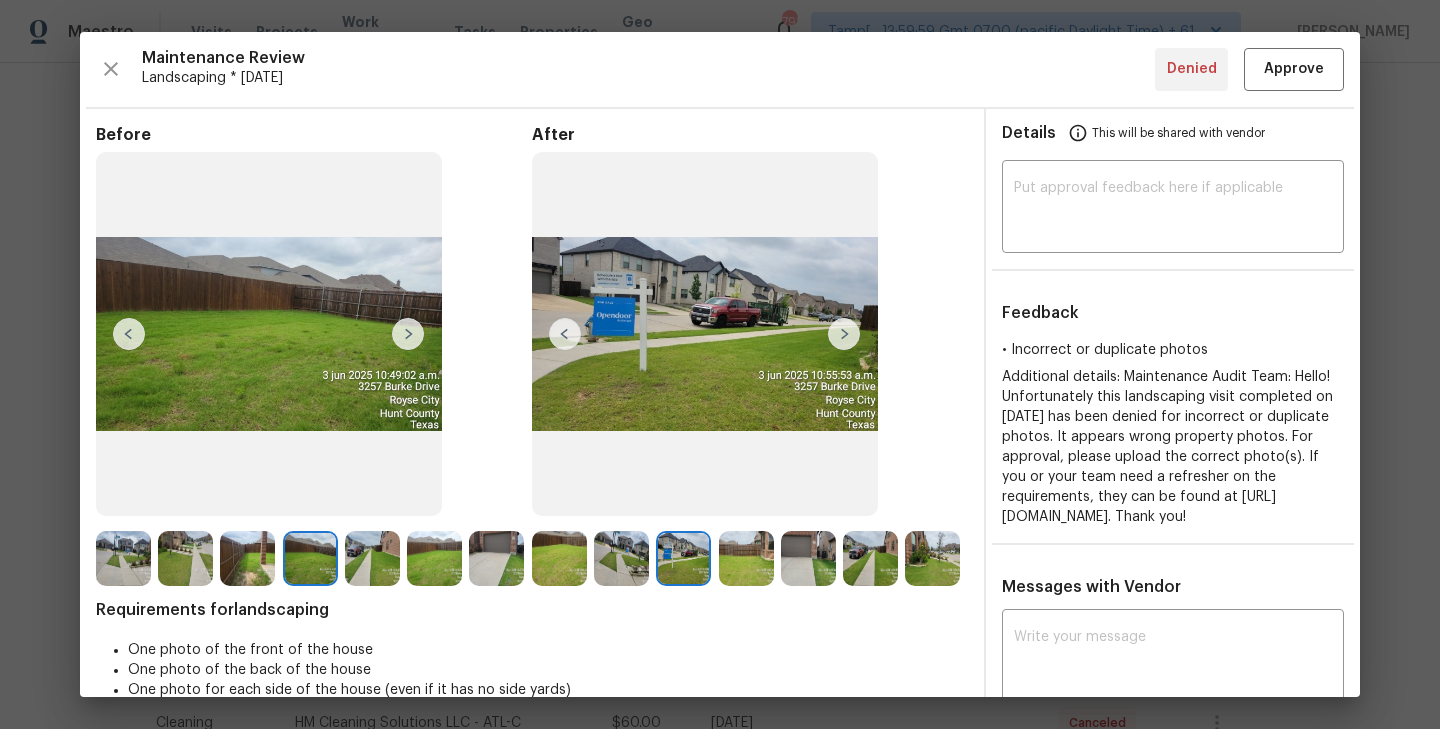 click at bounding box center (844, 334) 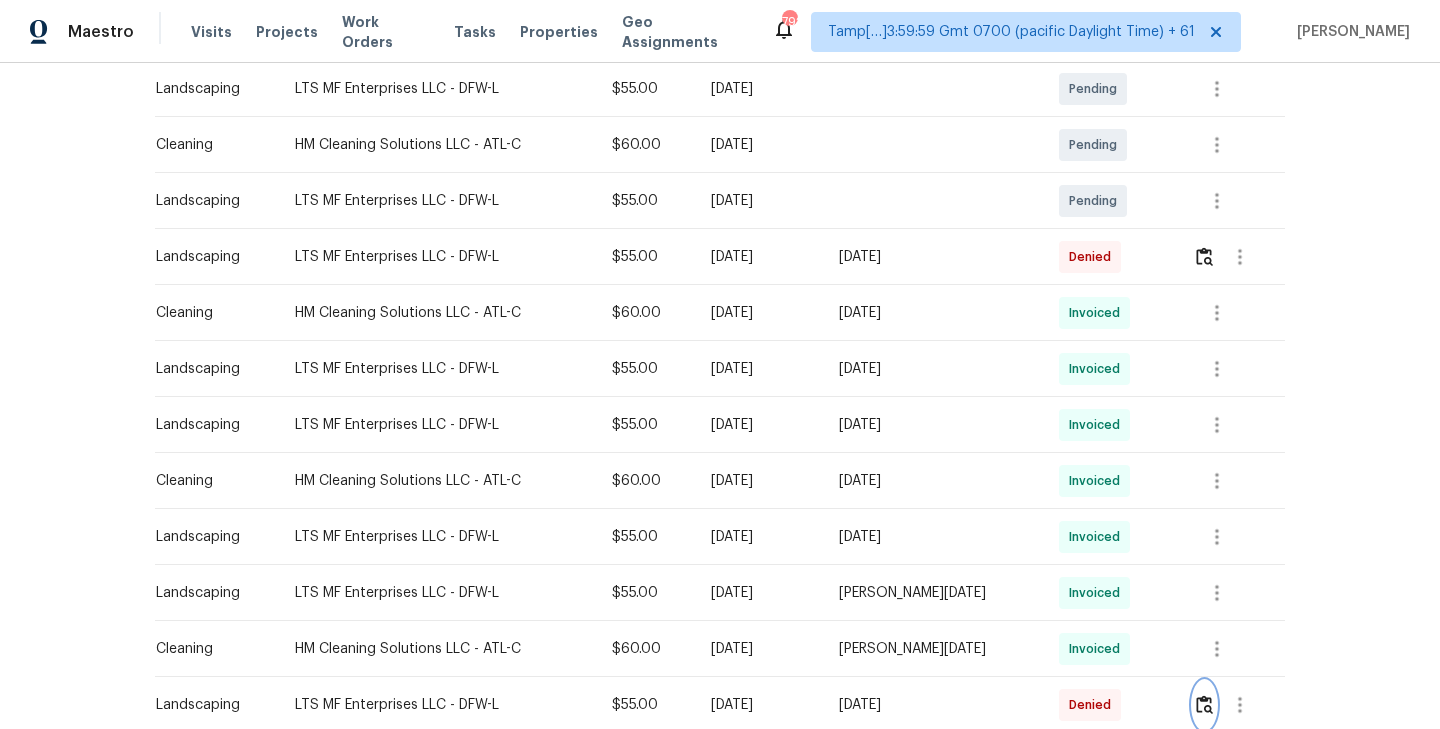 scroll, scrollTop: 473, scrollLeft: 0, axis: vertical 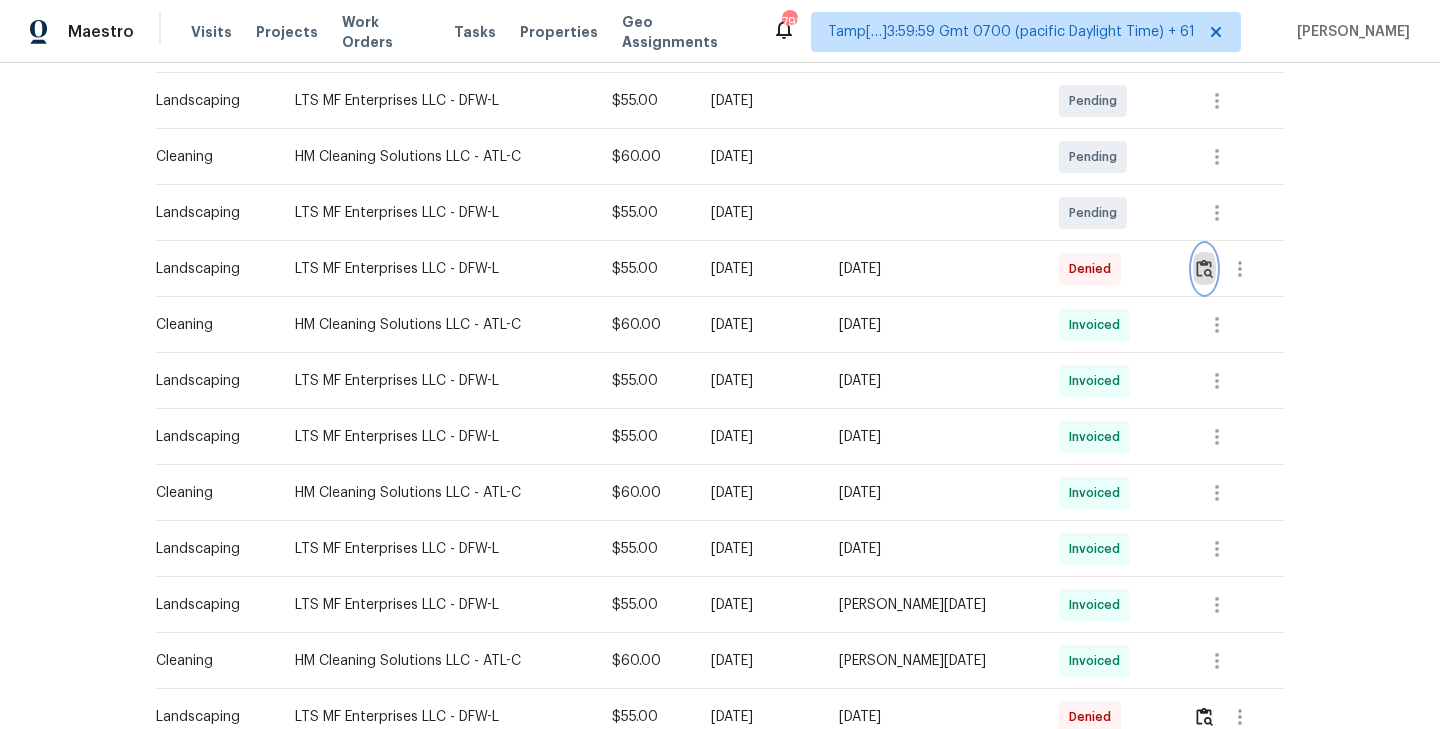 click at bounding box center [1204, 268] 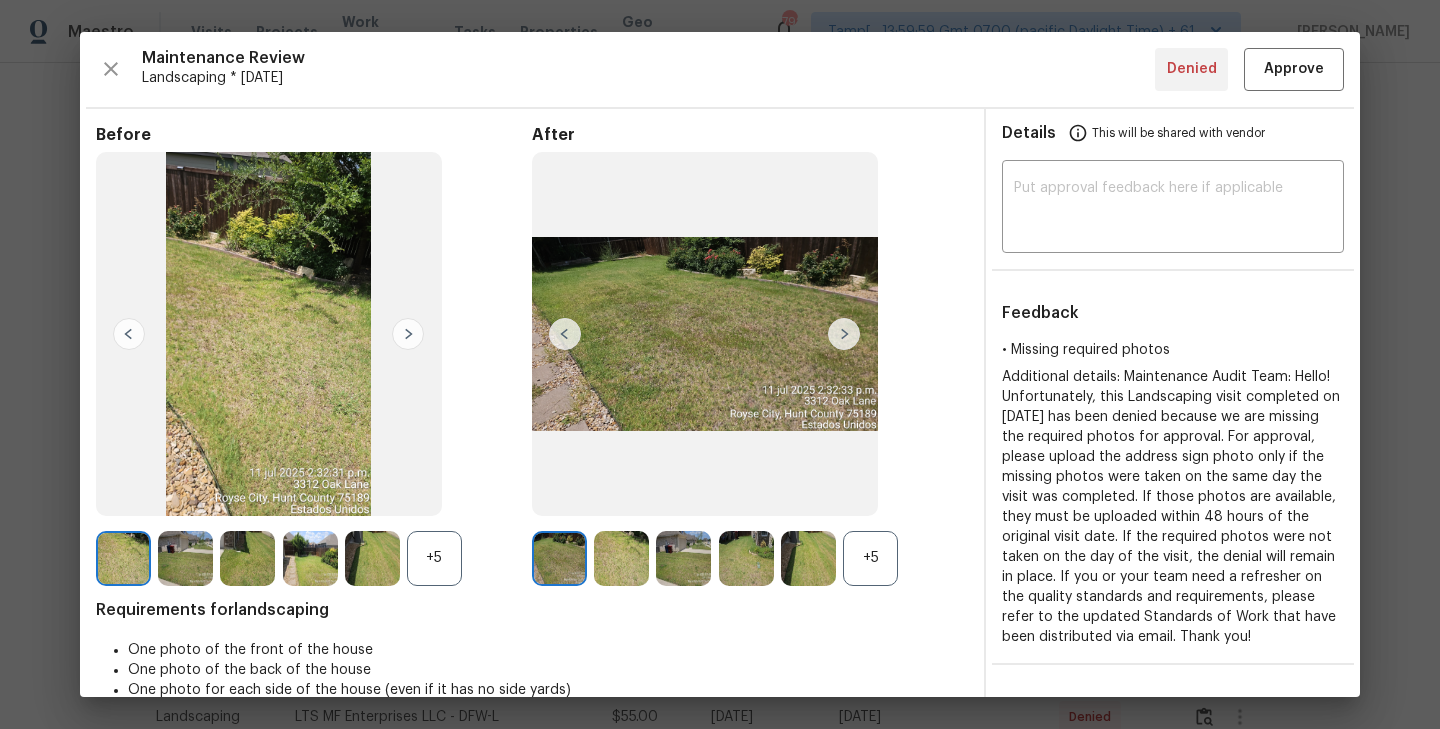click on "+5" at bounding box center (870, 558) 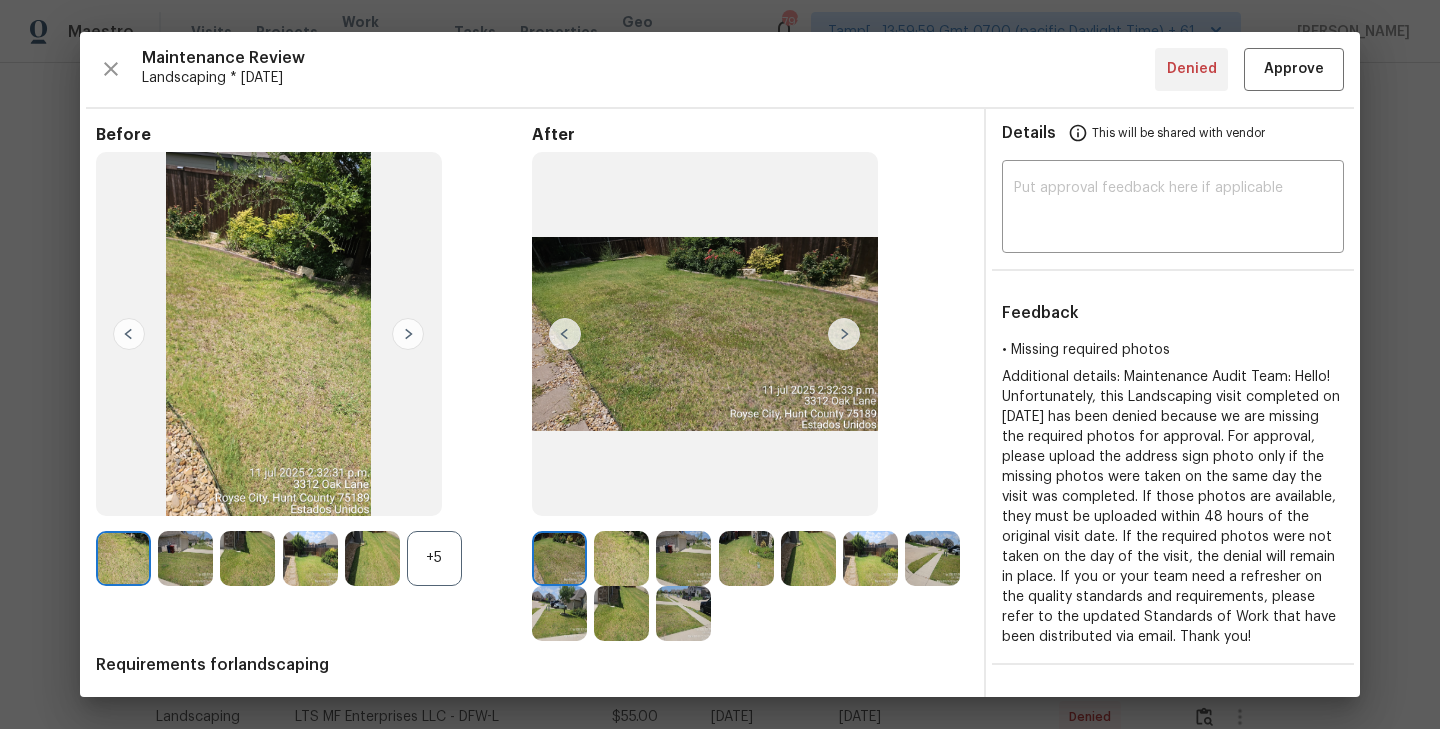 click on "+5" at bounding box center (434, 558) 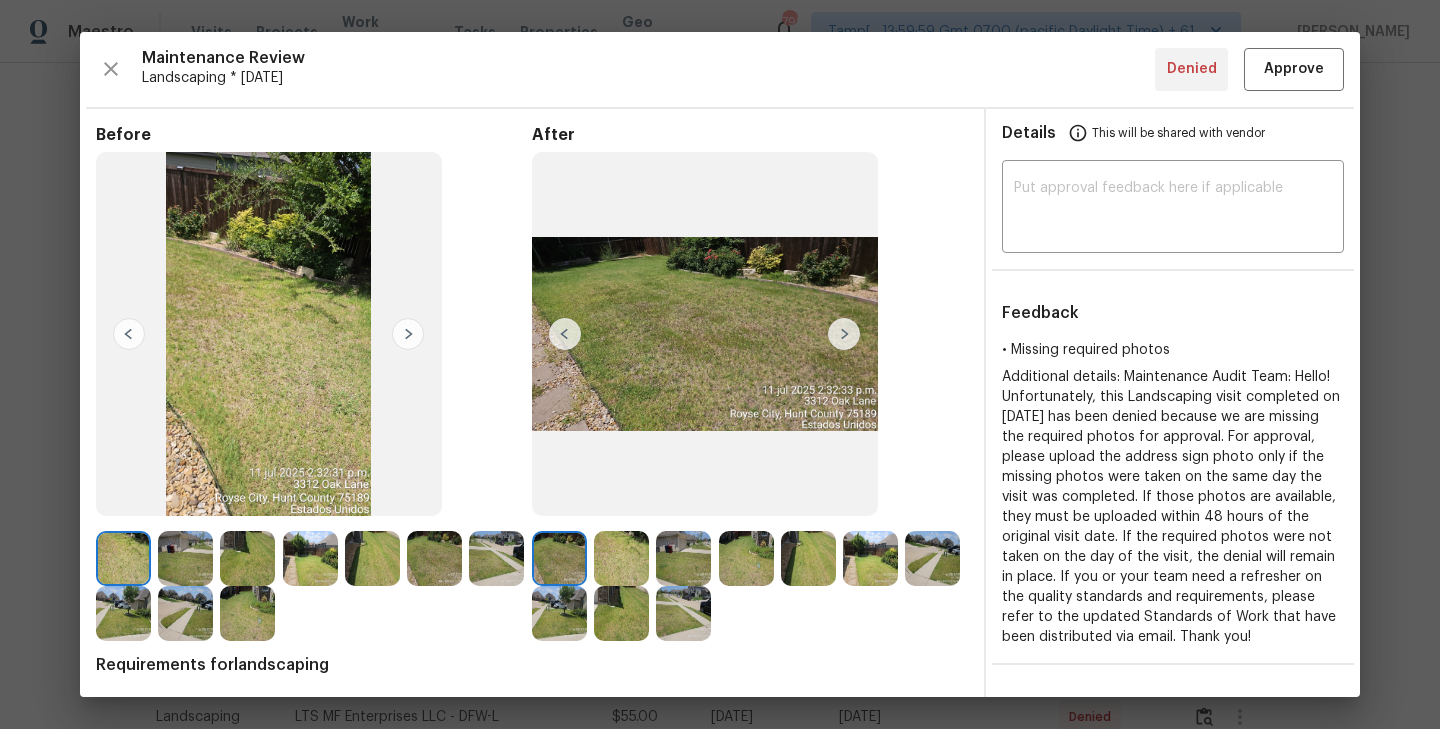 click at bounding box center [844, 334] 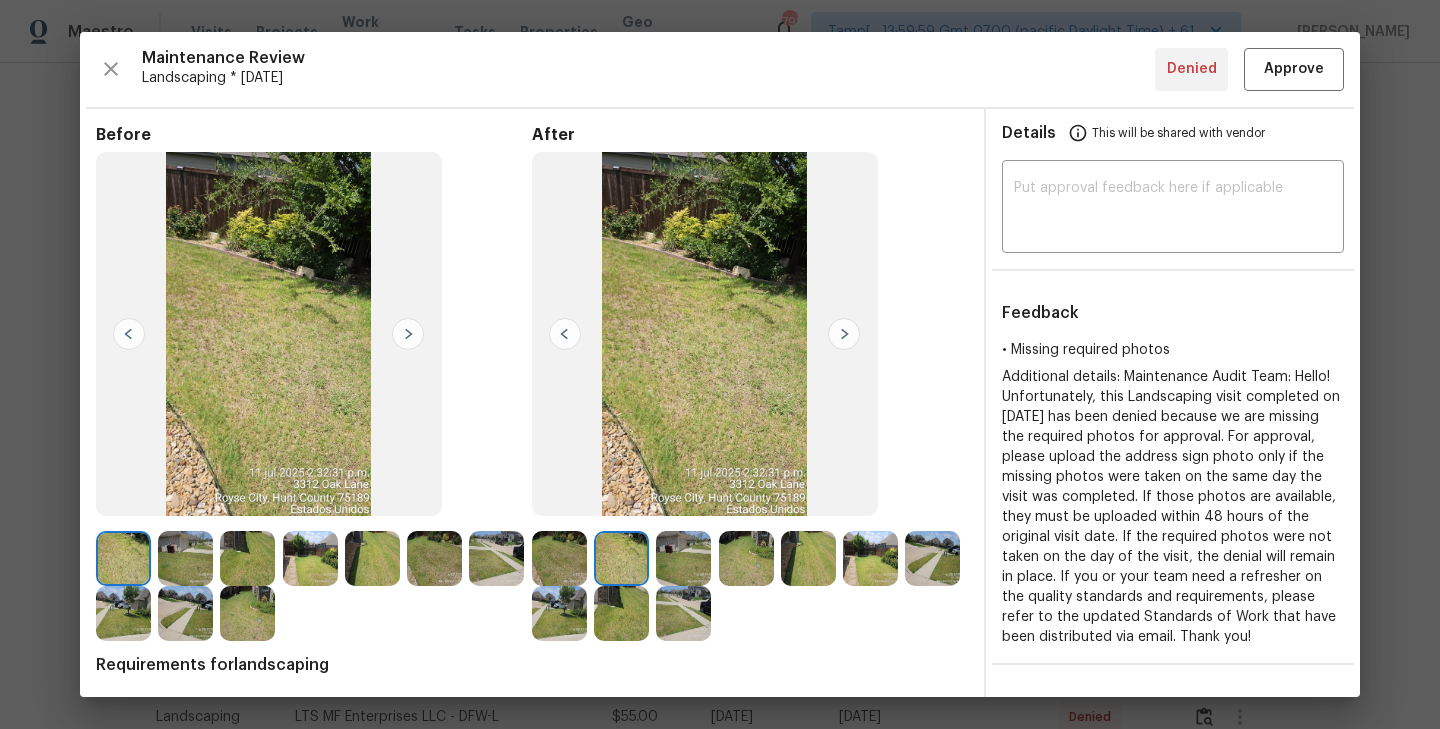 click at bounding box center (844, 334) 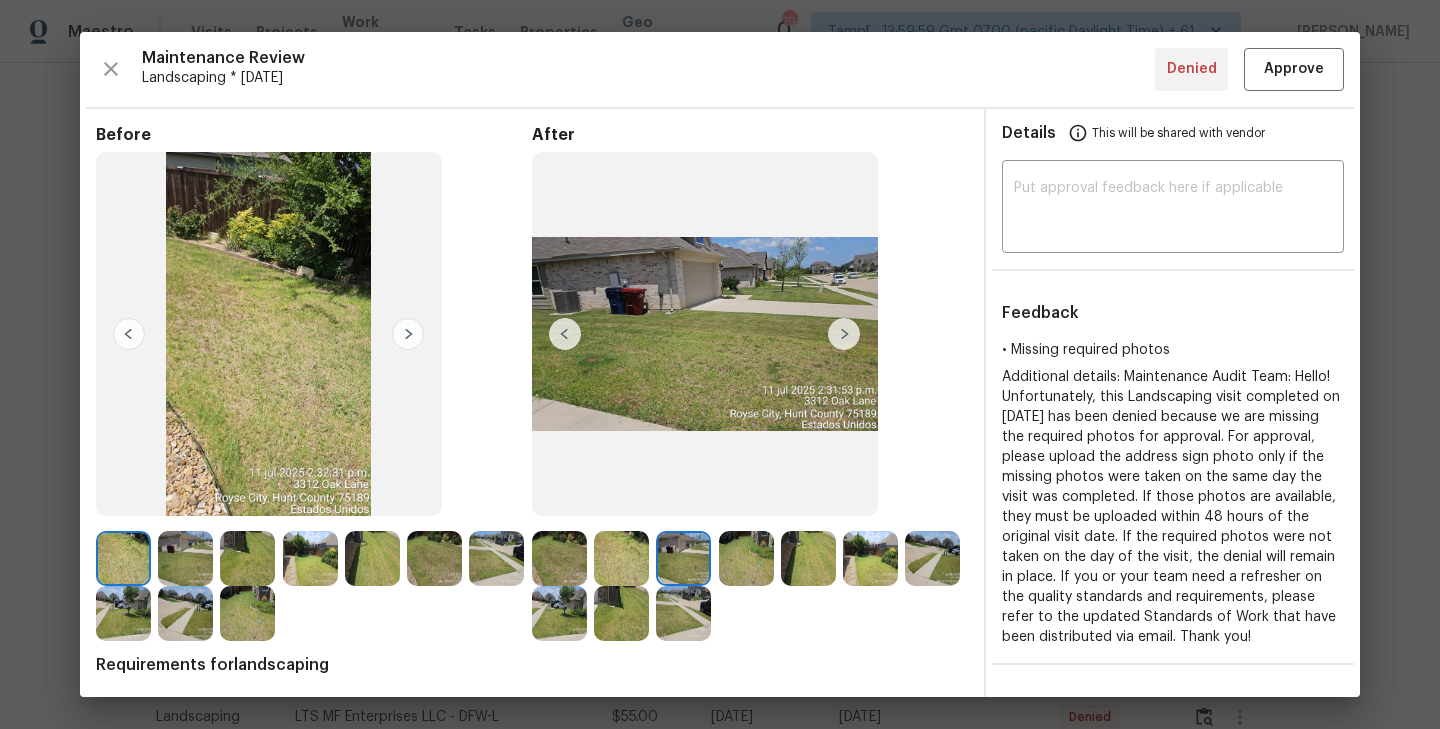 click at bounding box center (844, 334) 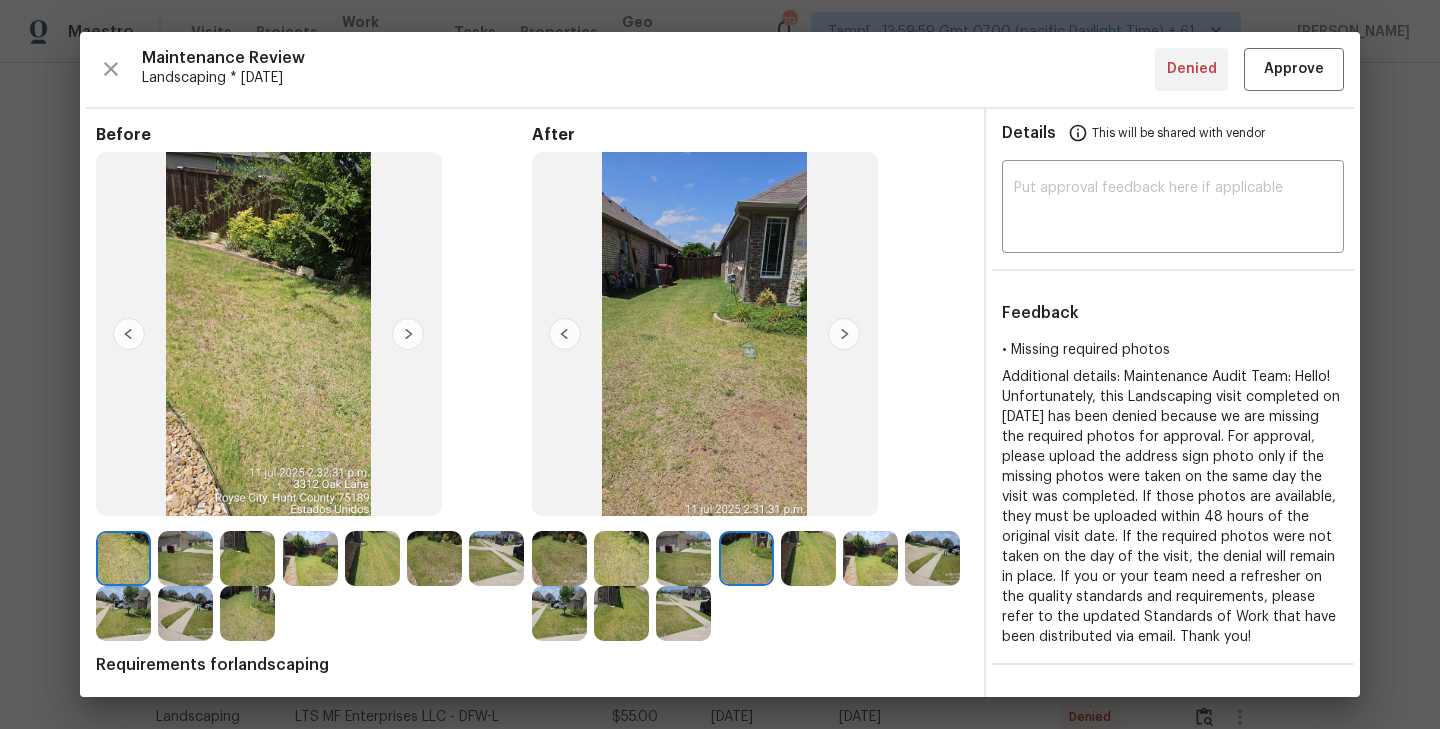 click at bounding box center (565, 334) 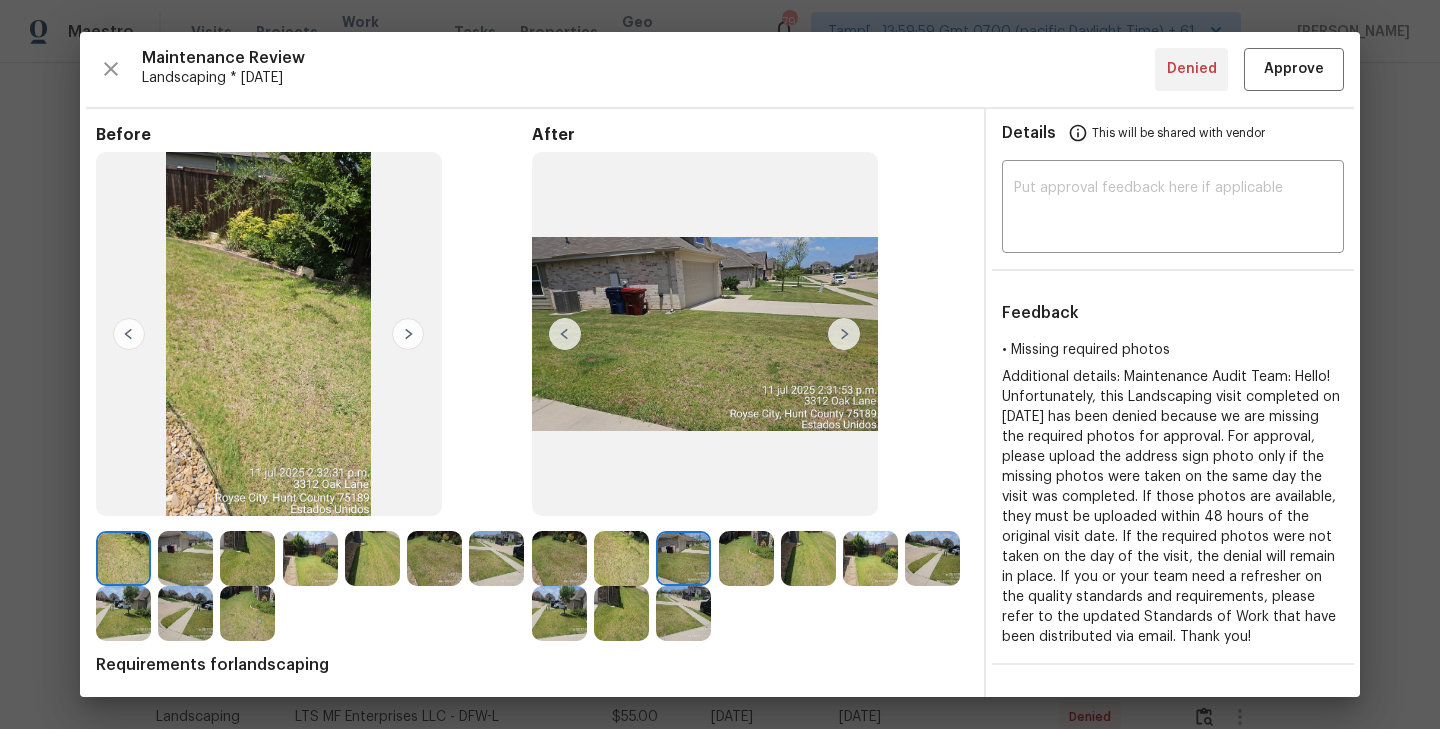 click at bounding box center (844, 334) 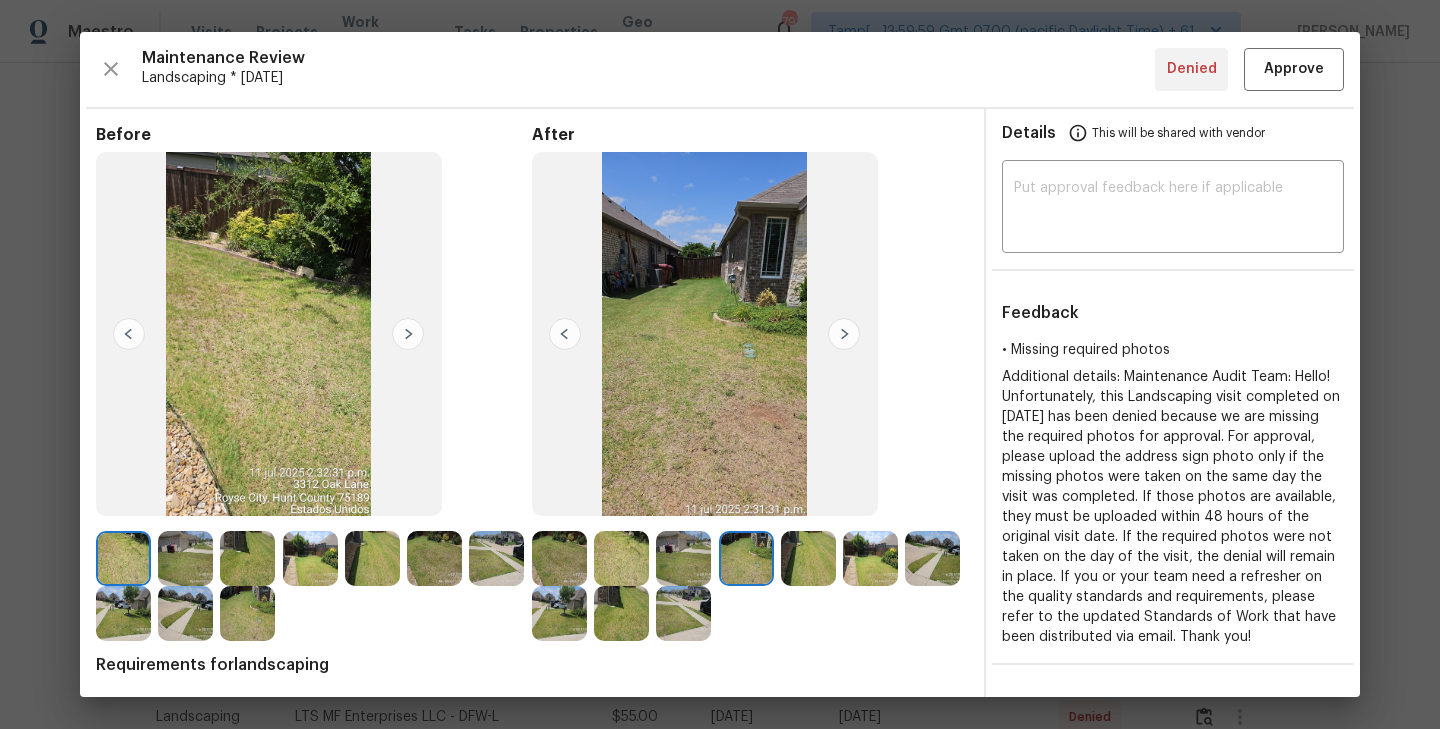 click at bounding box center (844, 334) 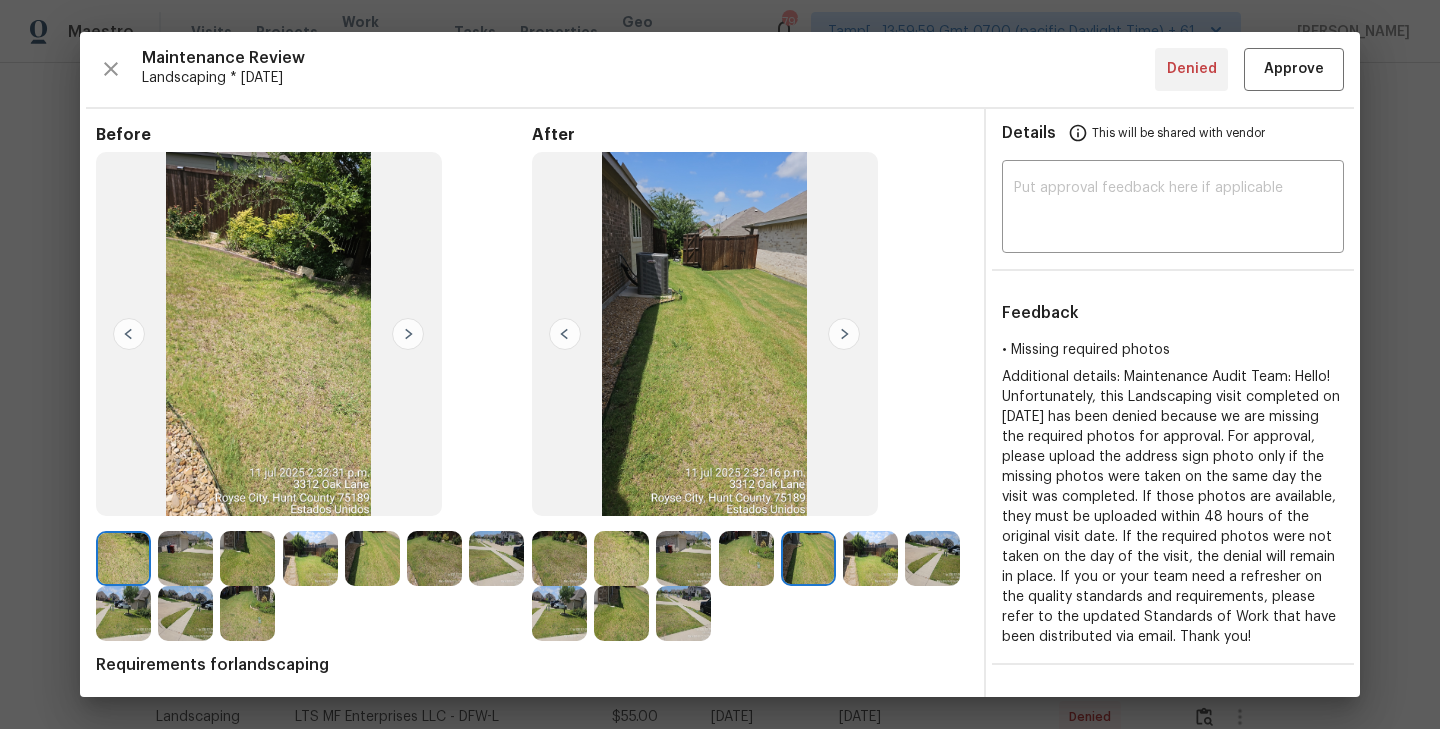 click at bounding box center [844, 334] 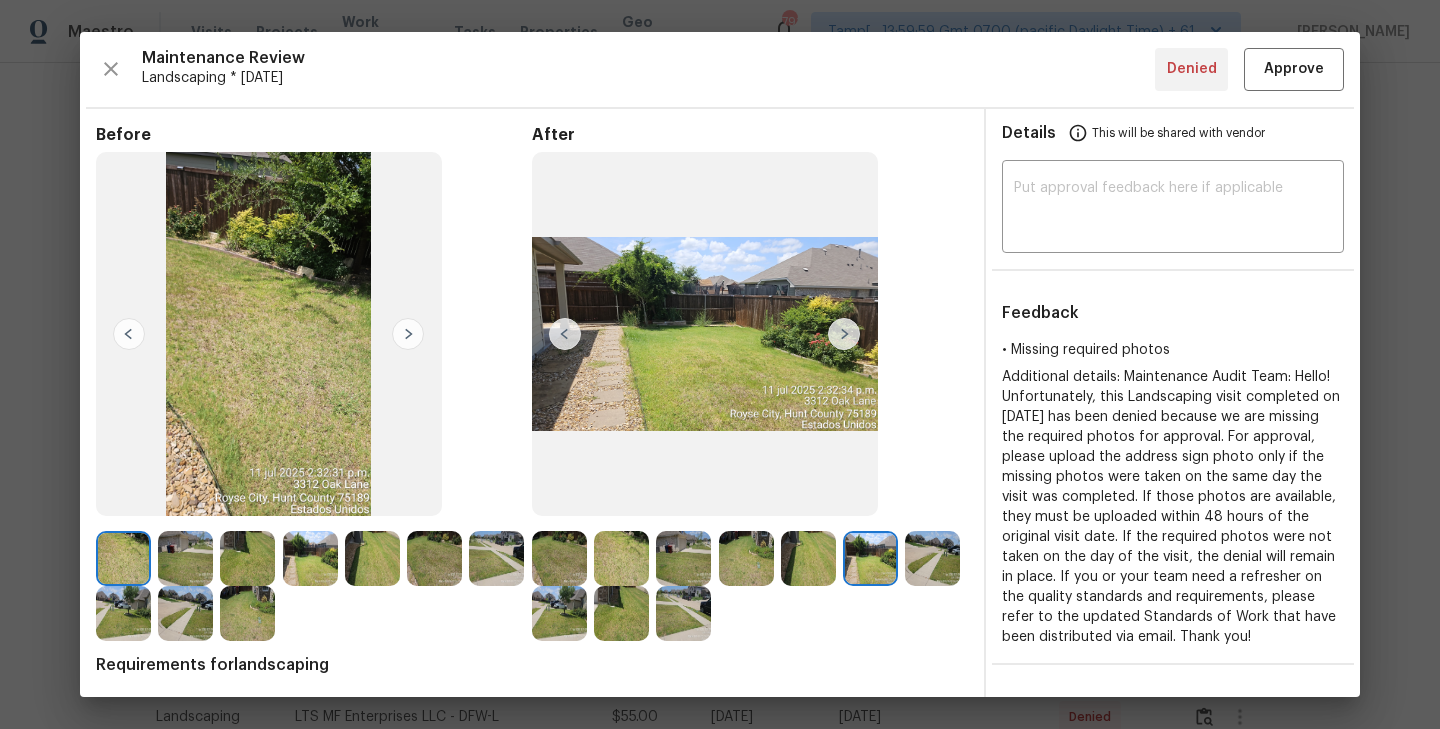 click at bounding box center [844, 334] 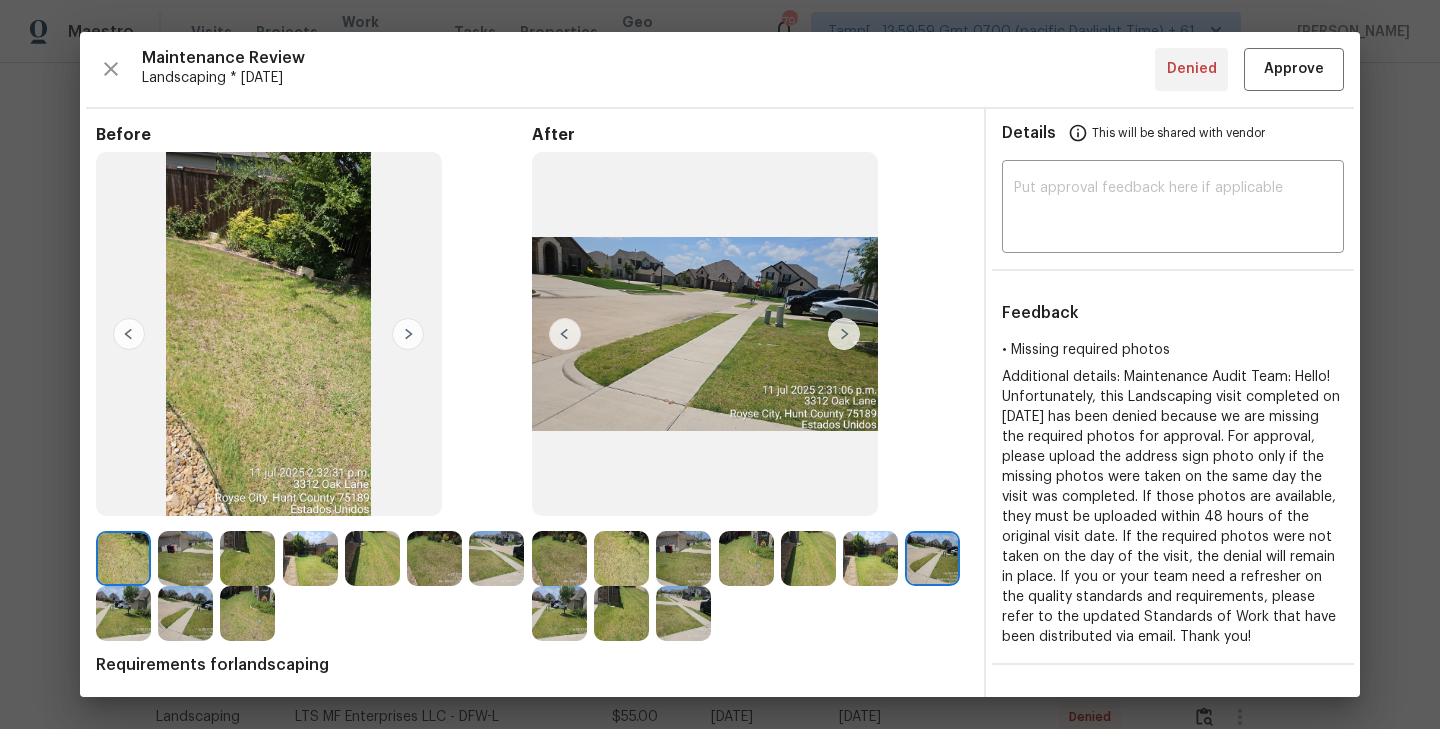 click at bounding box center [844, 334] 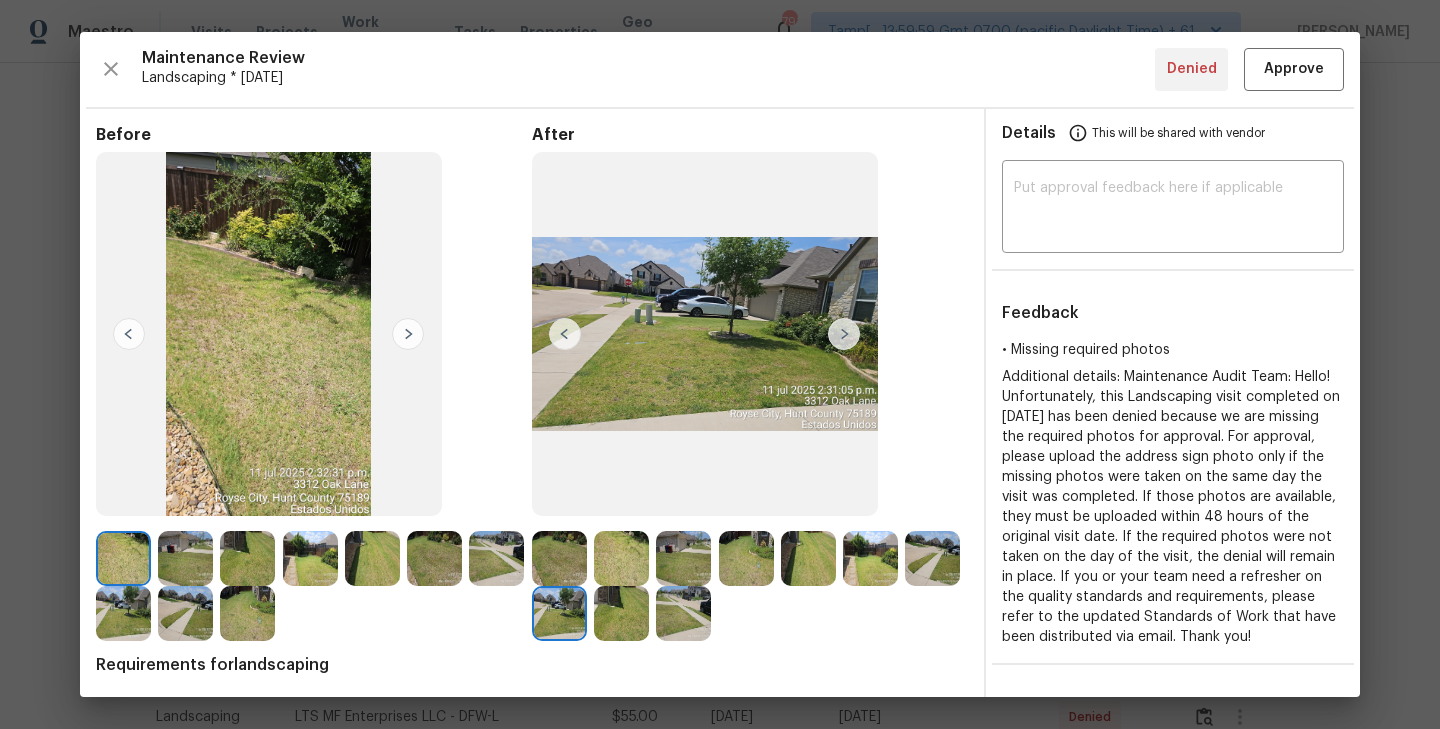 click at bounding box center (844, 334) 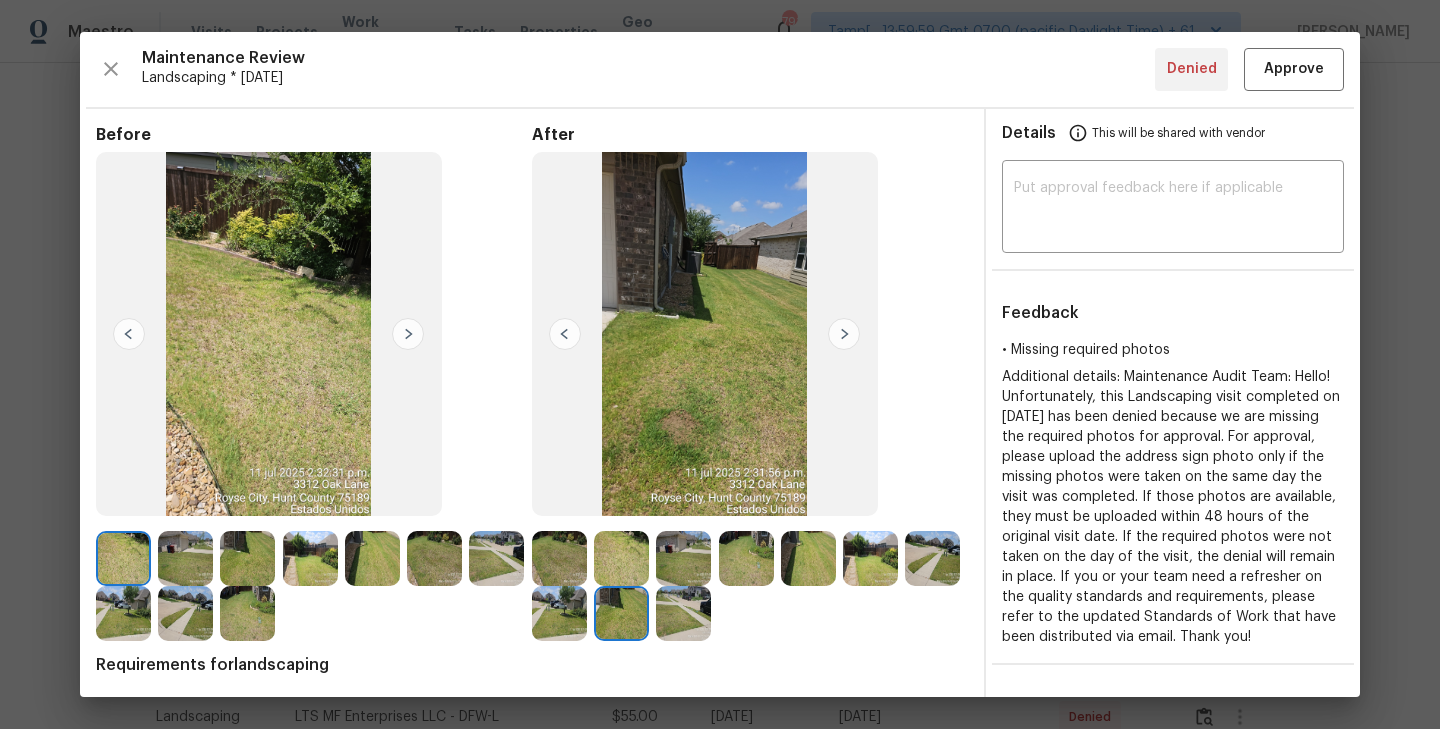 click at bounding box center [844, 334] 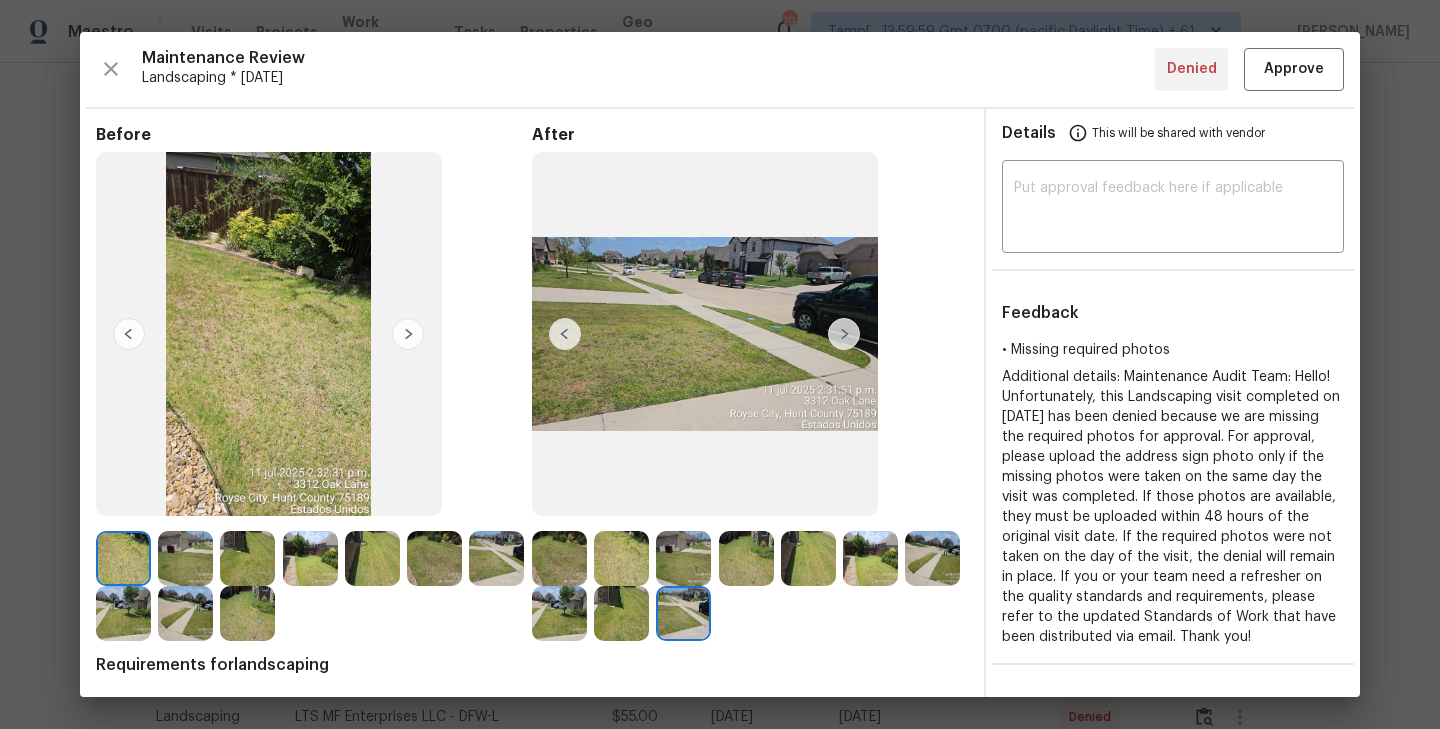 click at bounding box center (621, 613) 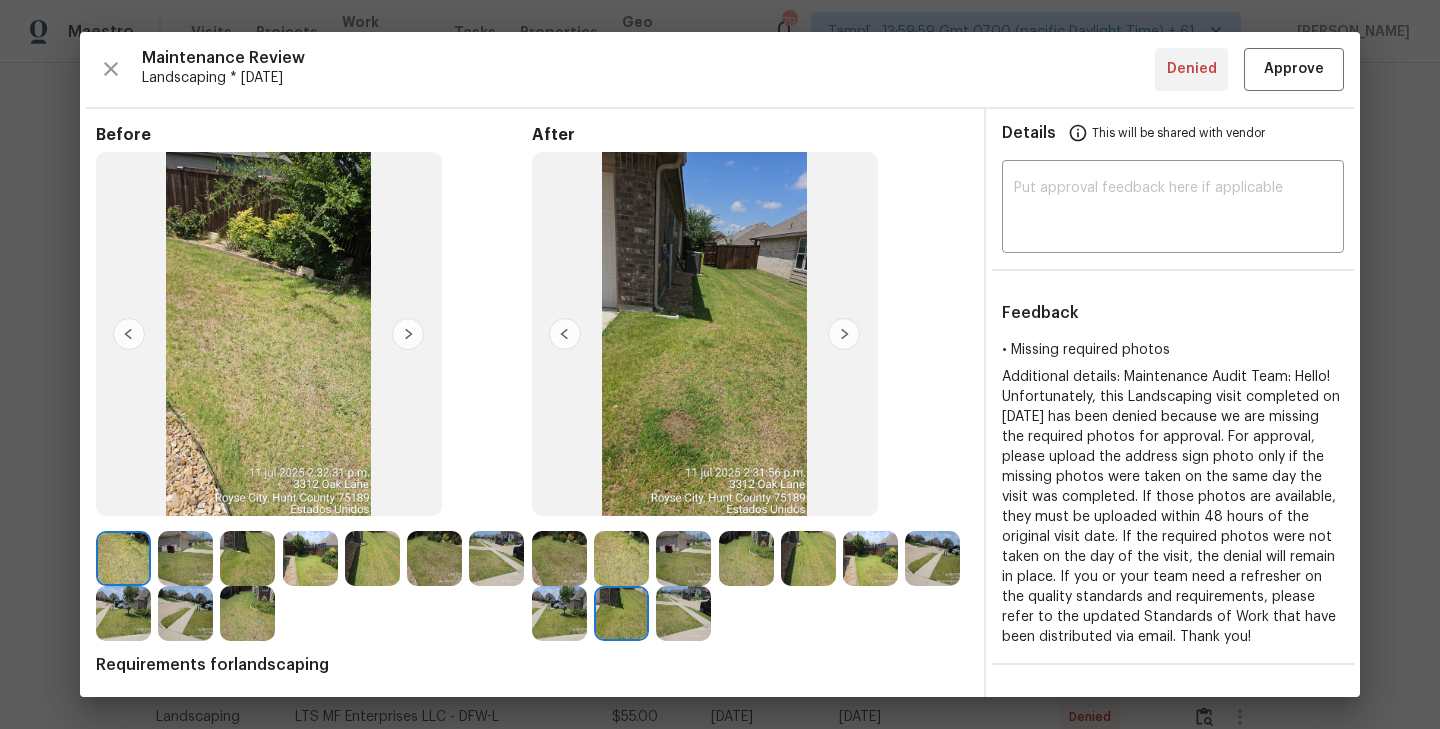 click at bounding box center (565, 334) 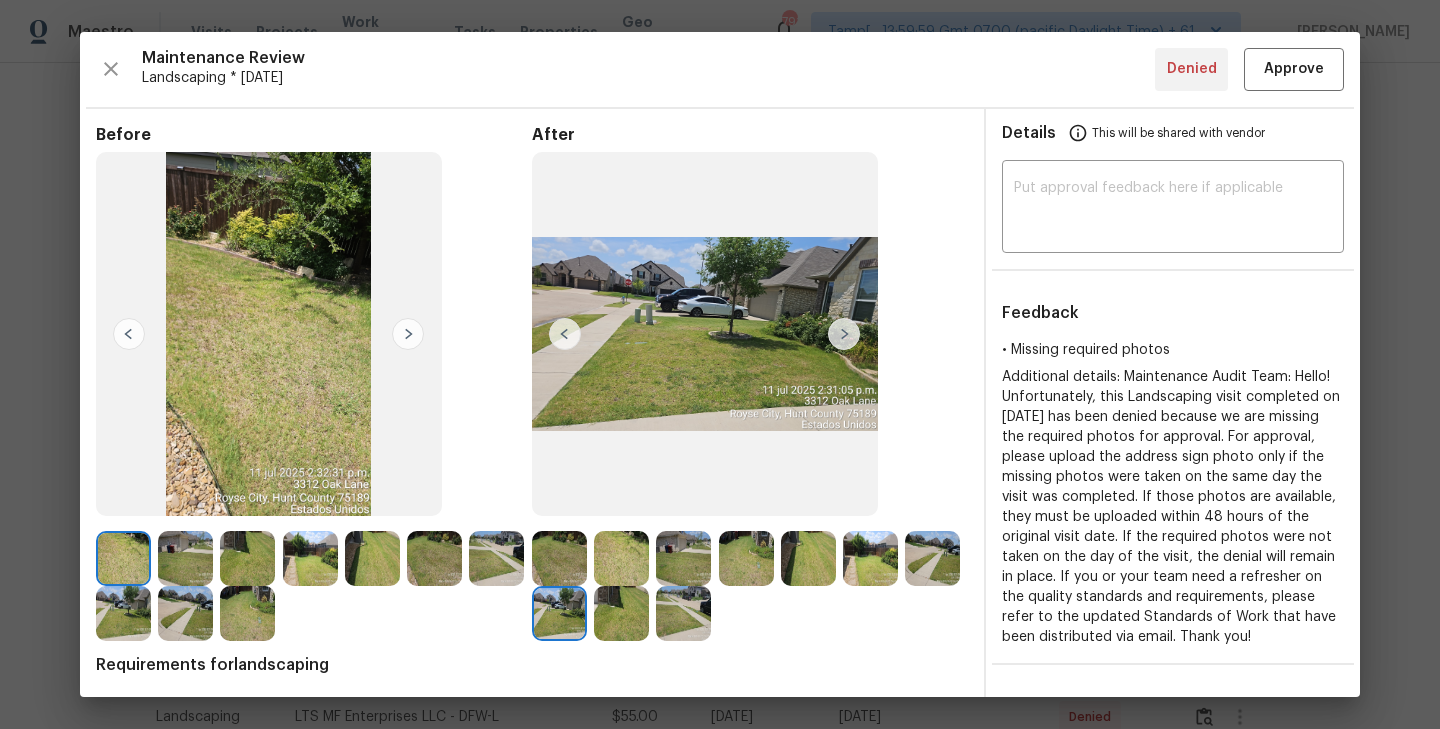 click at bounding box center (565, 334) 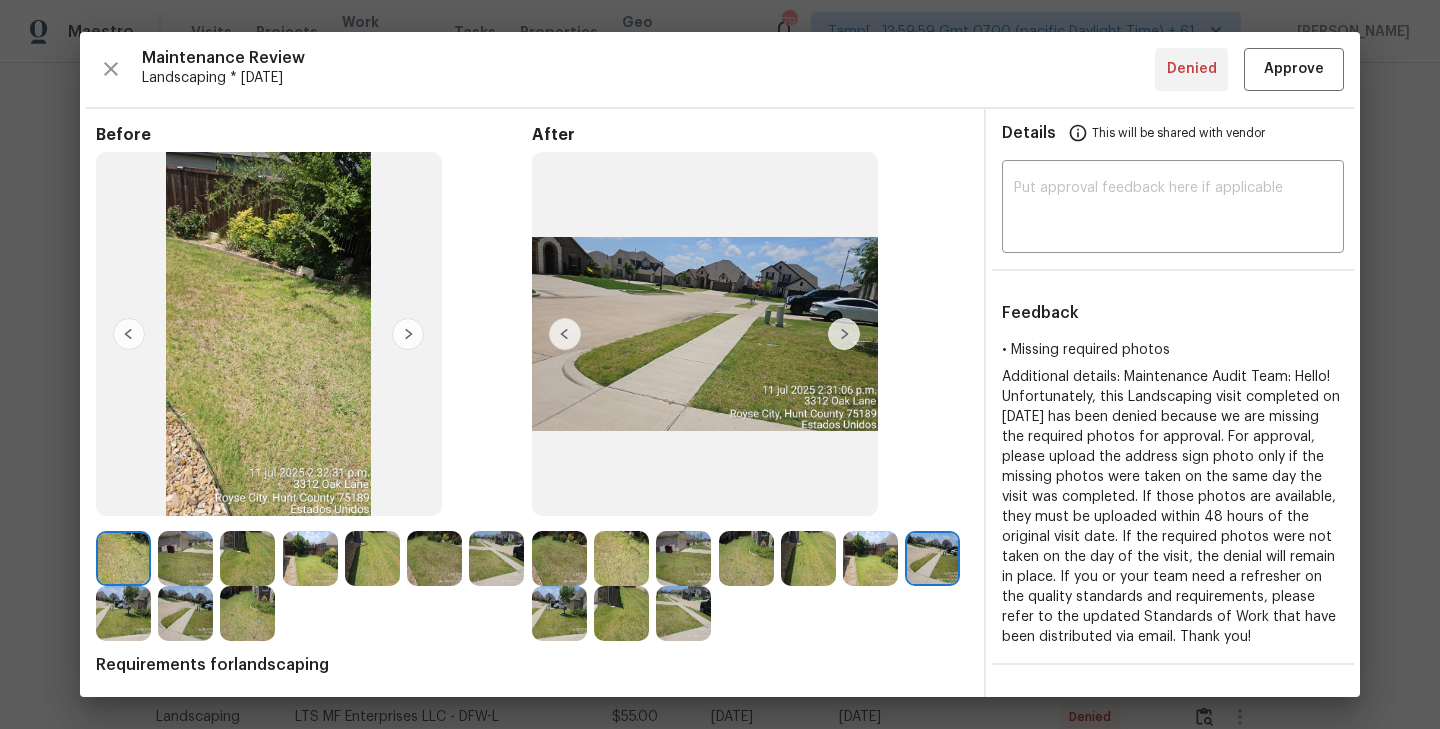 click at bounding box center (565, 334) 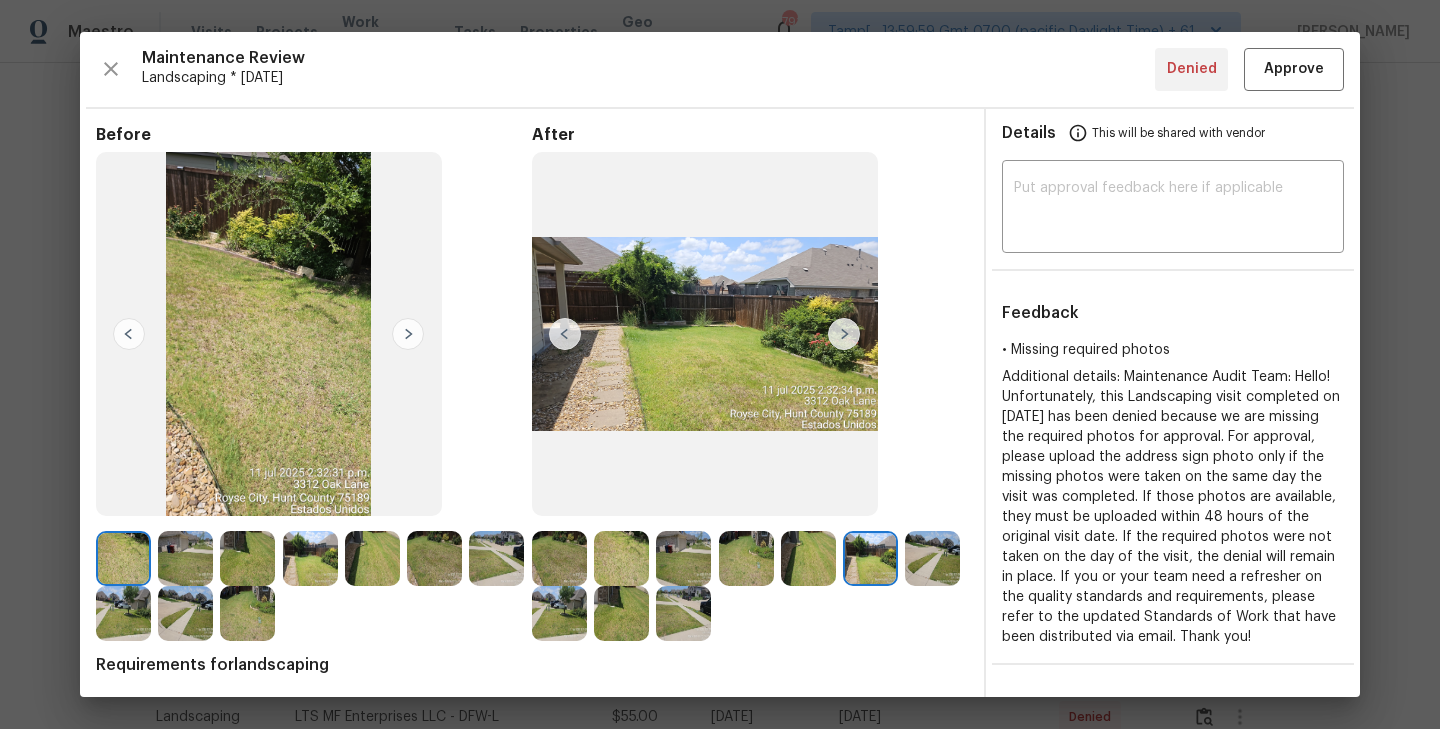 click at bounding box center (565, 334) 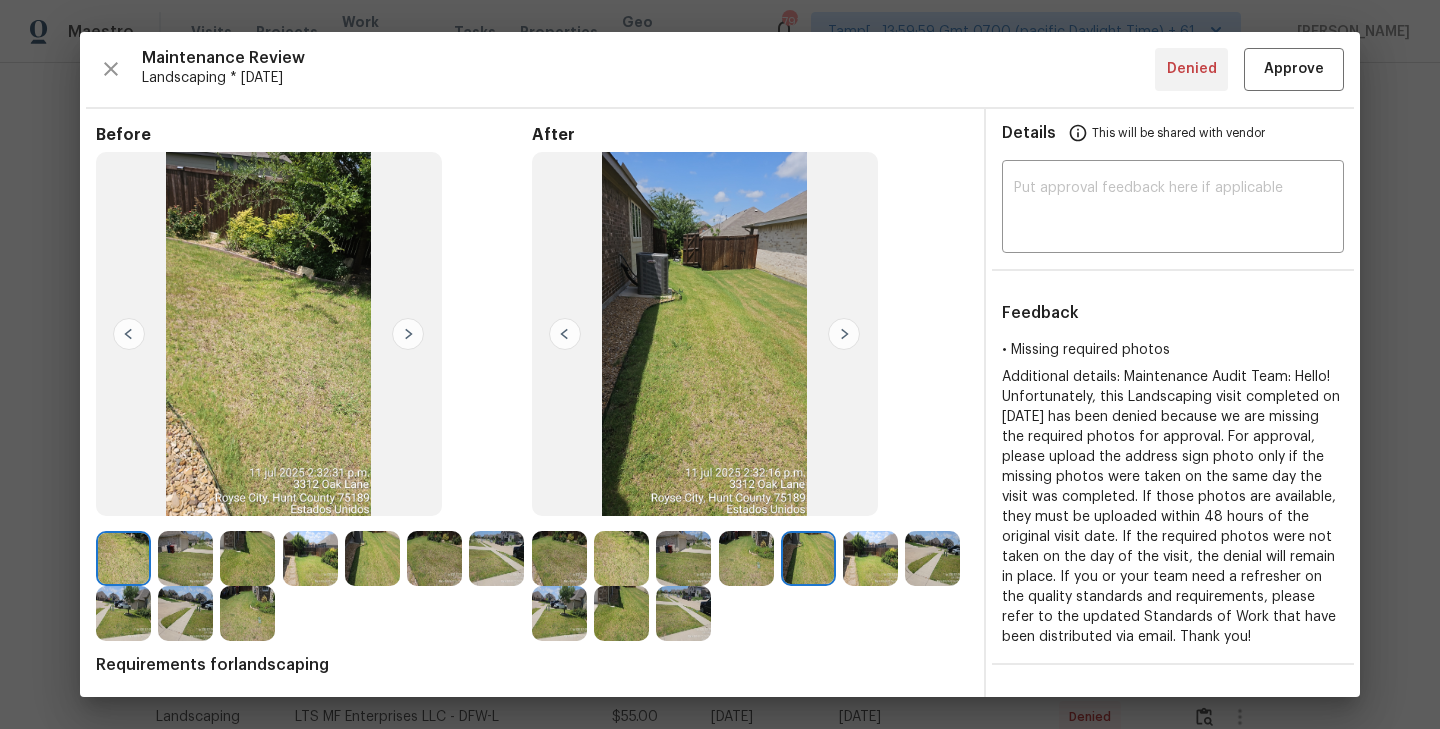 click at bounding box center [565, 334] 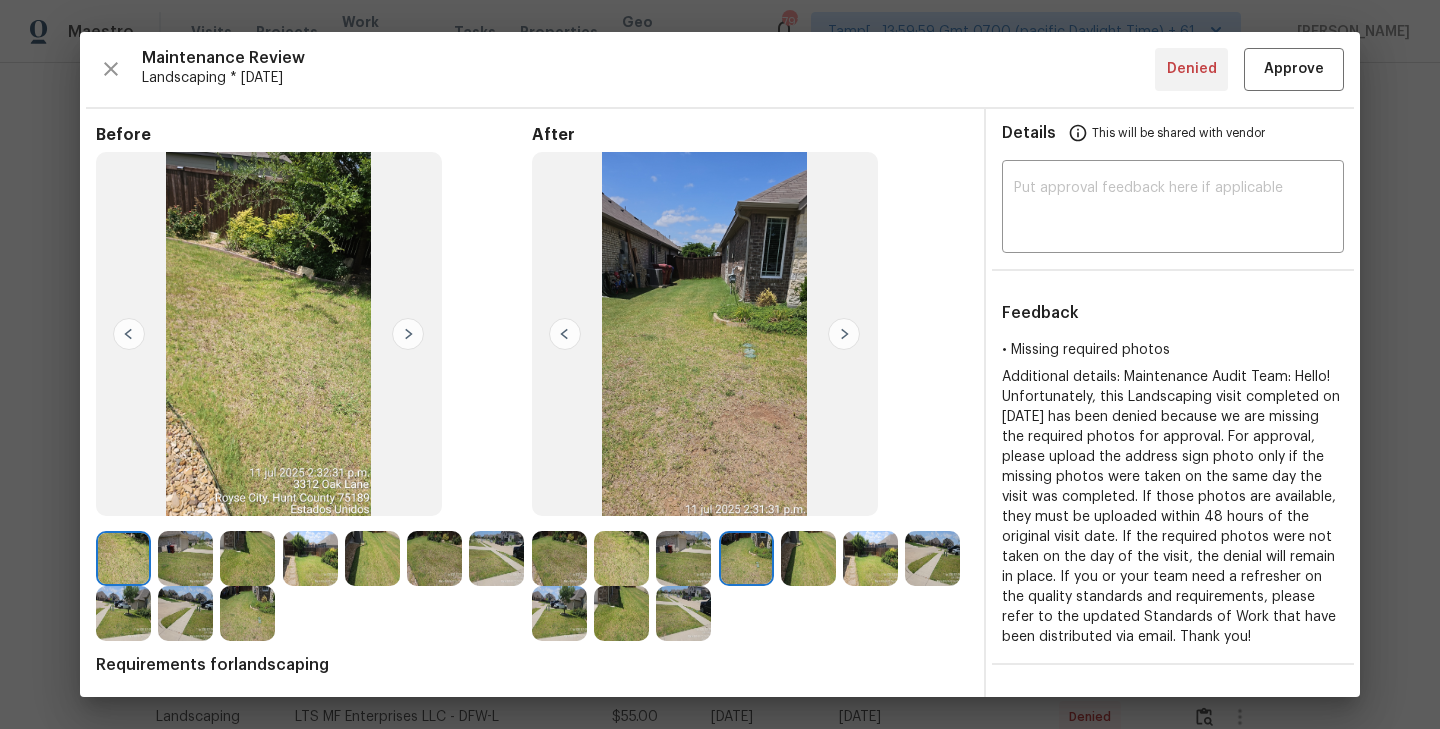 click at bounding box center [565, 334] 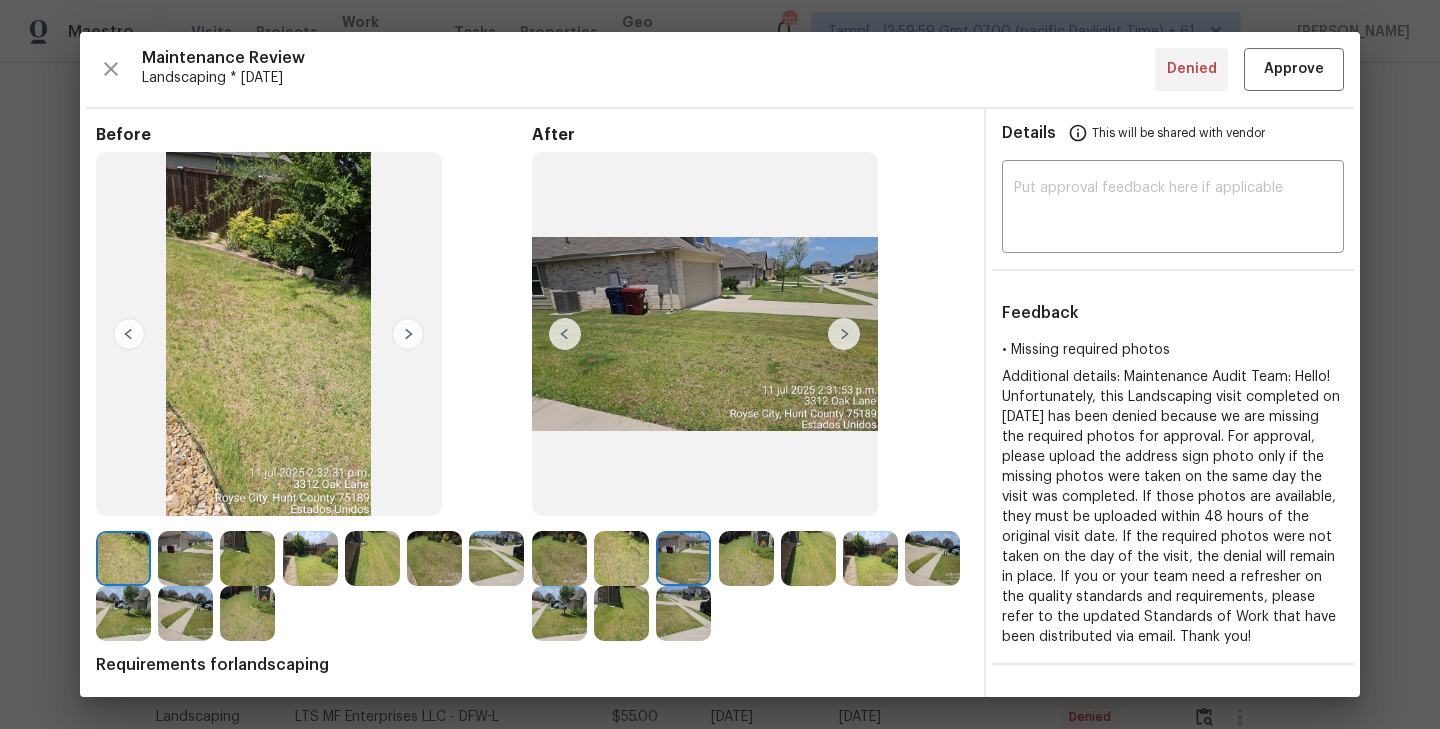 click at bounding box center (565, 334) 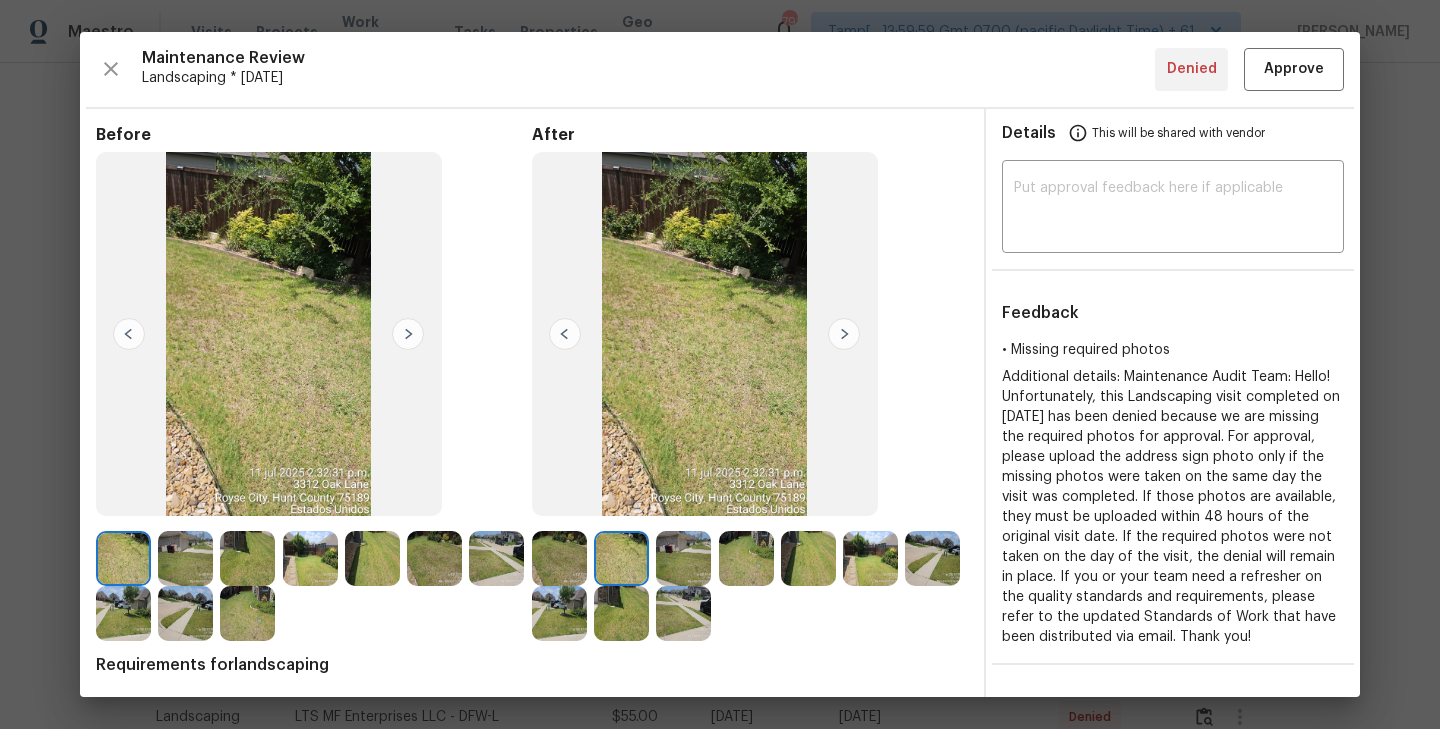 click at bounding box center (565, 334) 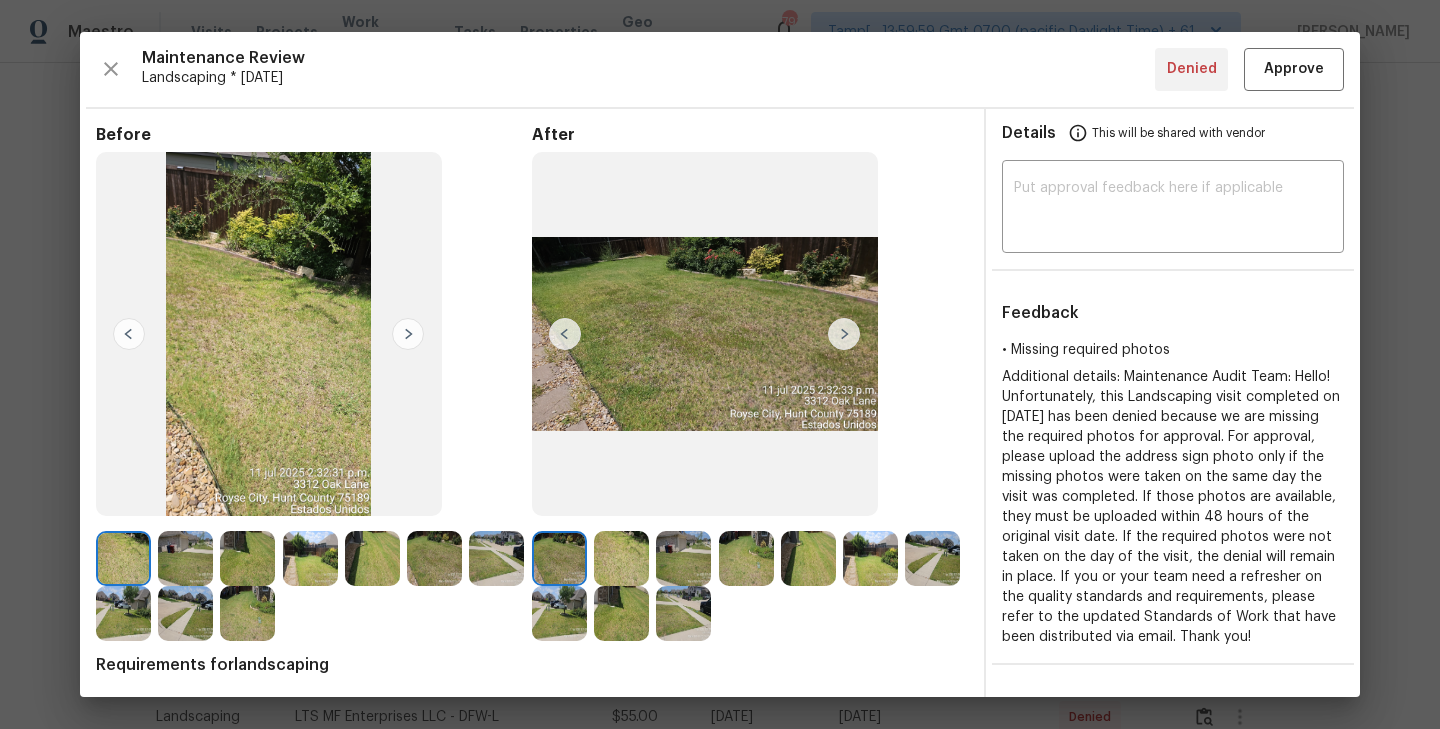 click at bounding box center (565, 334) 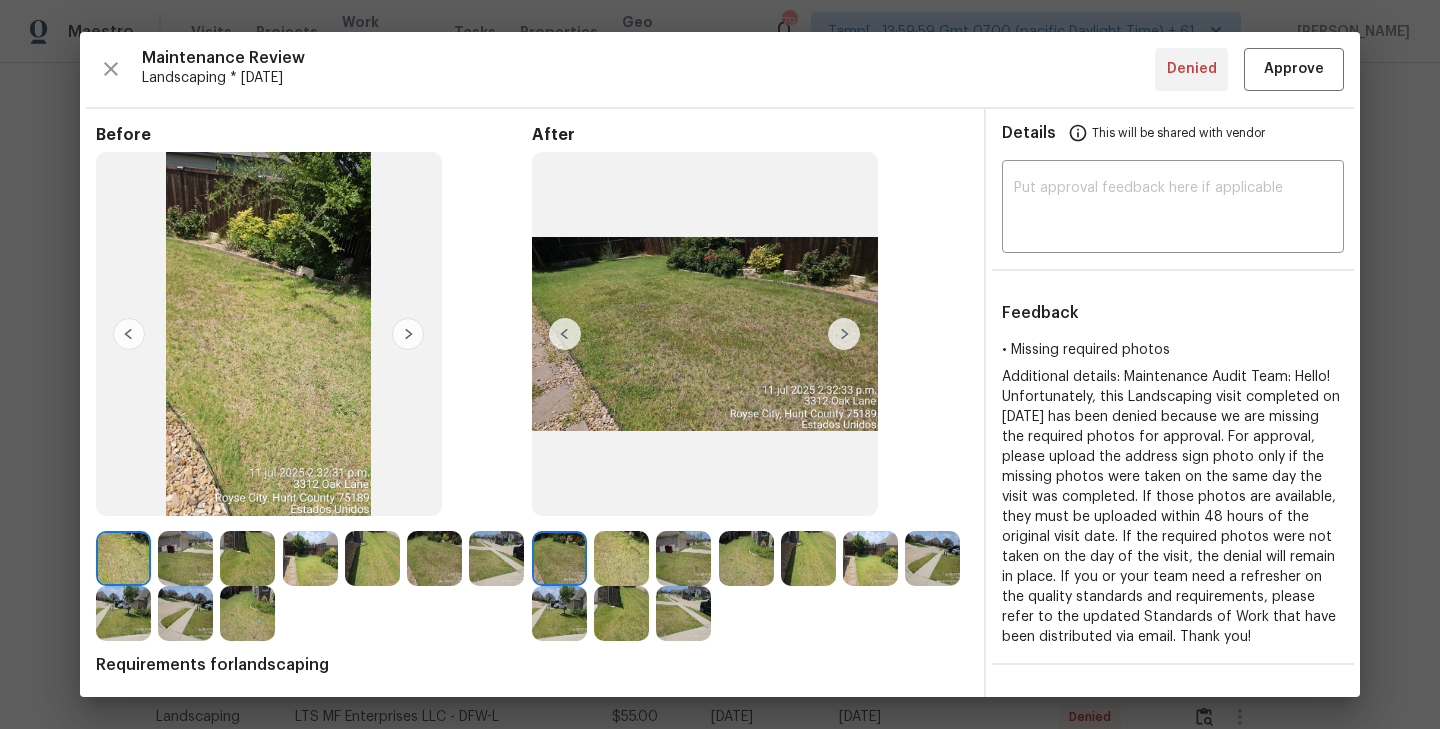 click at bounding box center (247, 613) 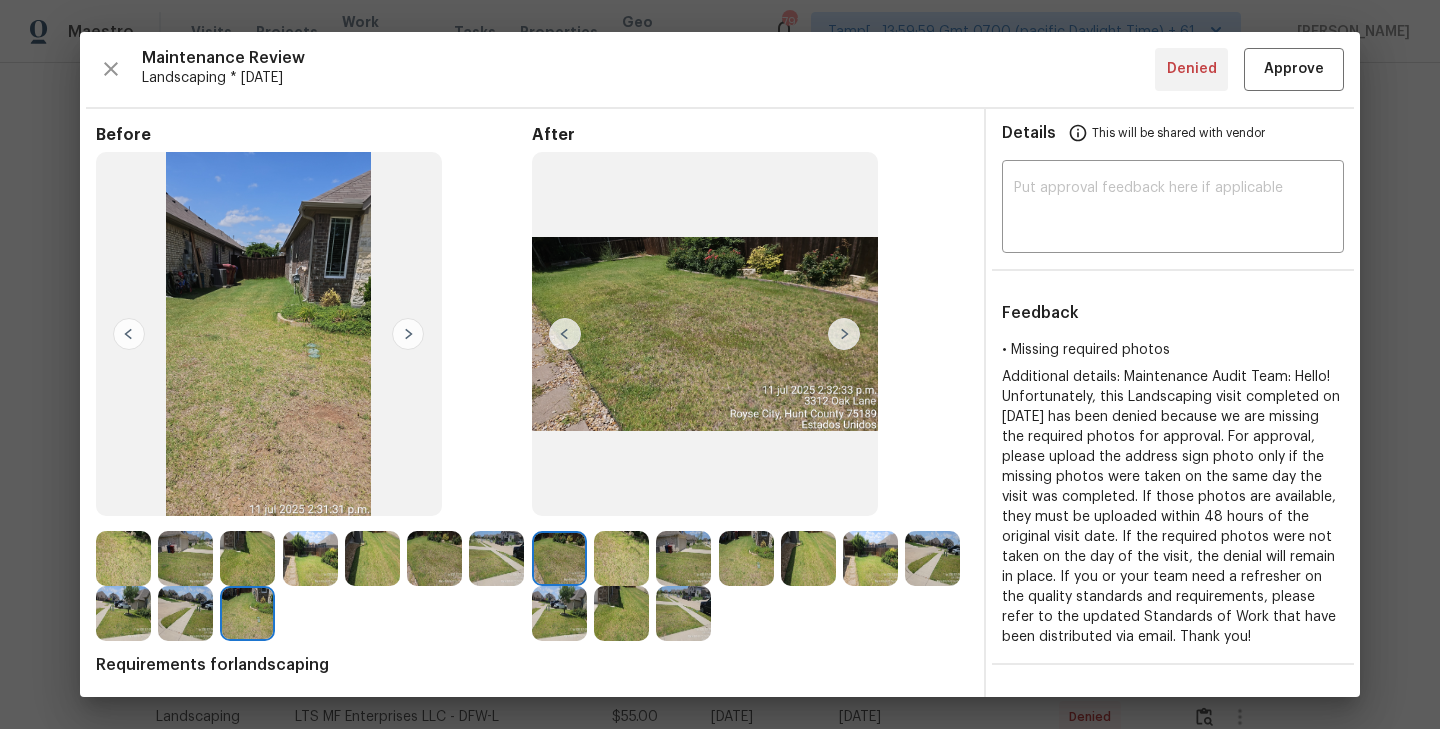 click at bounding box center [621, 613] 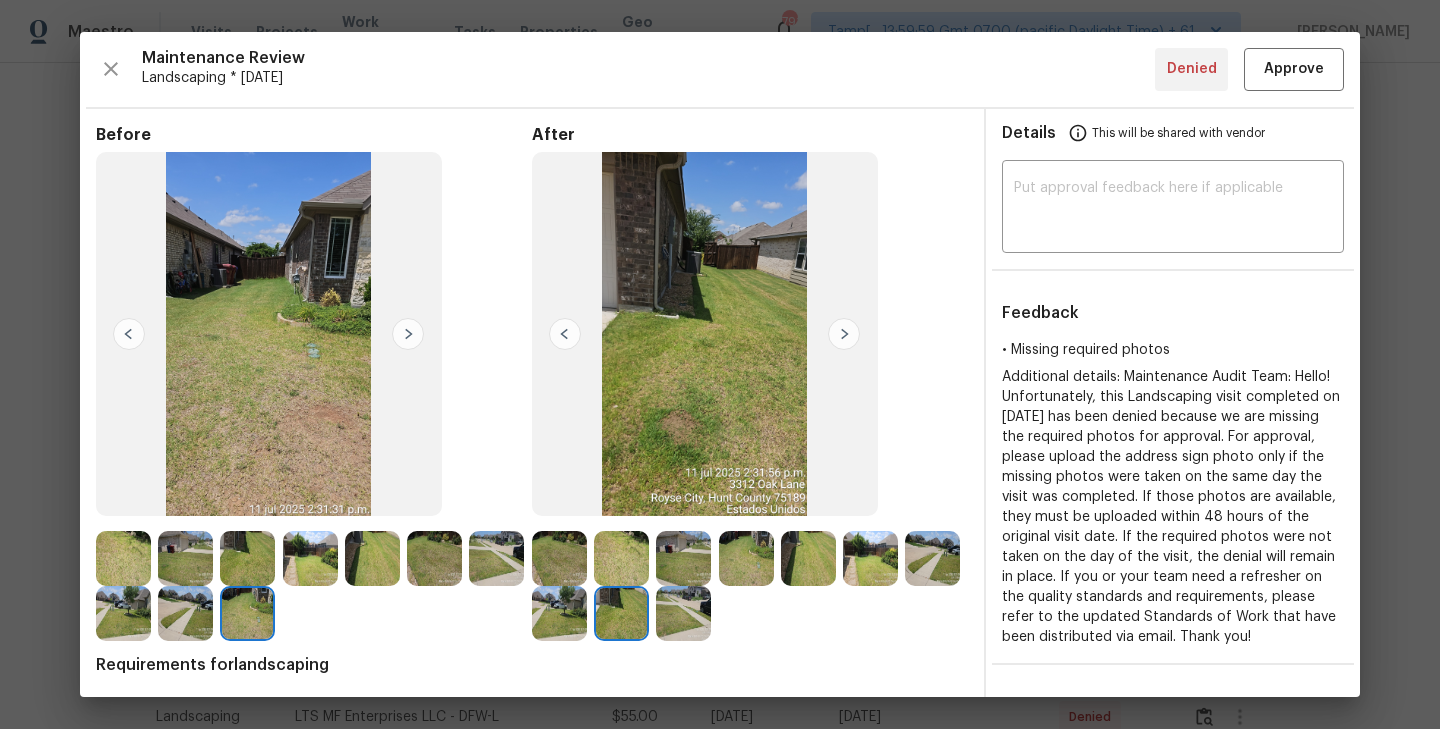 click at bounding box center (746, 558) 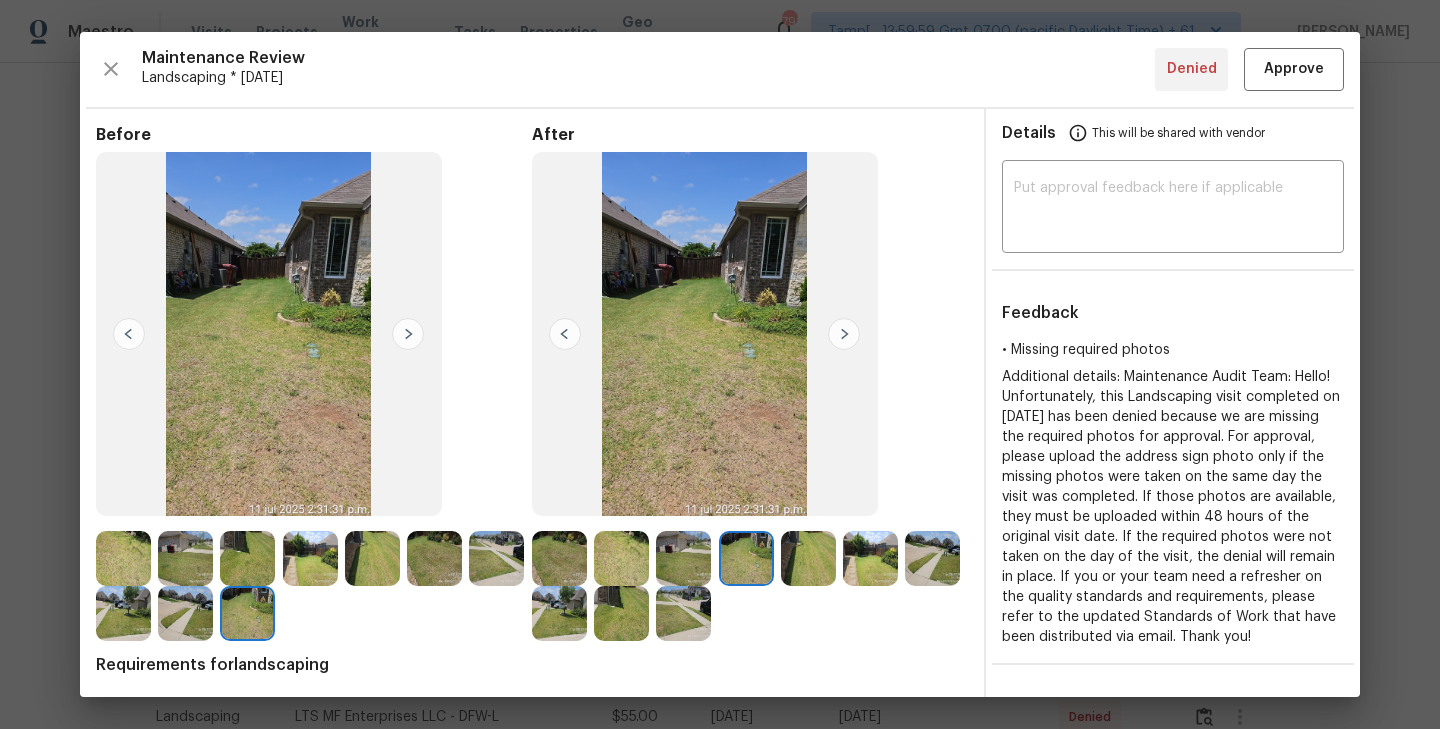 click at bounding box center (129, 334) 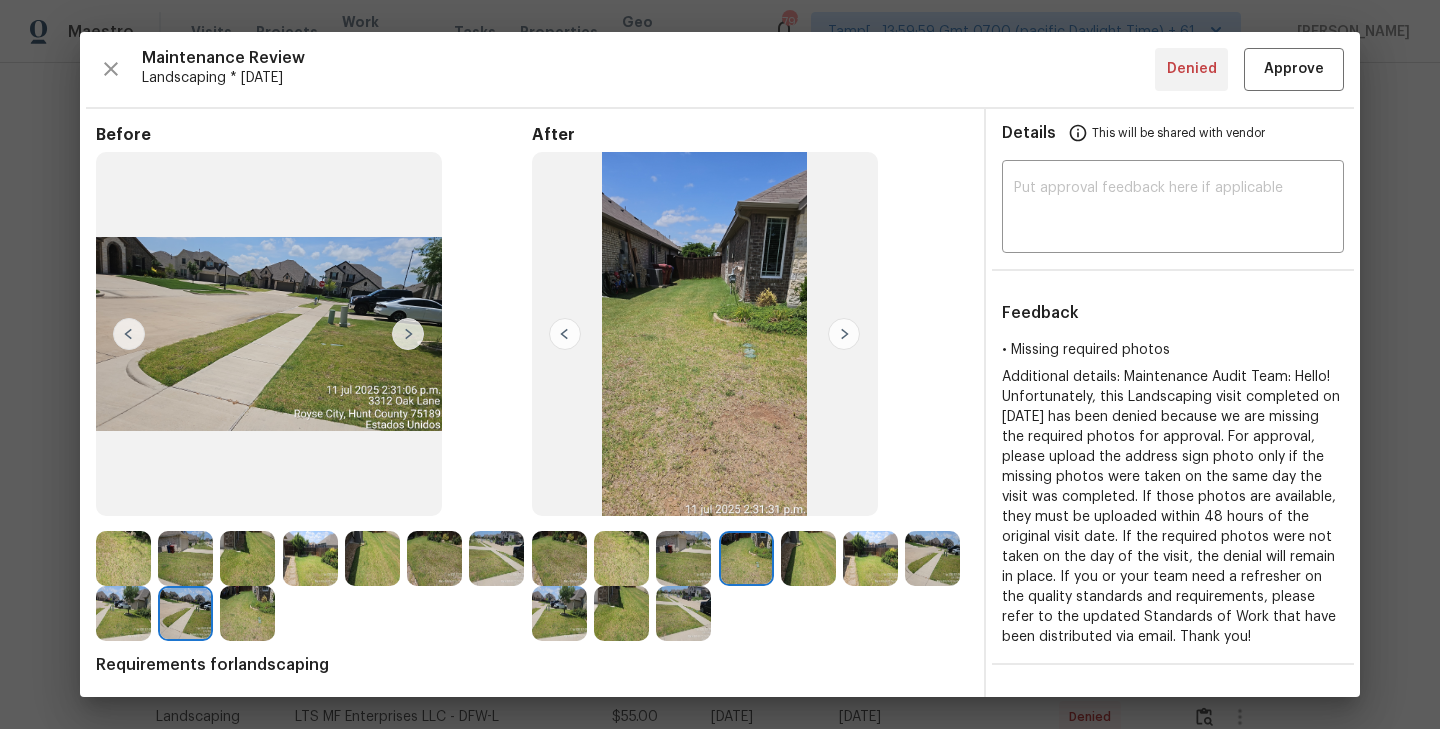 click at bounding box center [129, 334] 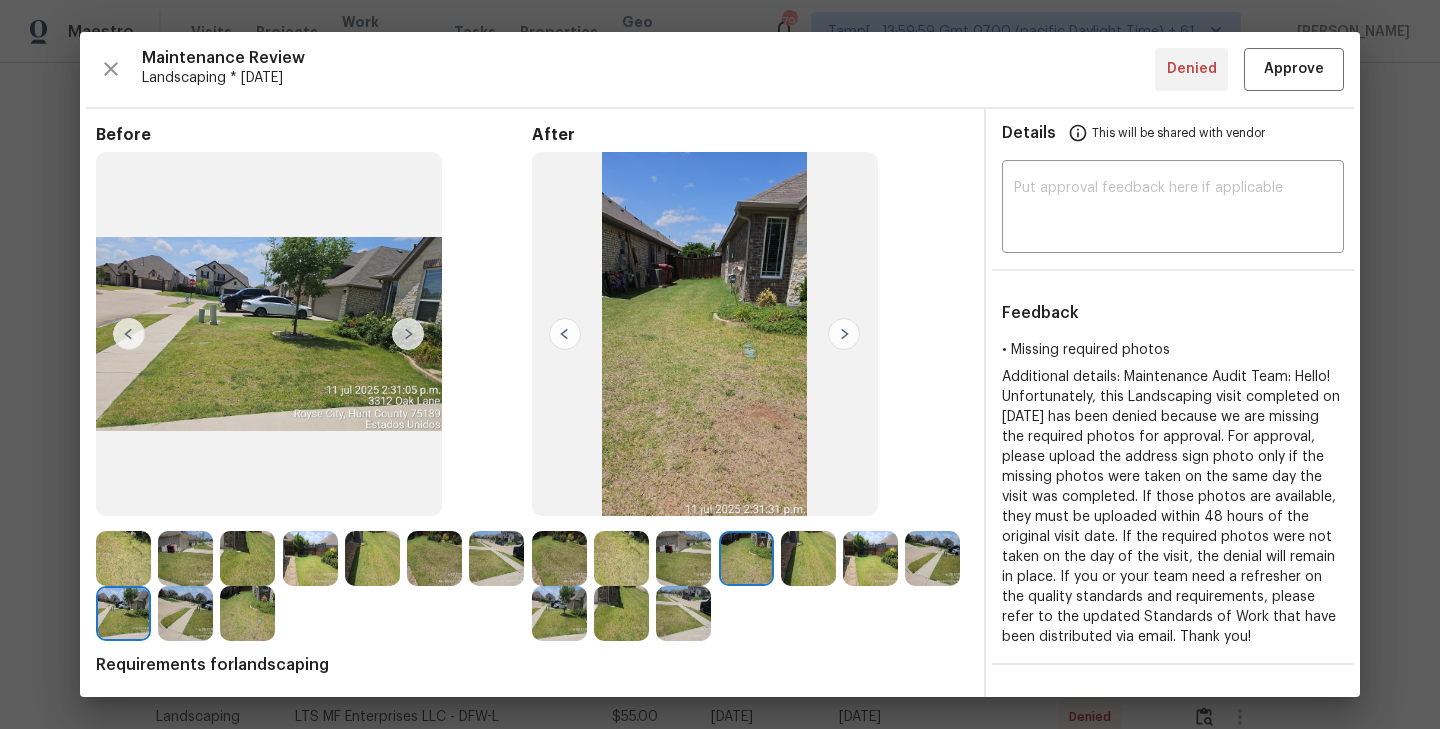 click at bounding box center (129, 334) 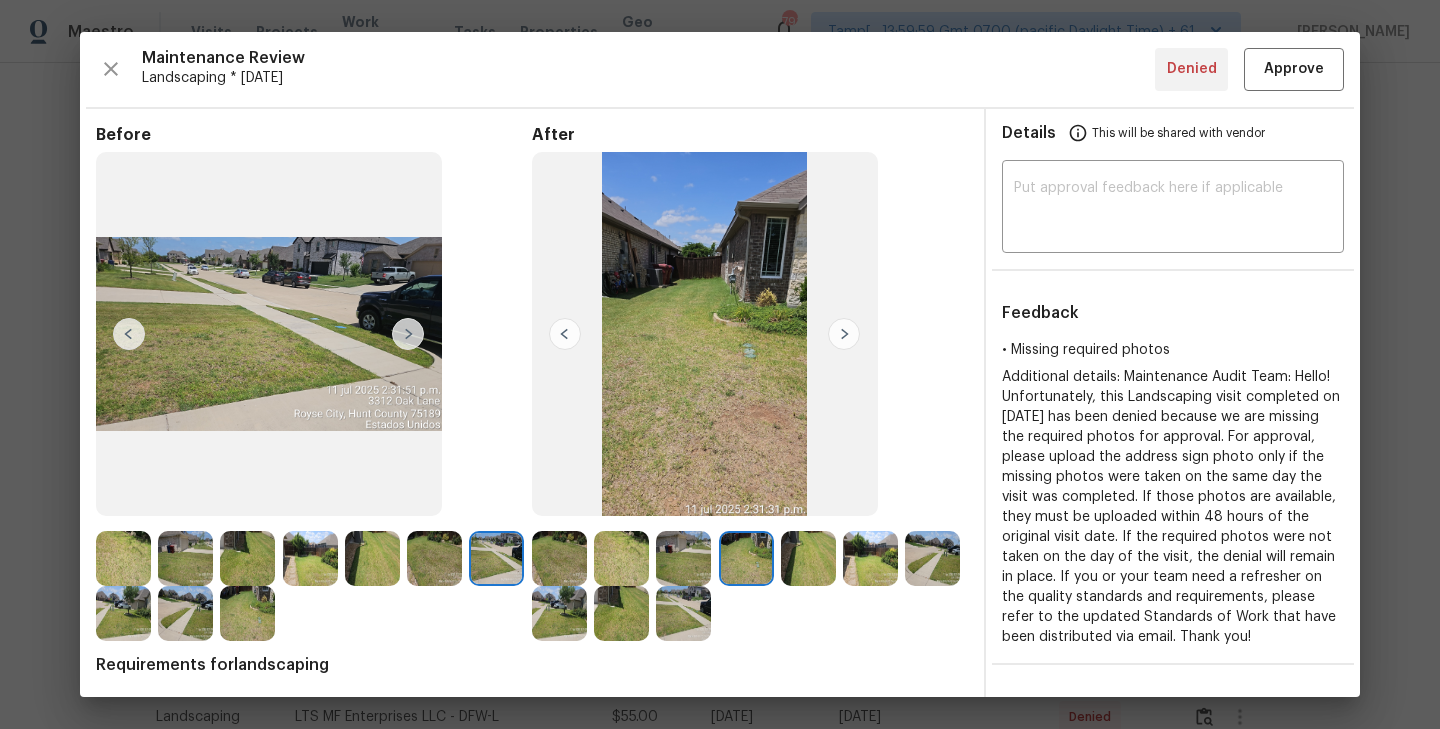 click at bounding box center [129, 334] 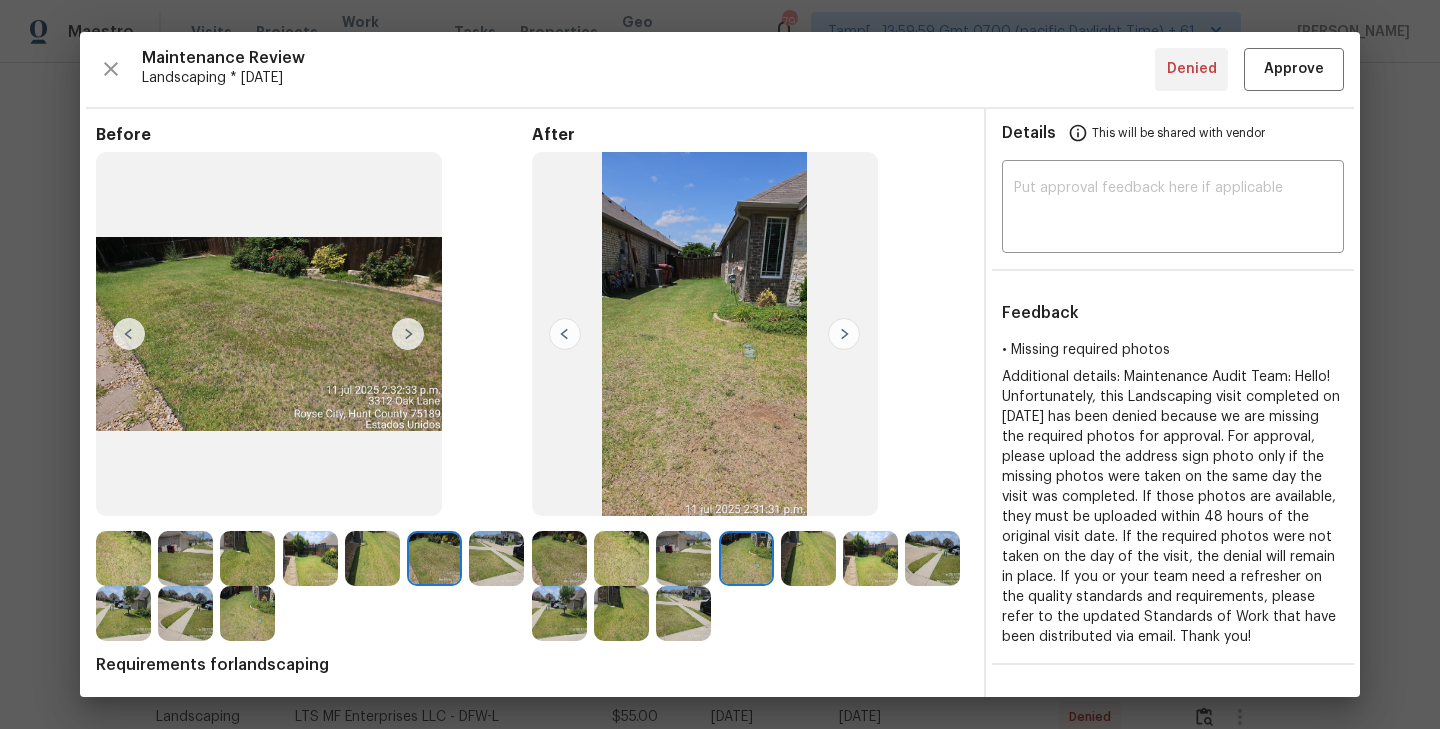 click at bounding box center (129, 334) 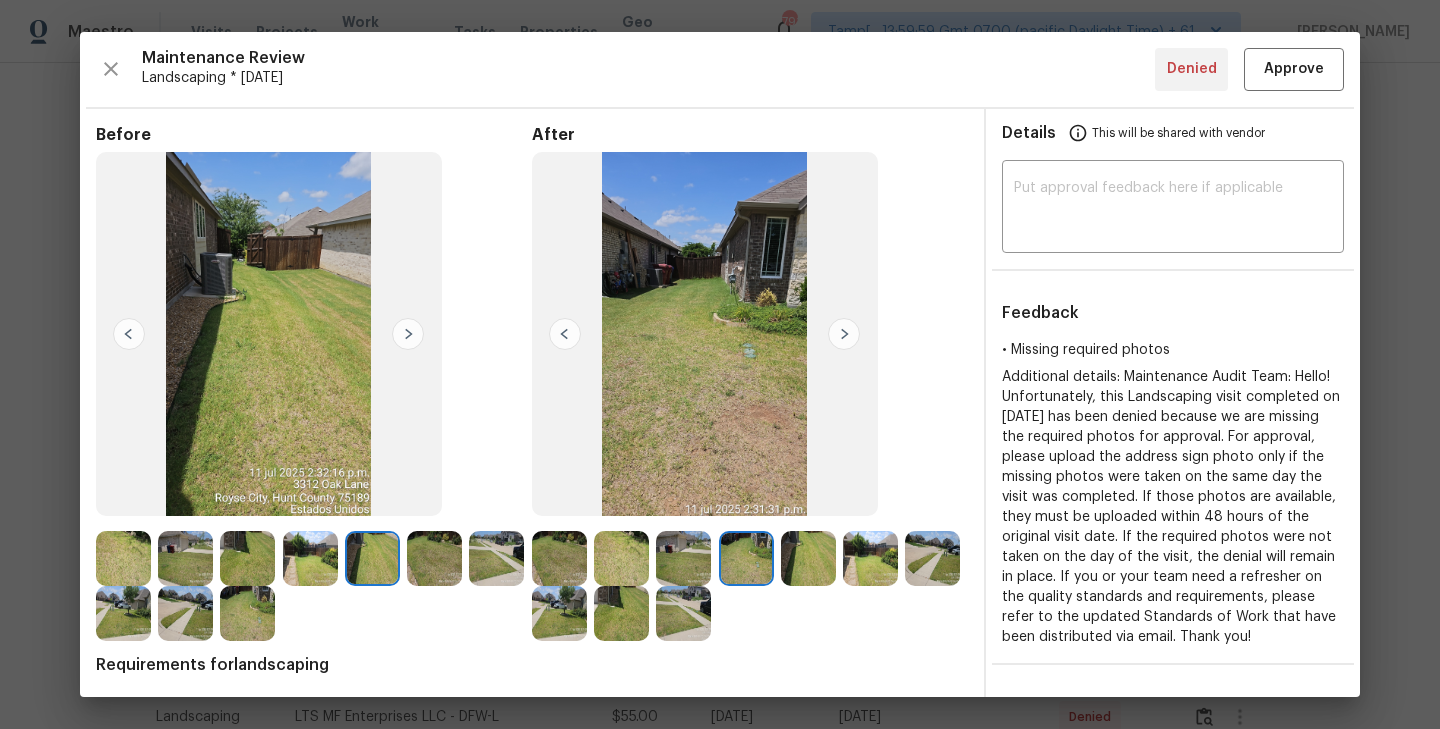 click at bounding box center [129, 334] 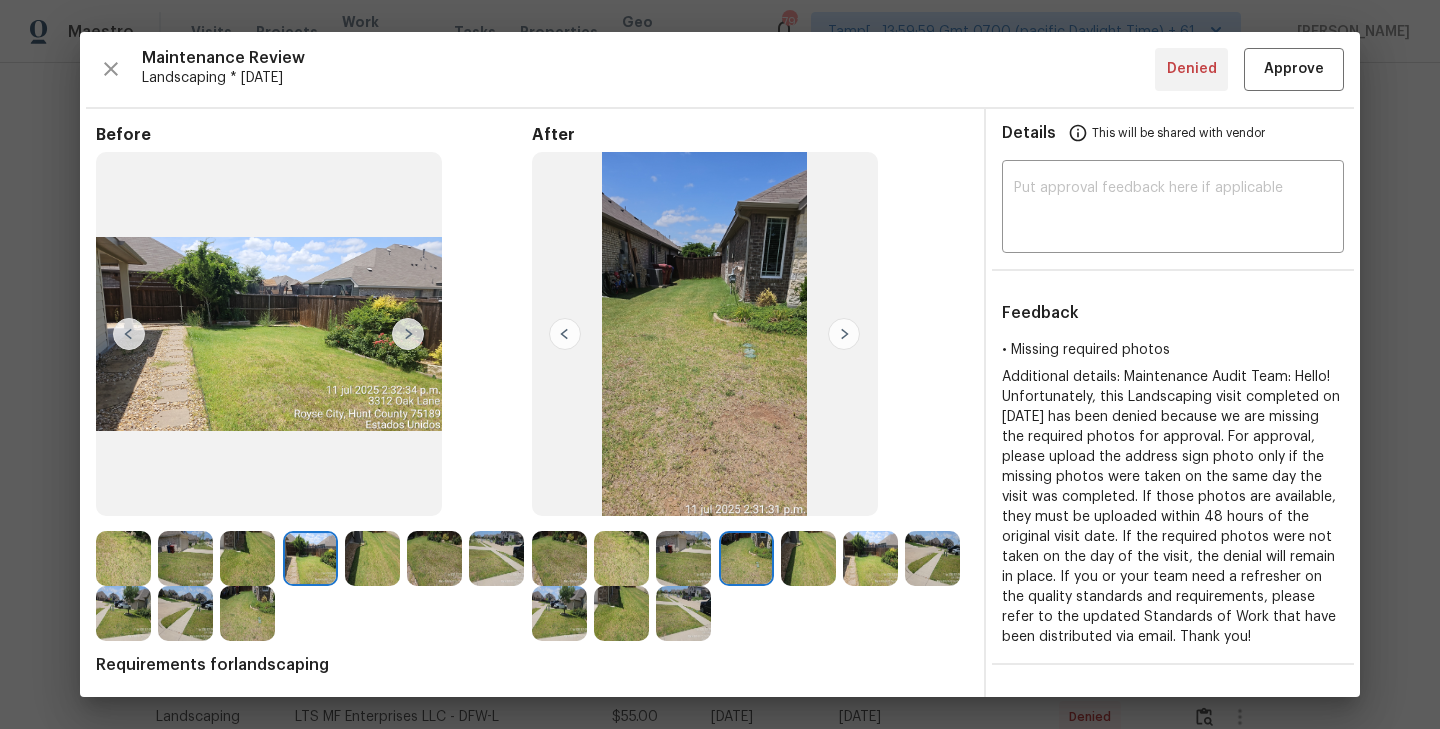 click at bounding box center [129, 334] 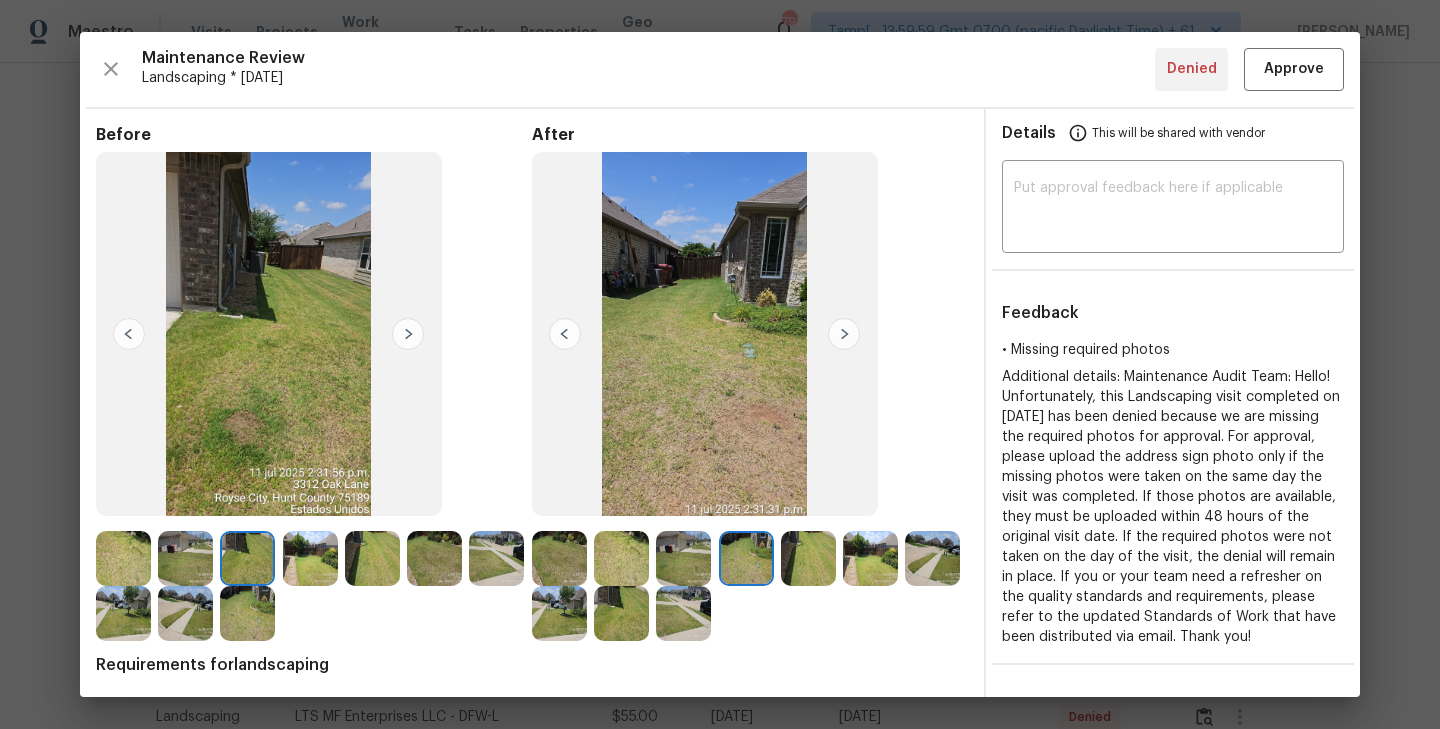 click at bounding box center (129, 334) 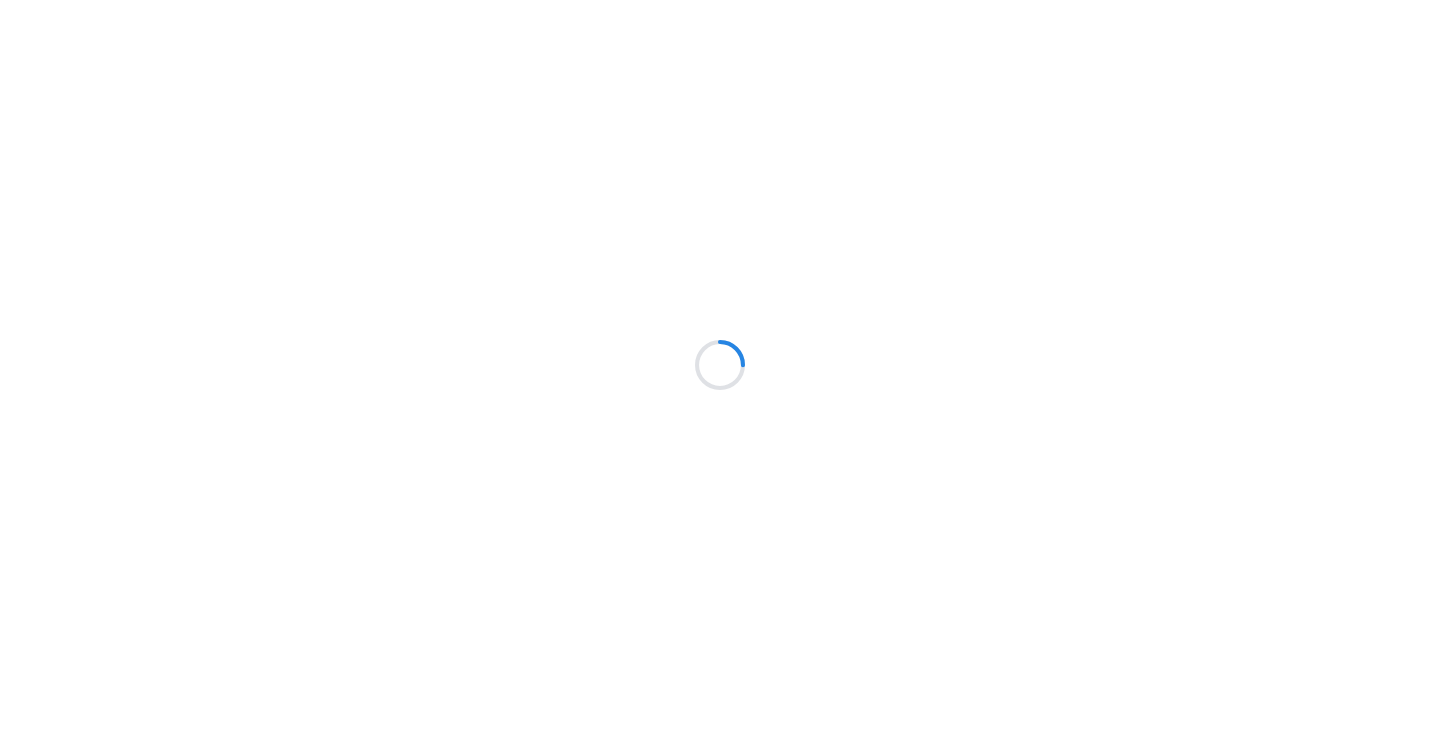 scroll, scrollTop: 0, scrollLeft: 0, axis: both 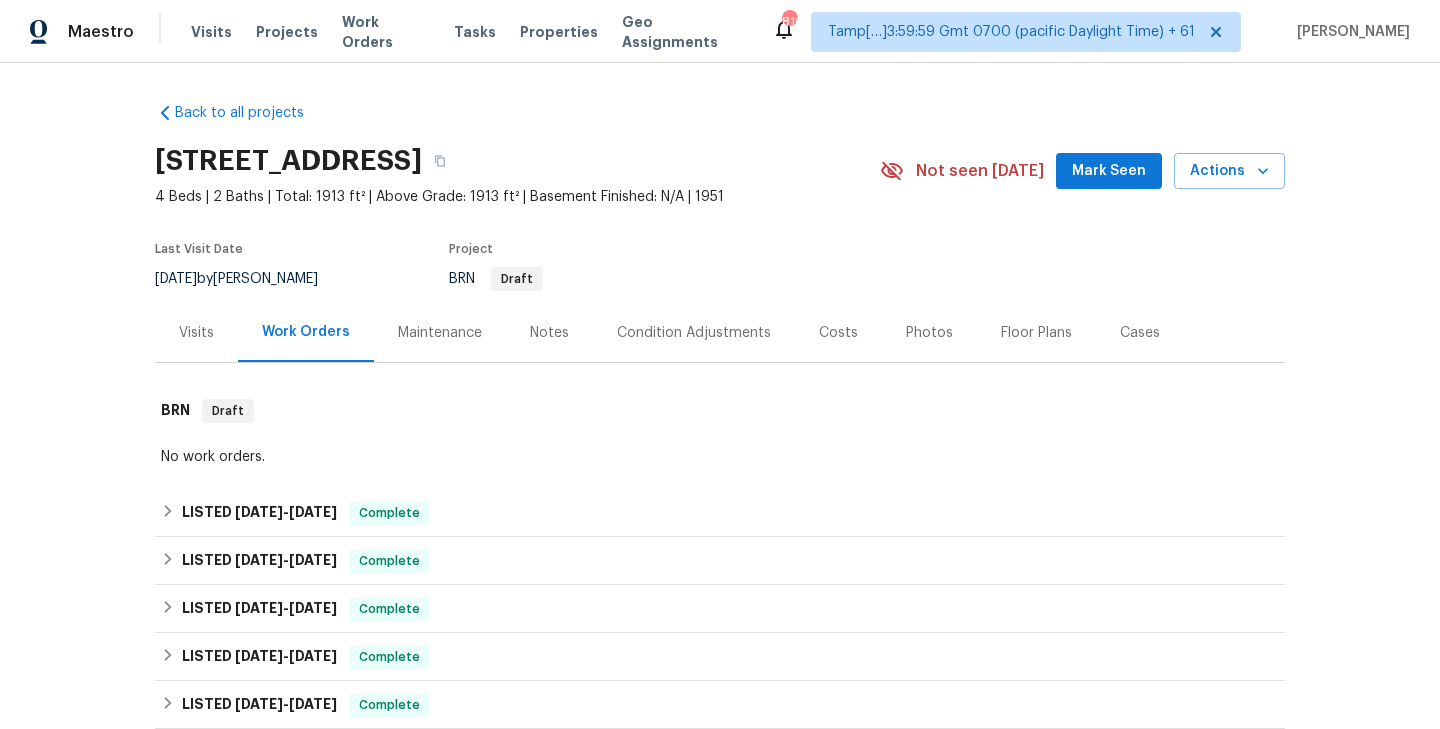 click on "Maintenance" at bounding box center (440, 333) 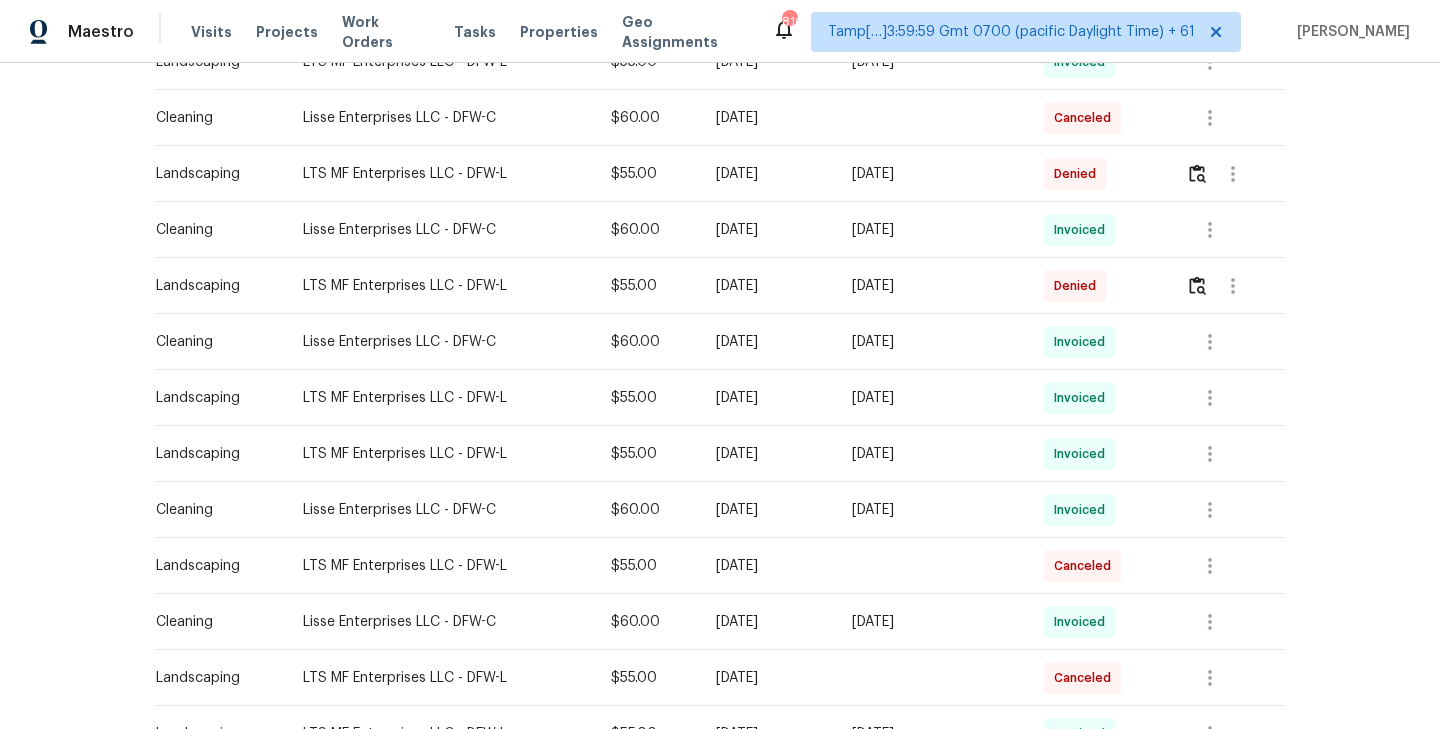 scroll, scrollTop: 1071, scrollLeft: 0, axis: vertical 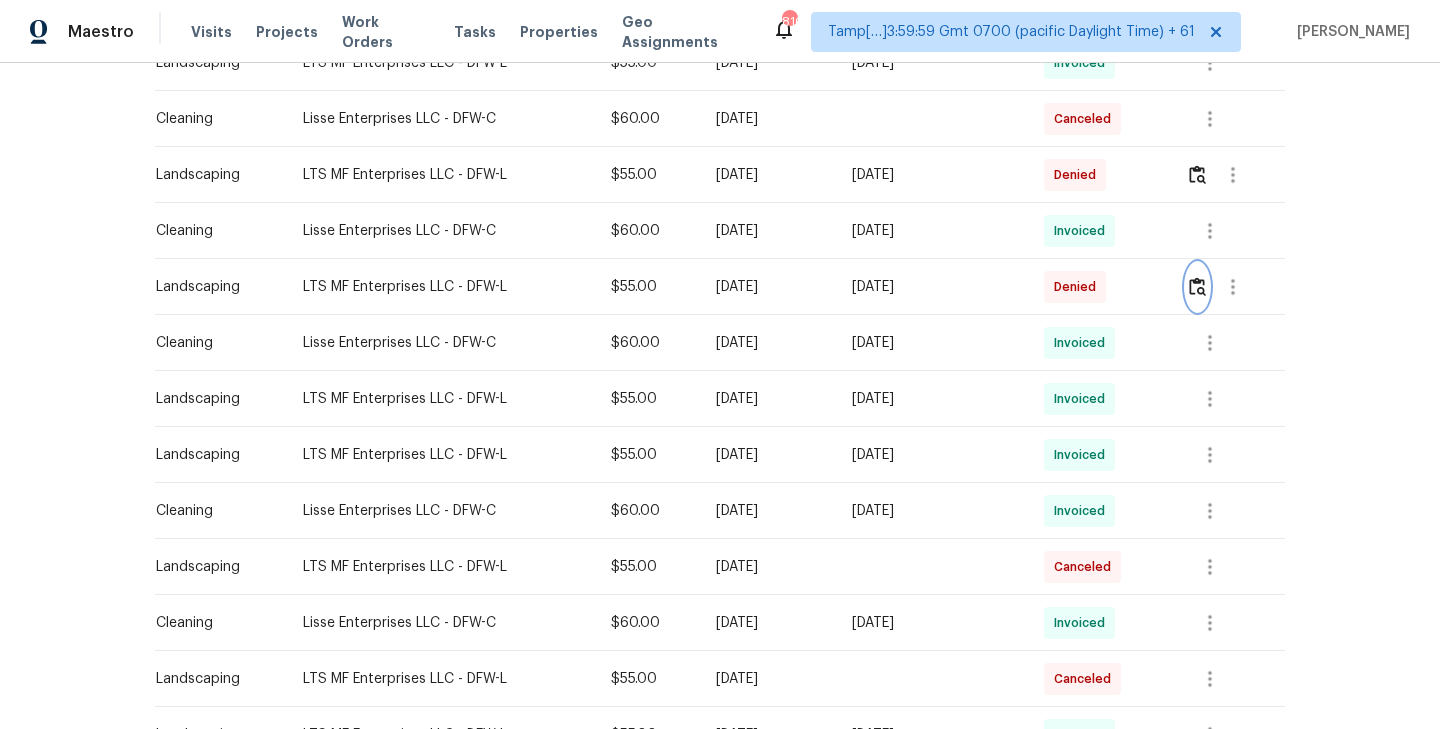 click at bounding box center (1197, 286) 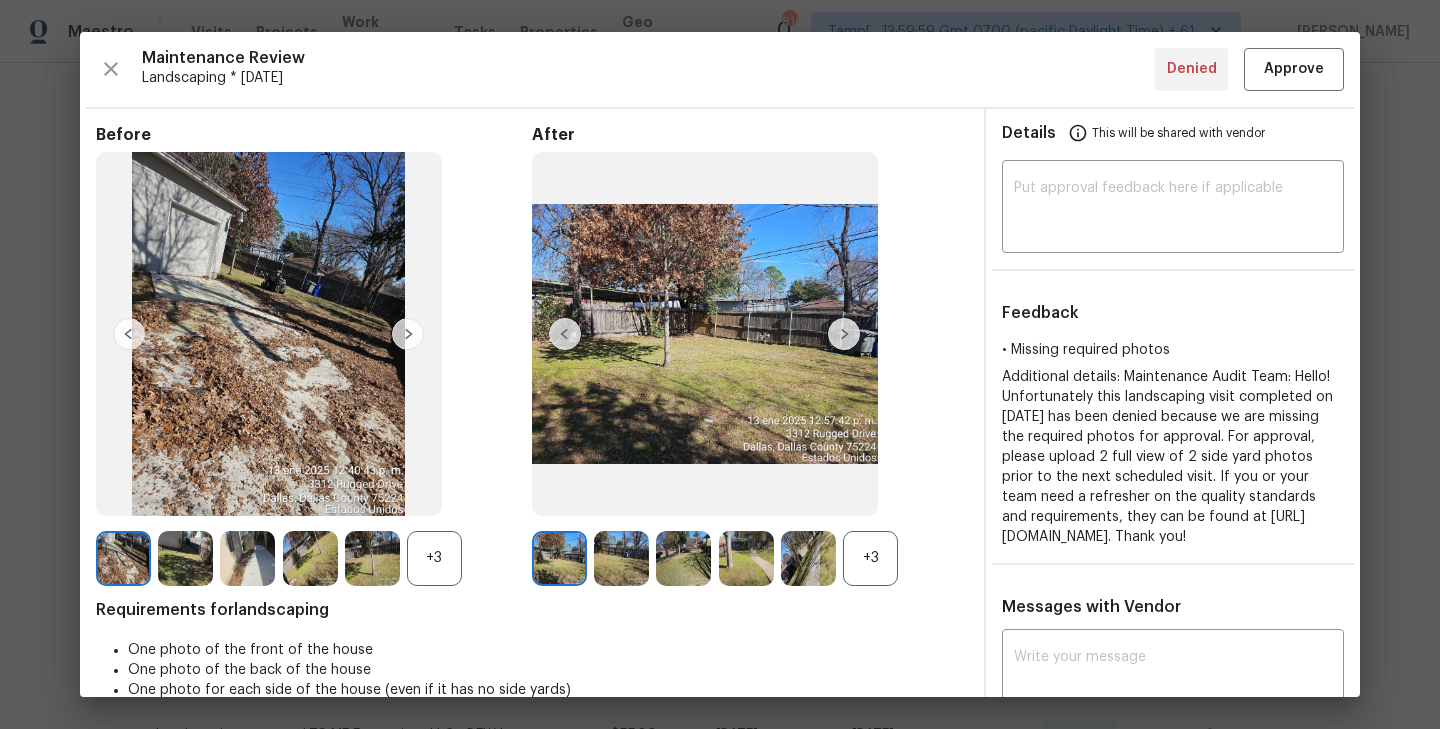 click on "+3" at bounding box center [870, 558] 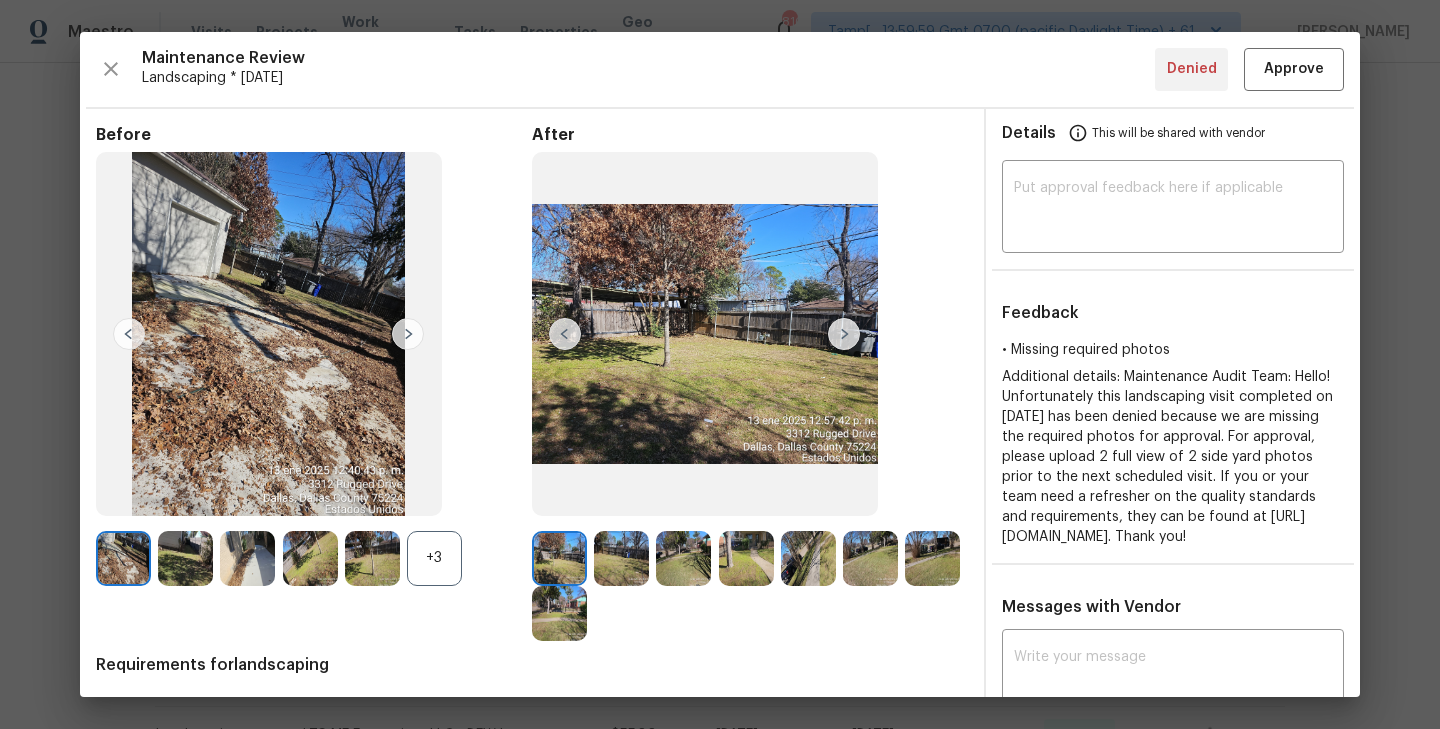 click on "+3" at bounding box center [434, 558] 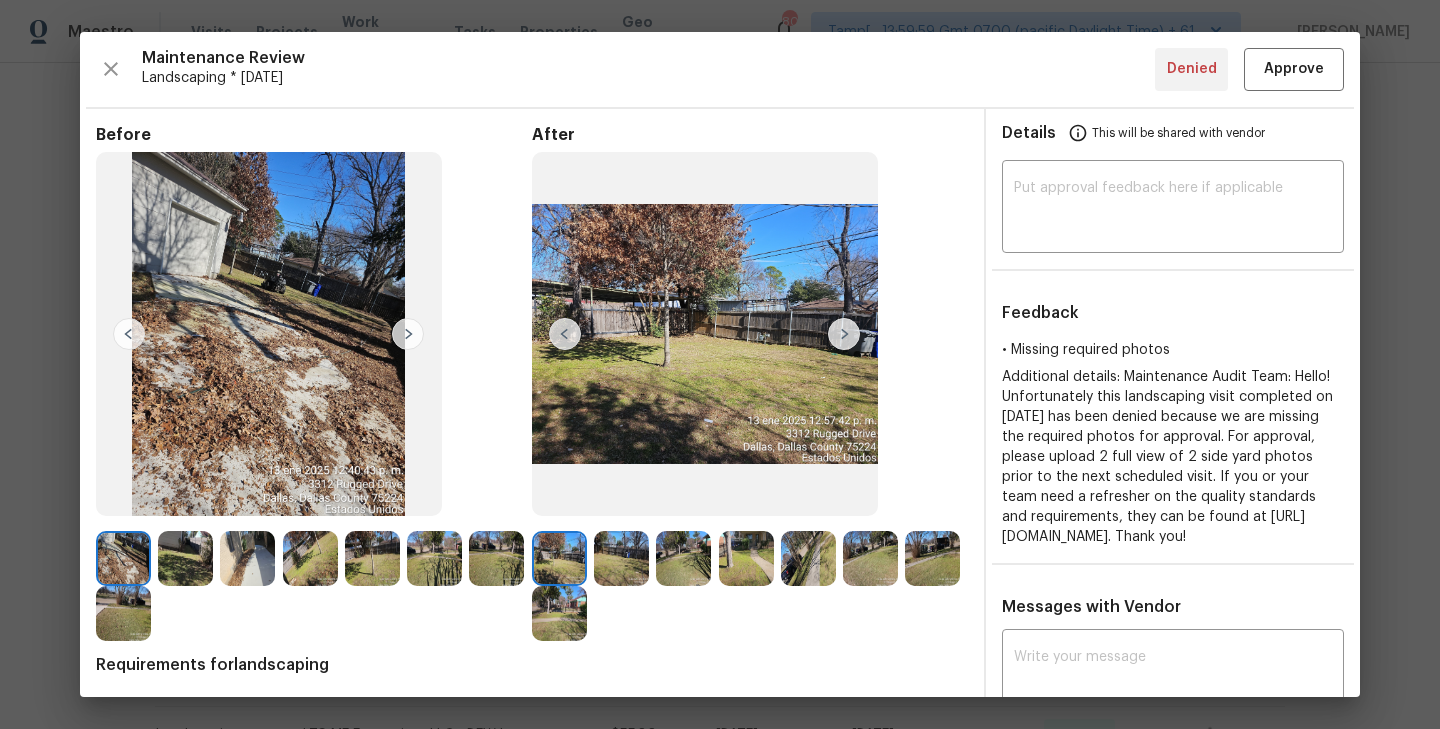 click at bounding box center [844, 334] 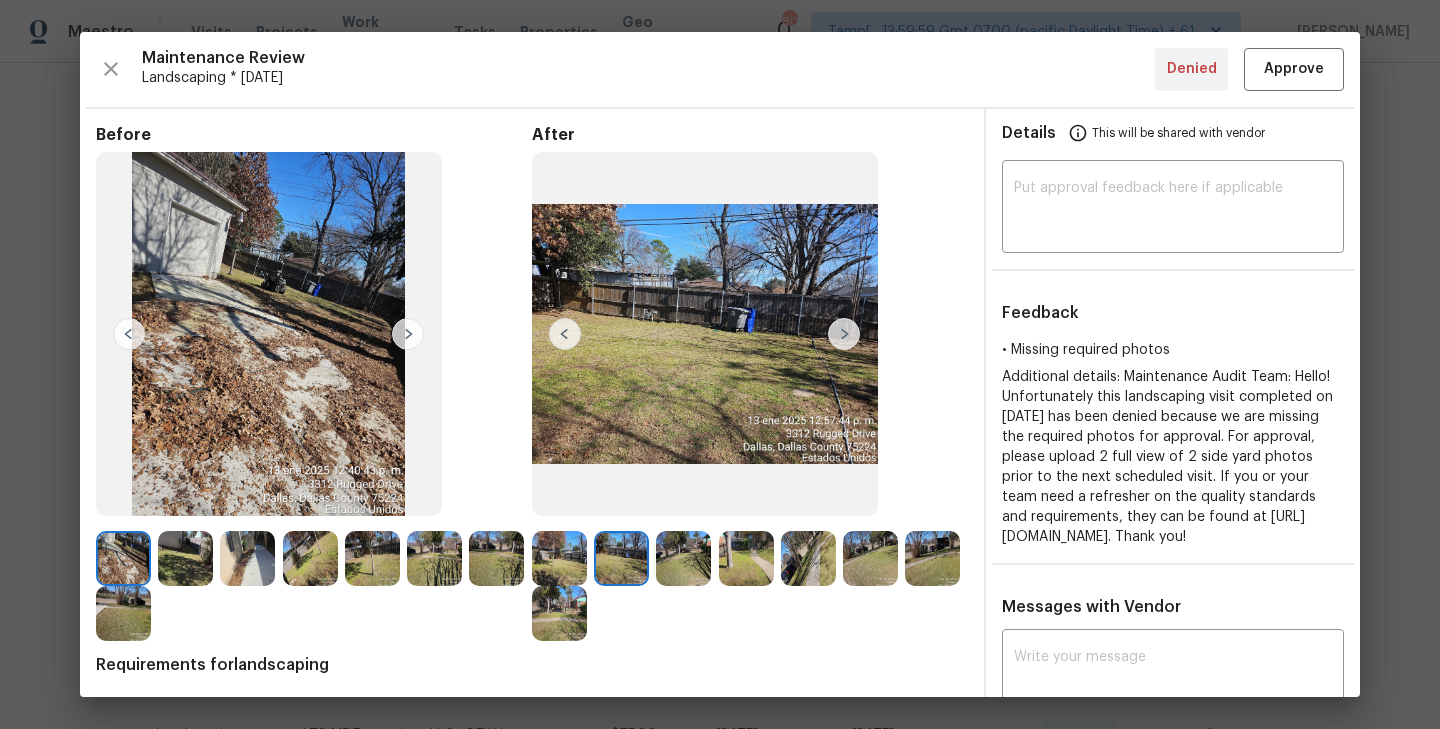 click at bounding box center [844, 334] 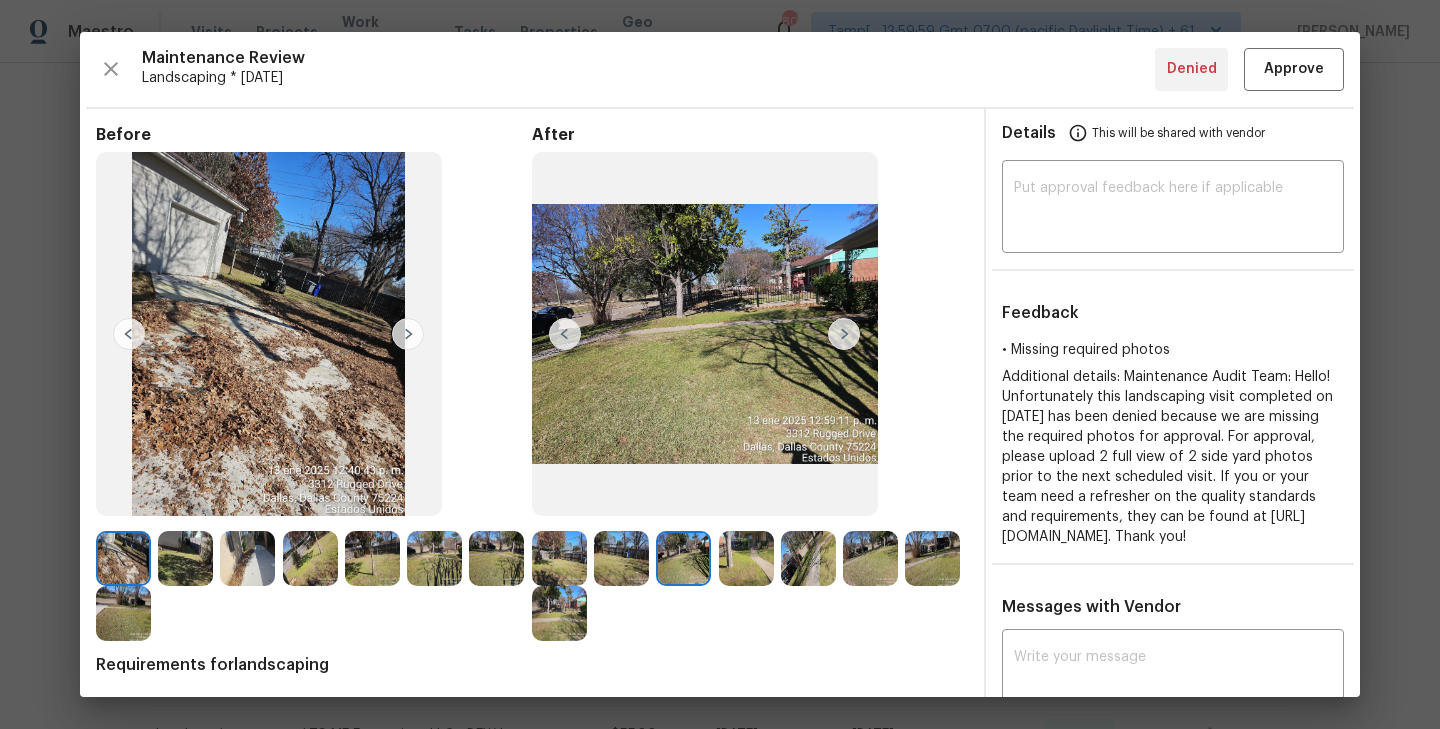 click at bounding box center (844, 334) 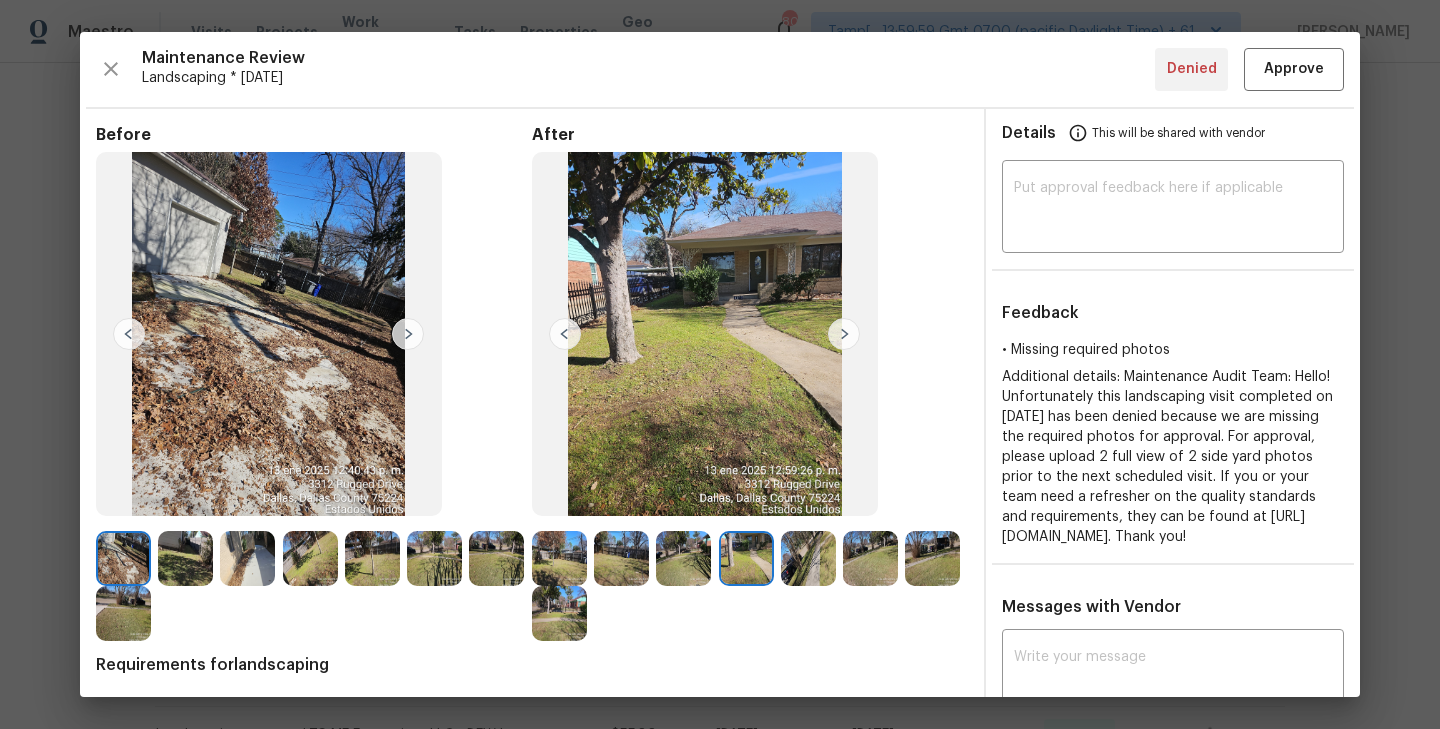 click at bounding box center [844, 334] 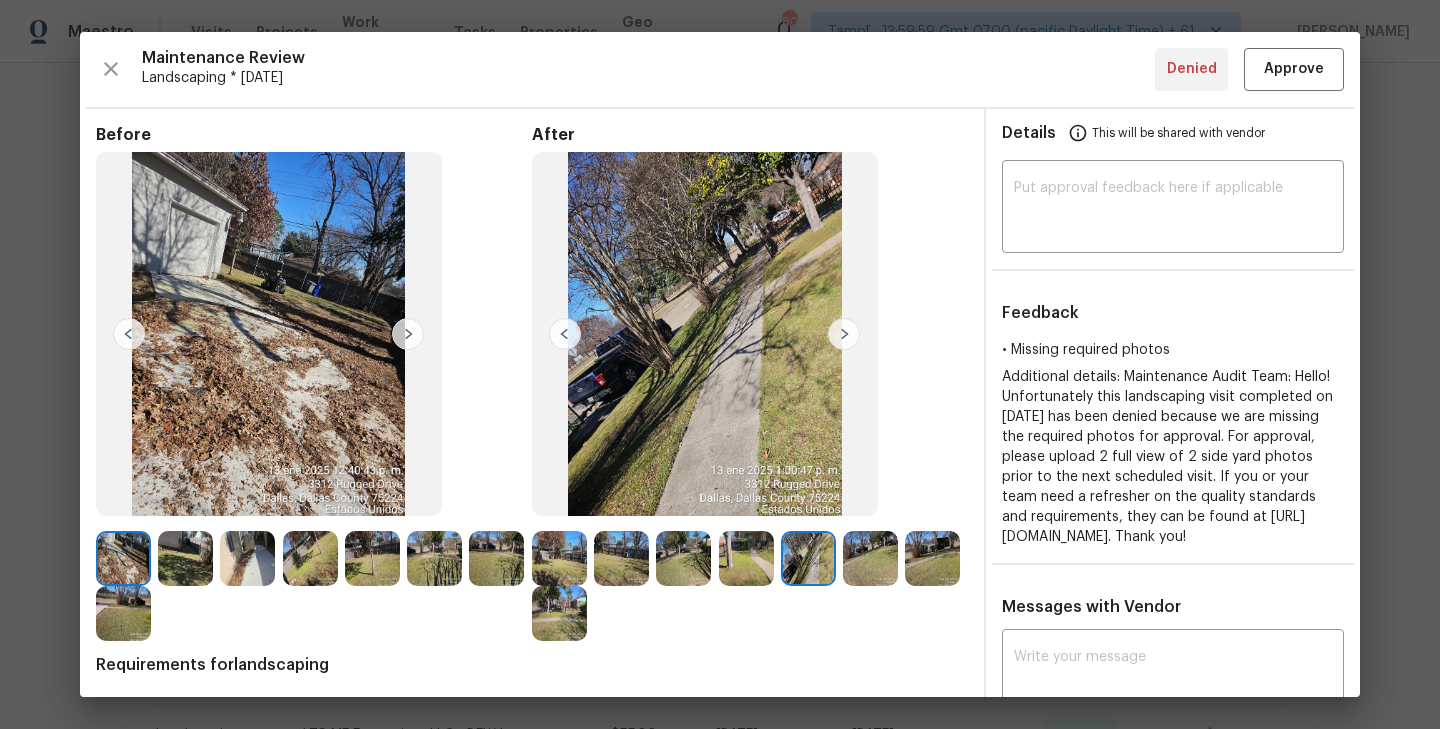 click at bounding box center (844, 334) 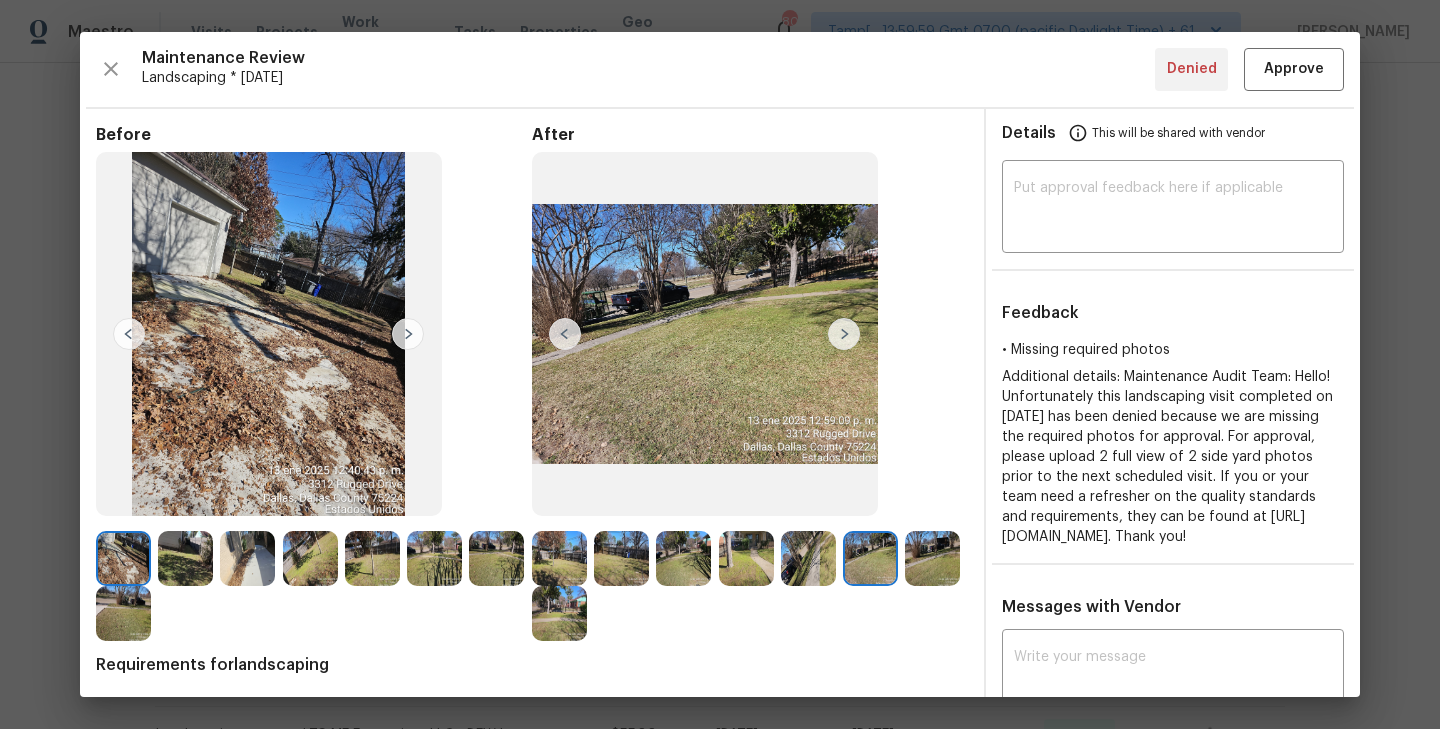 click at bounding box center [844, 334] 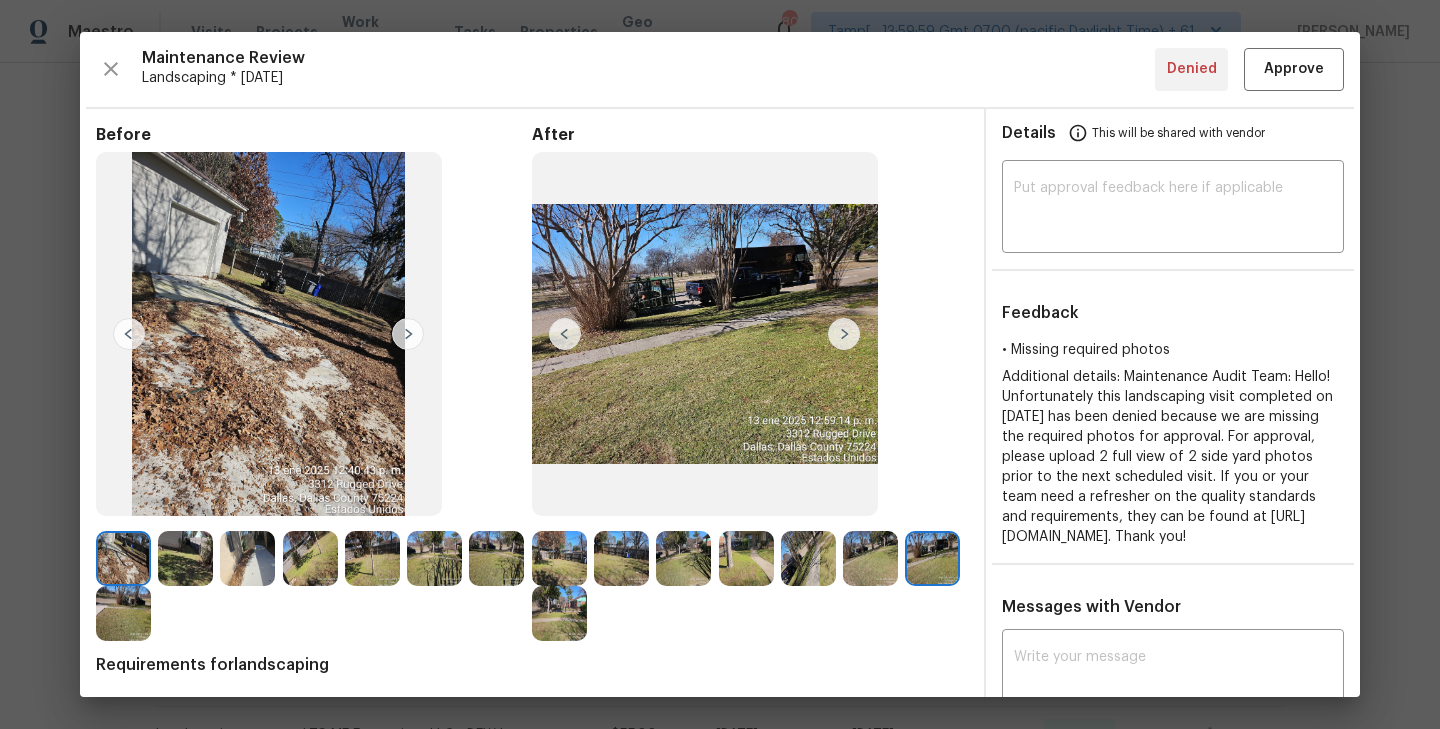 click at bounding box center [844, 334] 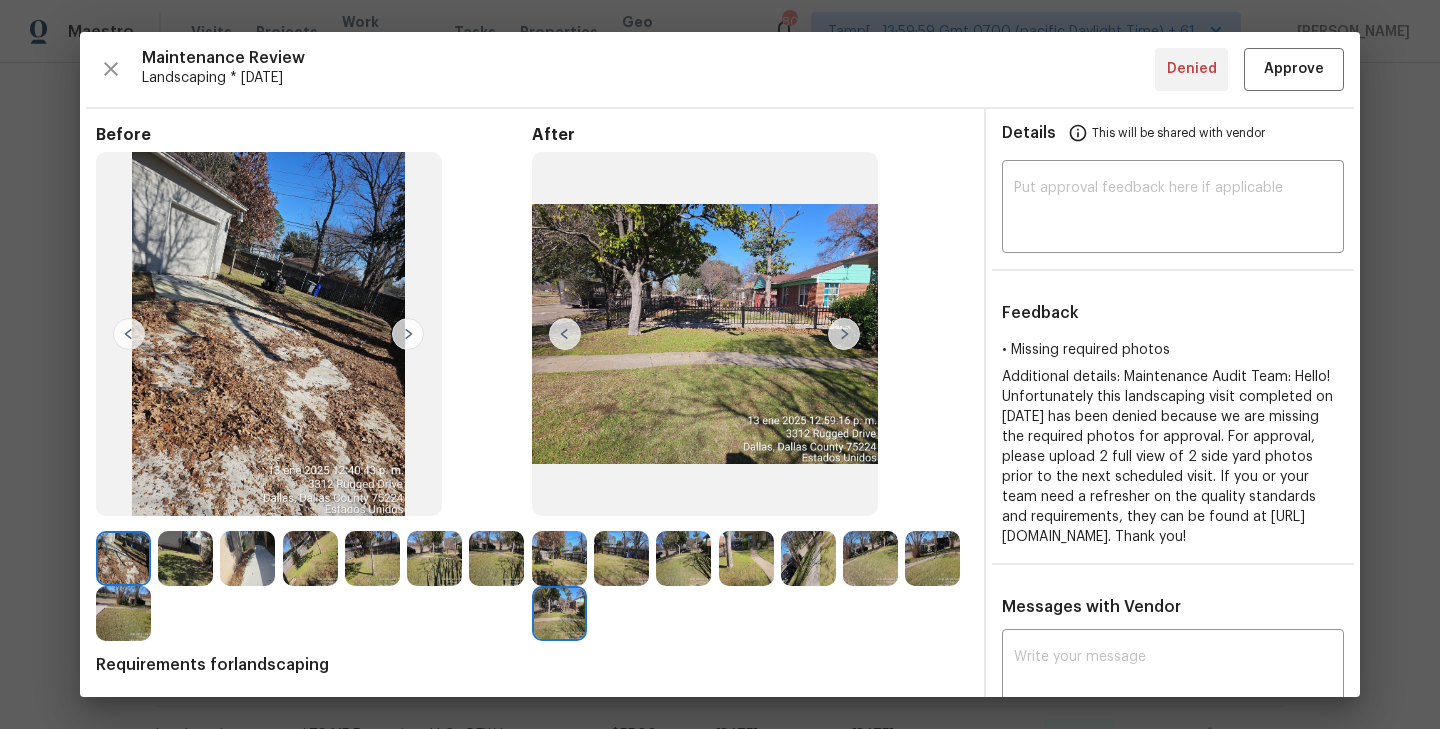 click at bounding box center (565, 334) 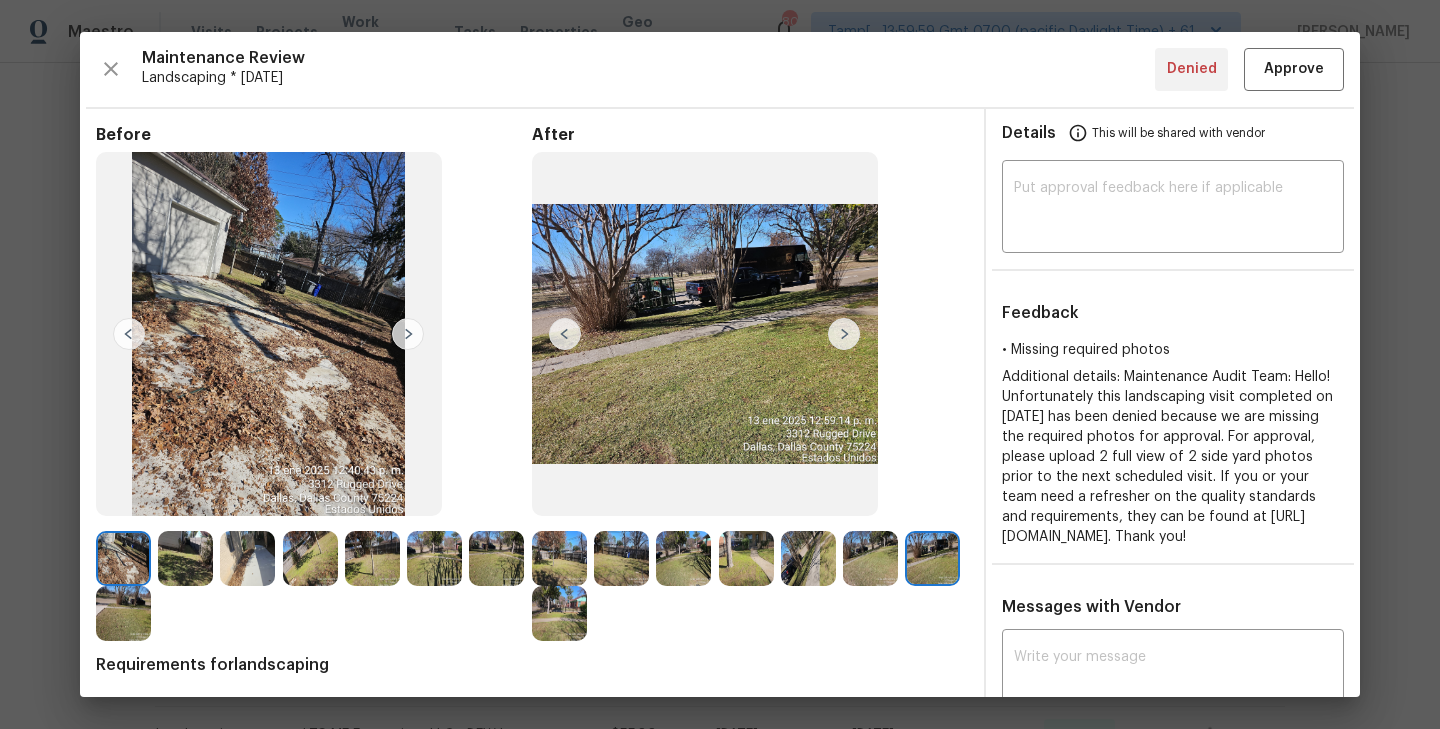 click at bounding box center [565, 334] 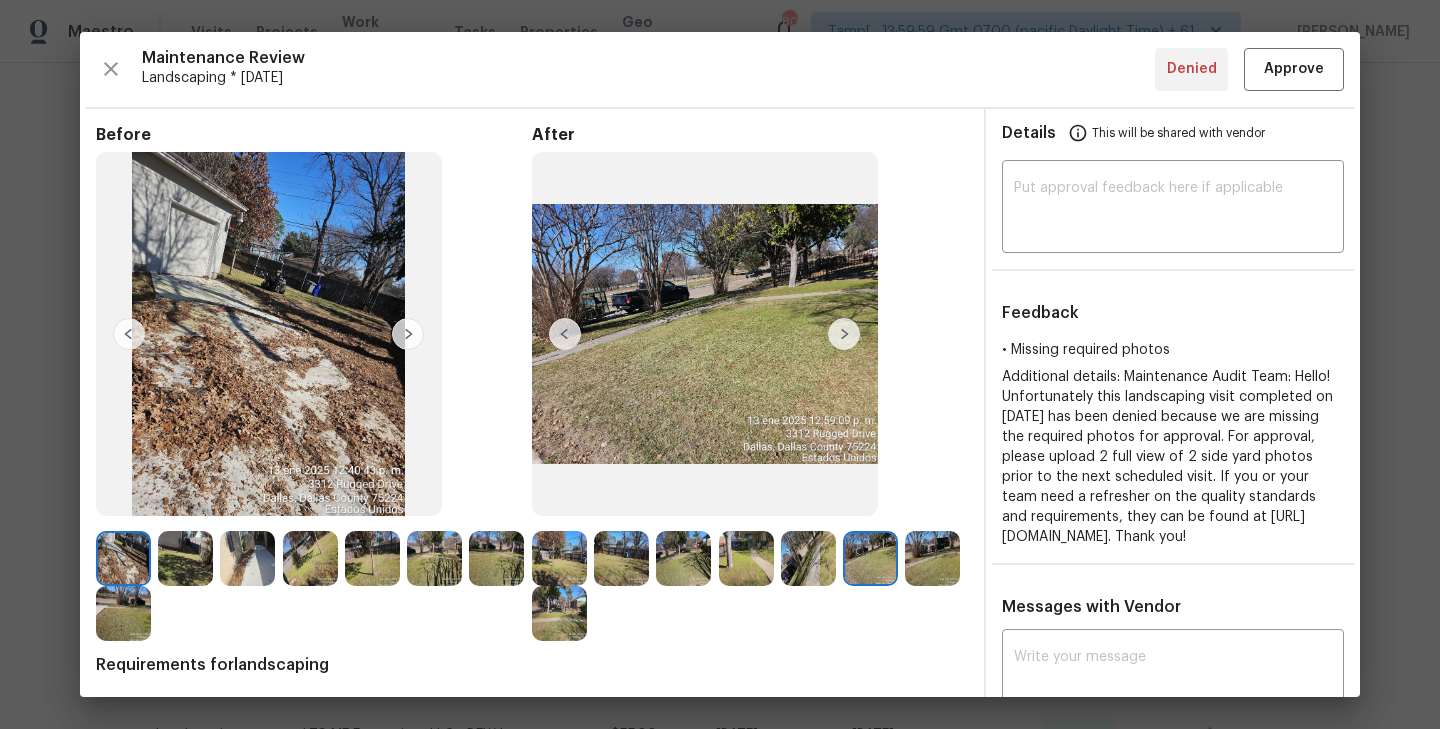 click at bounding box center (565, 334) 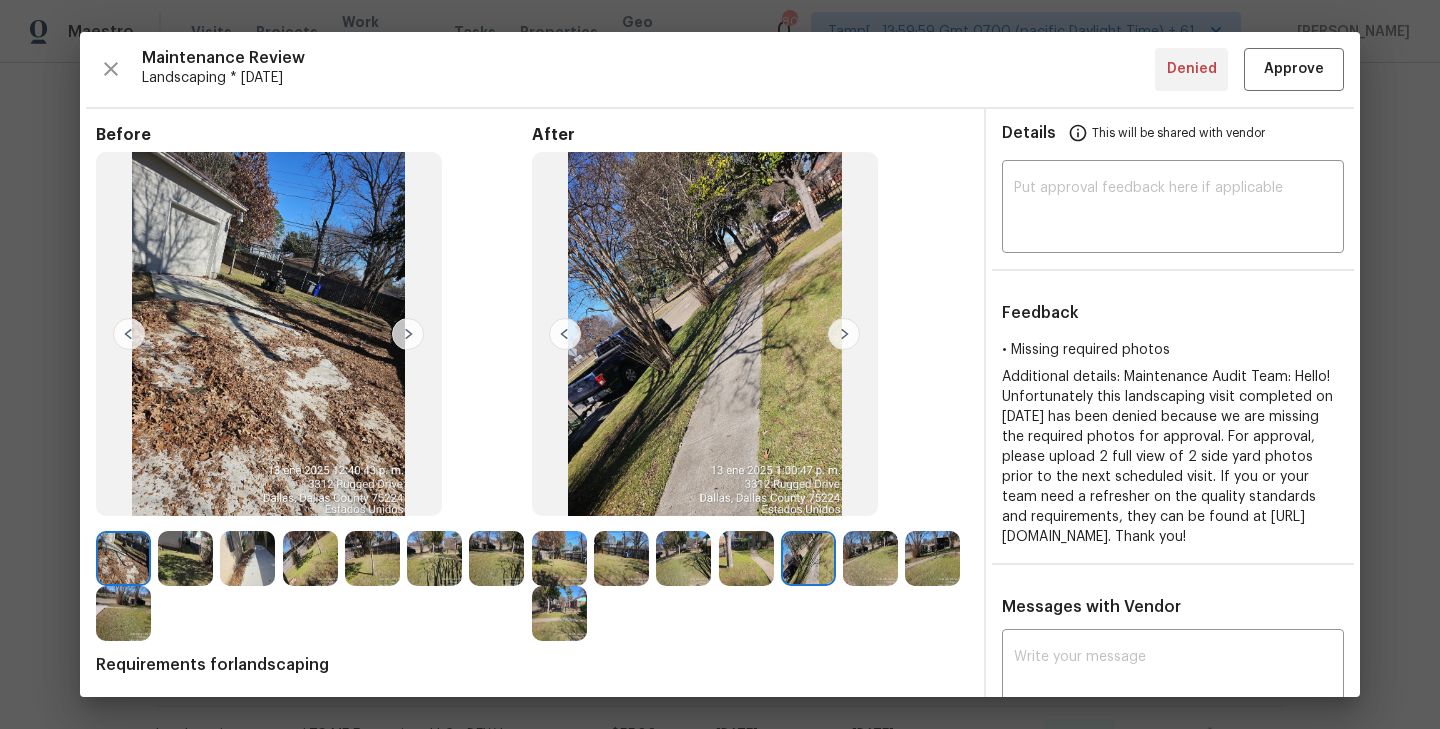 click at bounding box center (565, 334) 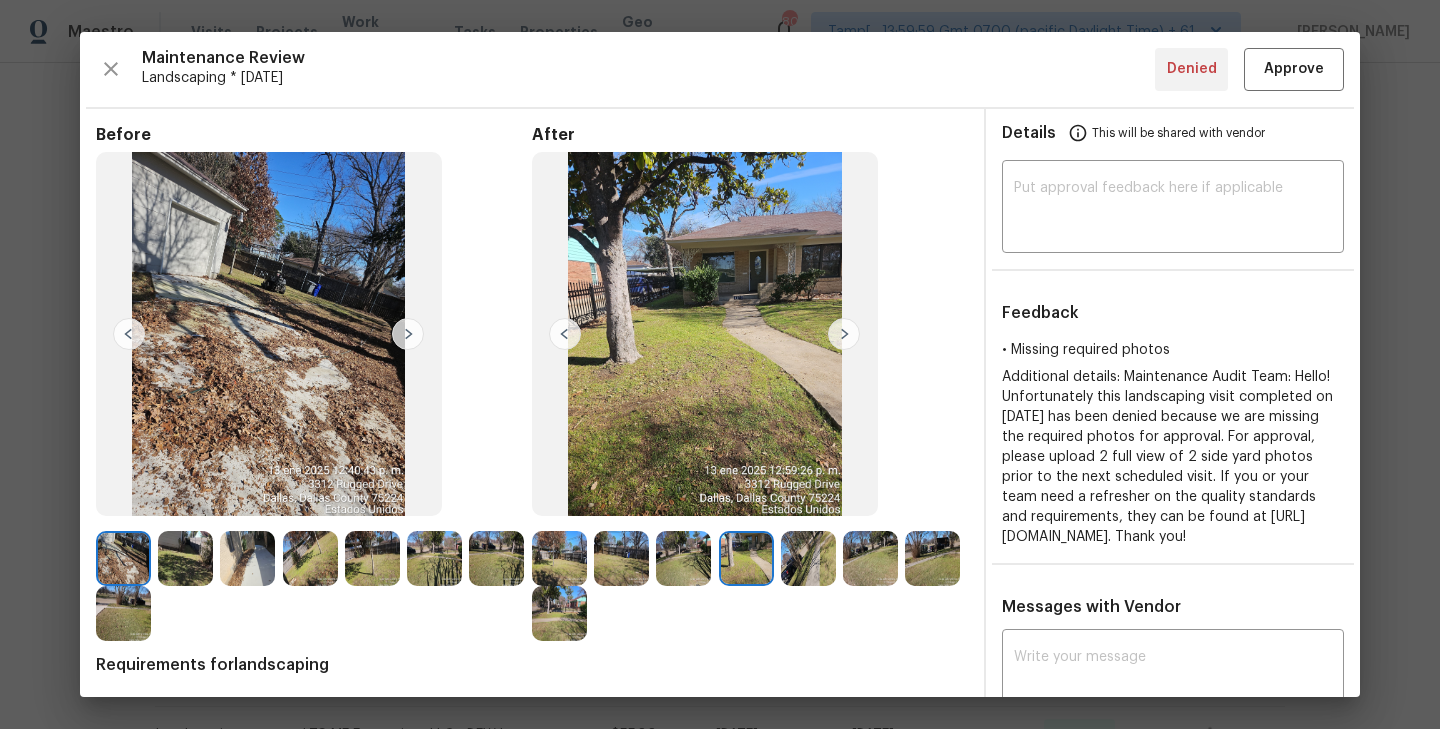 click at bounding box center (565, 334) 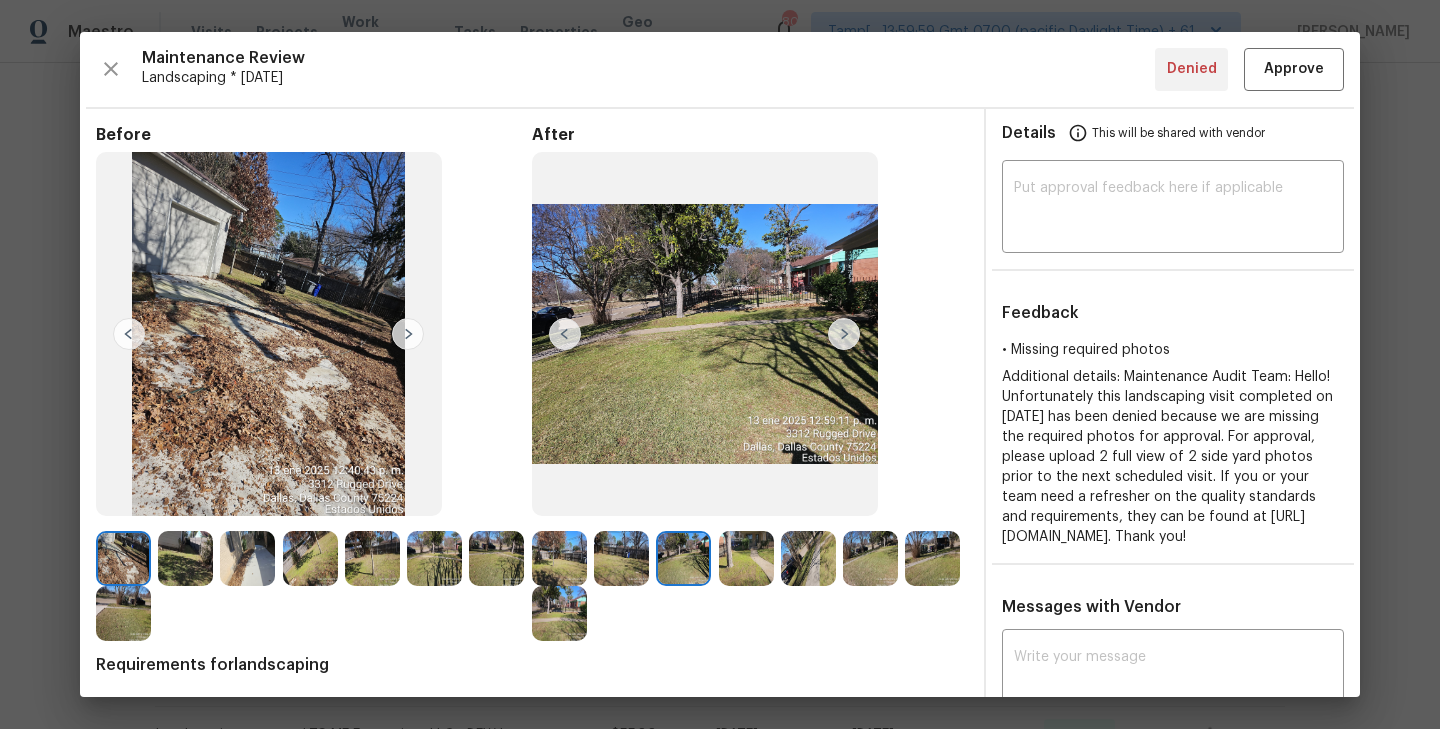 click at bounding box center [565, 334] 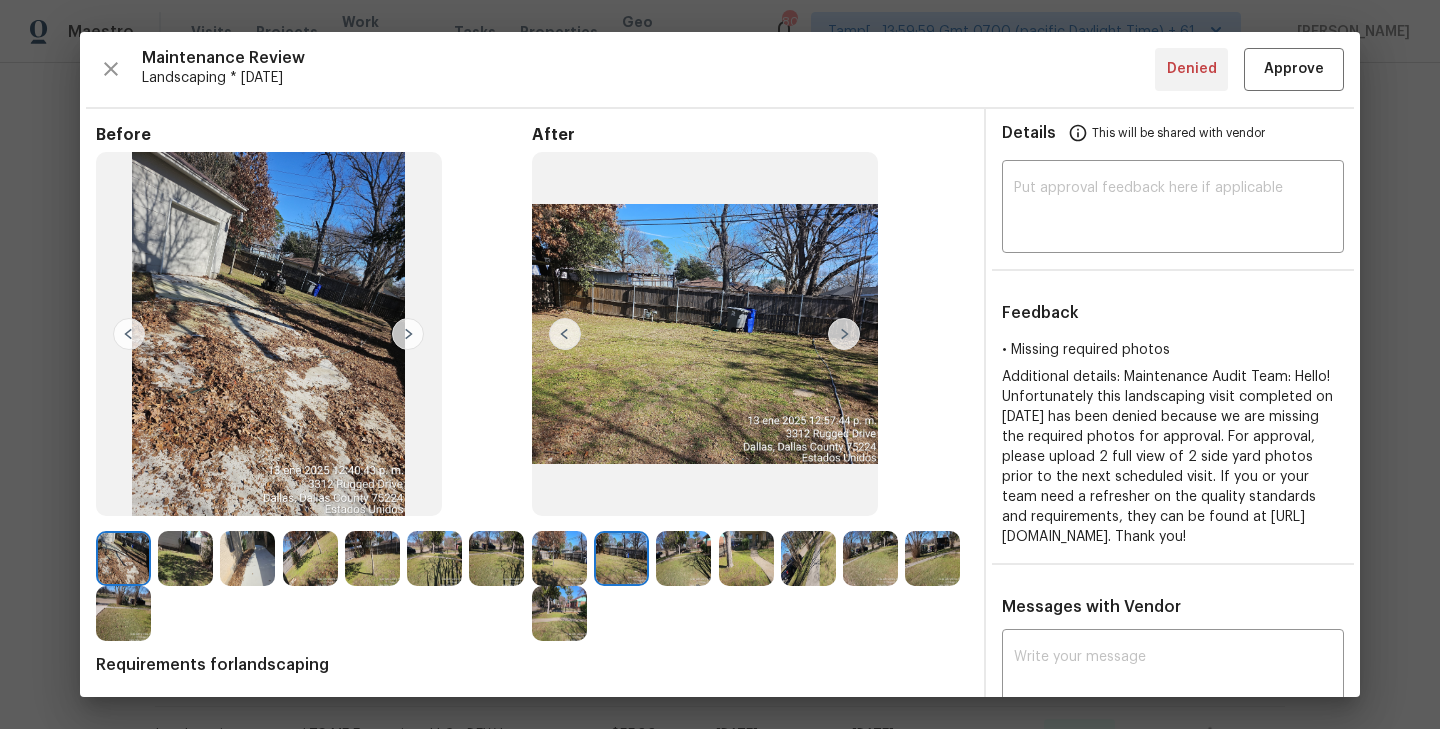 click at bounding box center (565, 334) 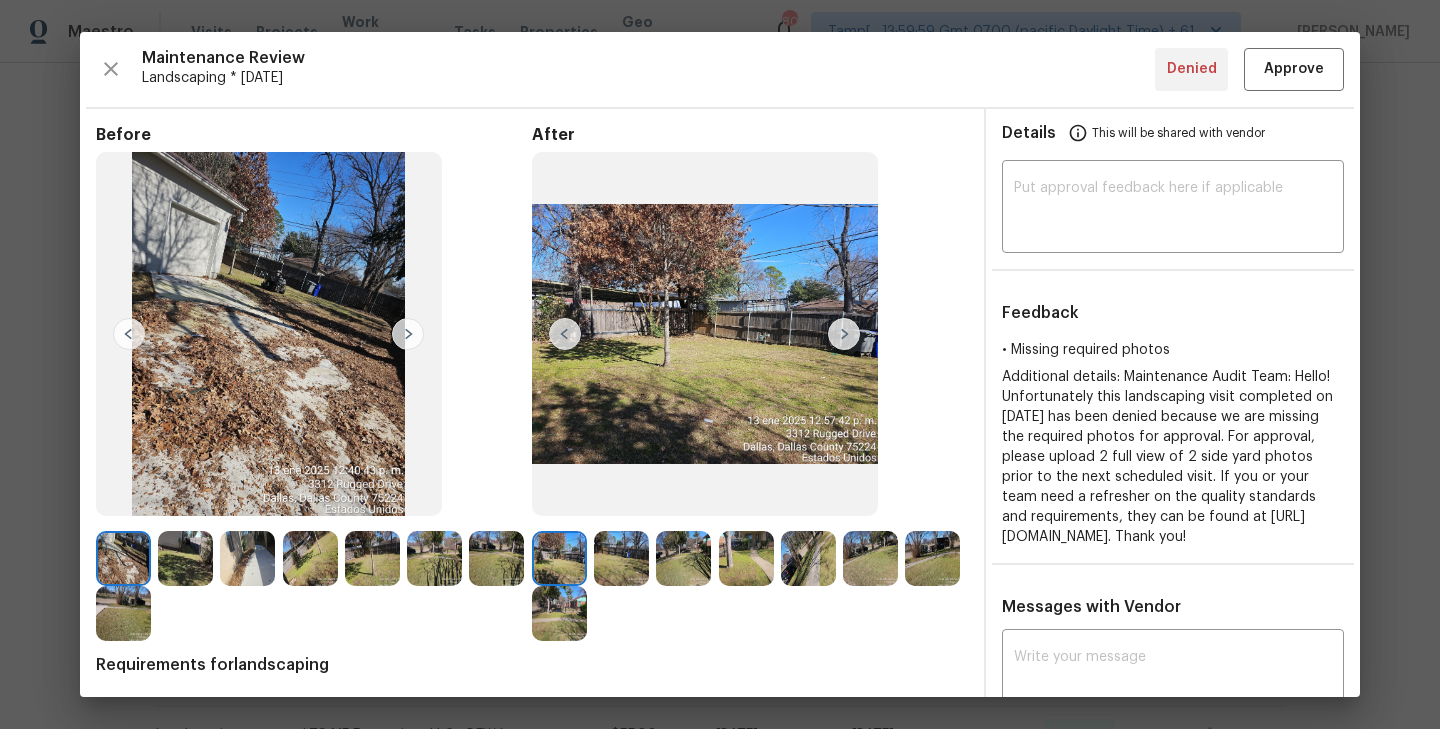 click at bounding box center [565, 334] 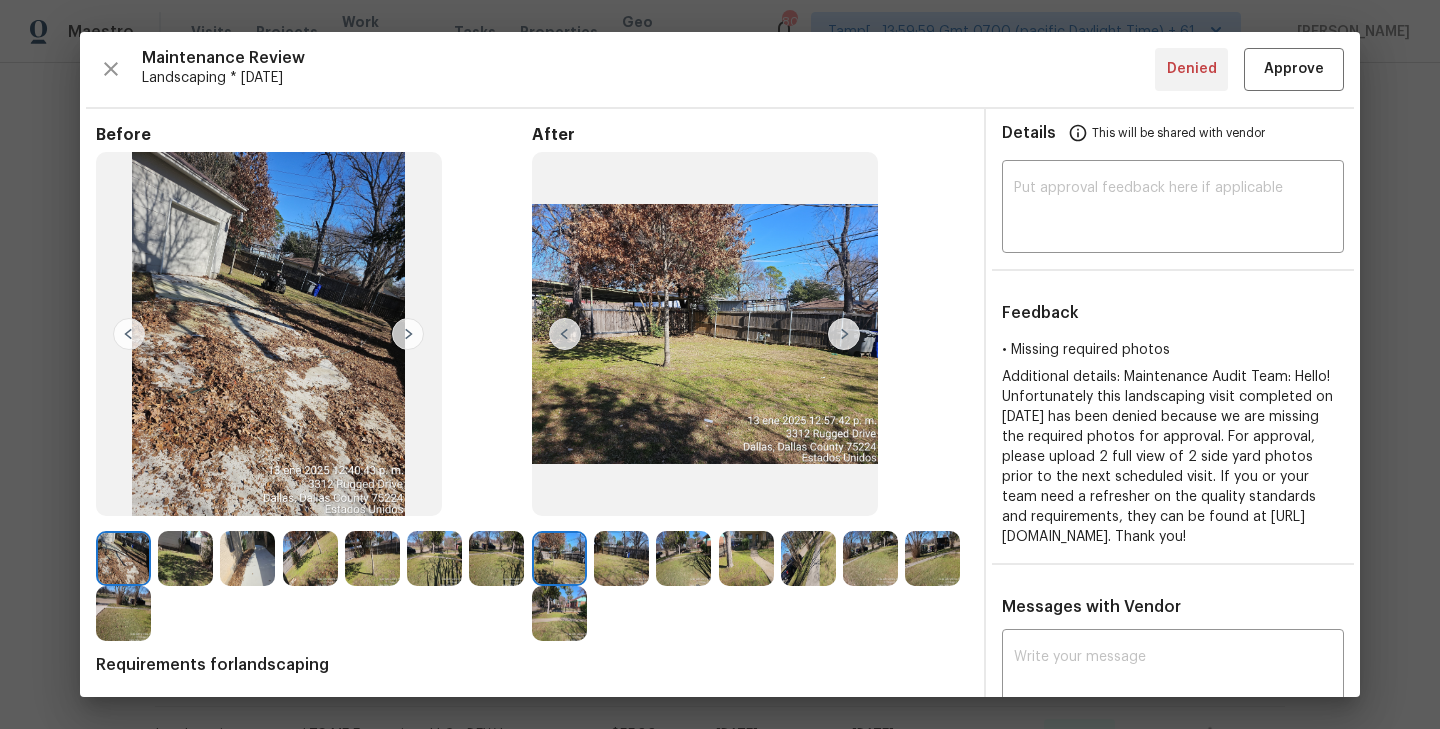 click at bounding box center [123, 613] 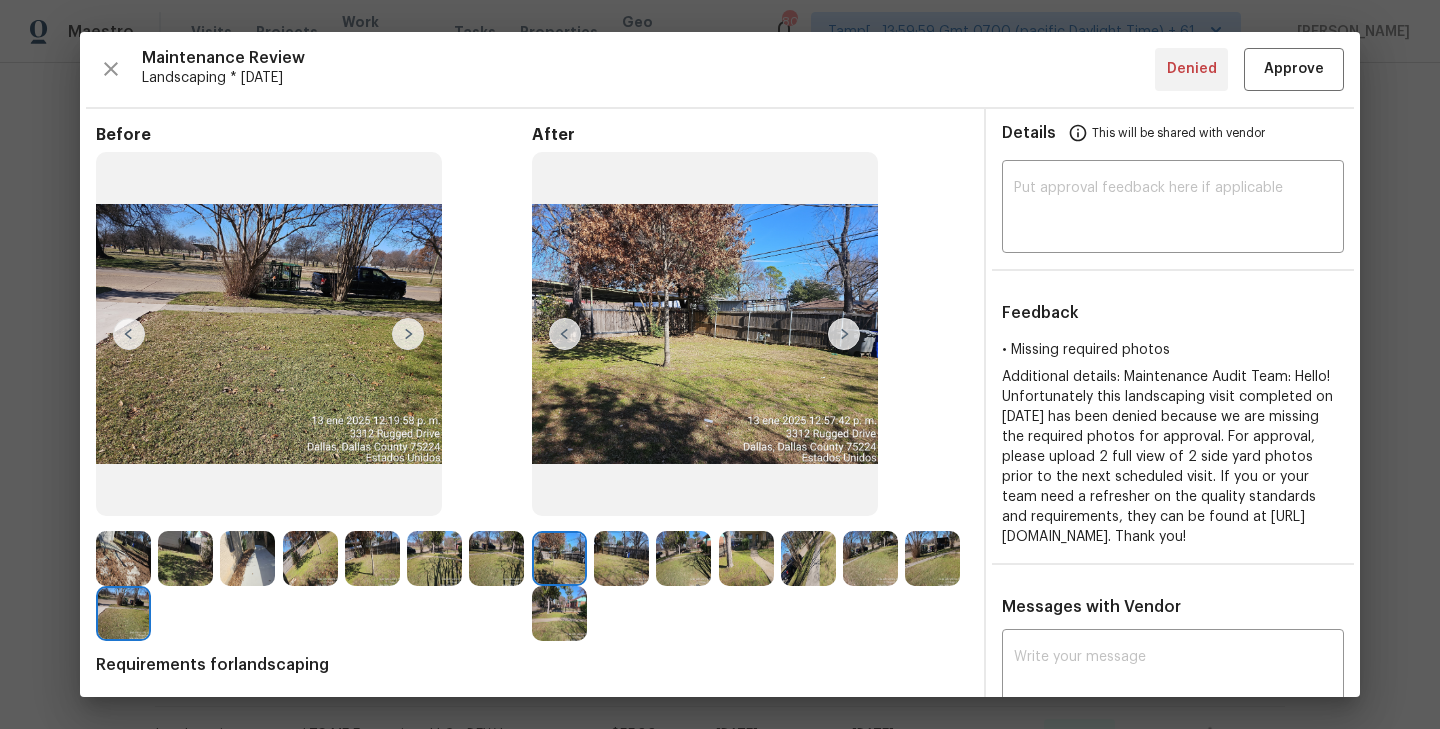 click at bounding box center [129, 334] 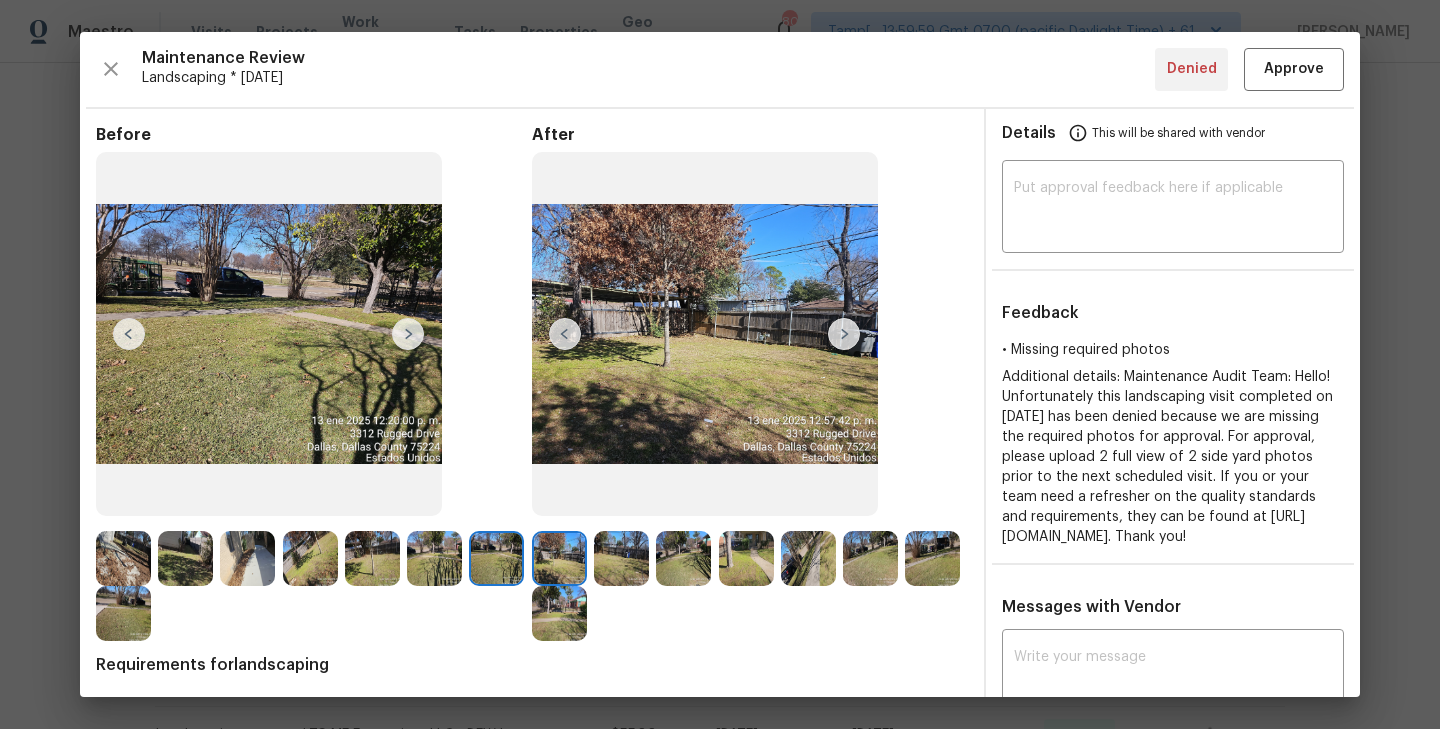 click at bounding box center [129, 334] 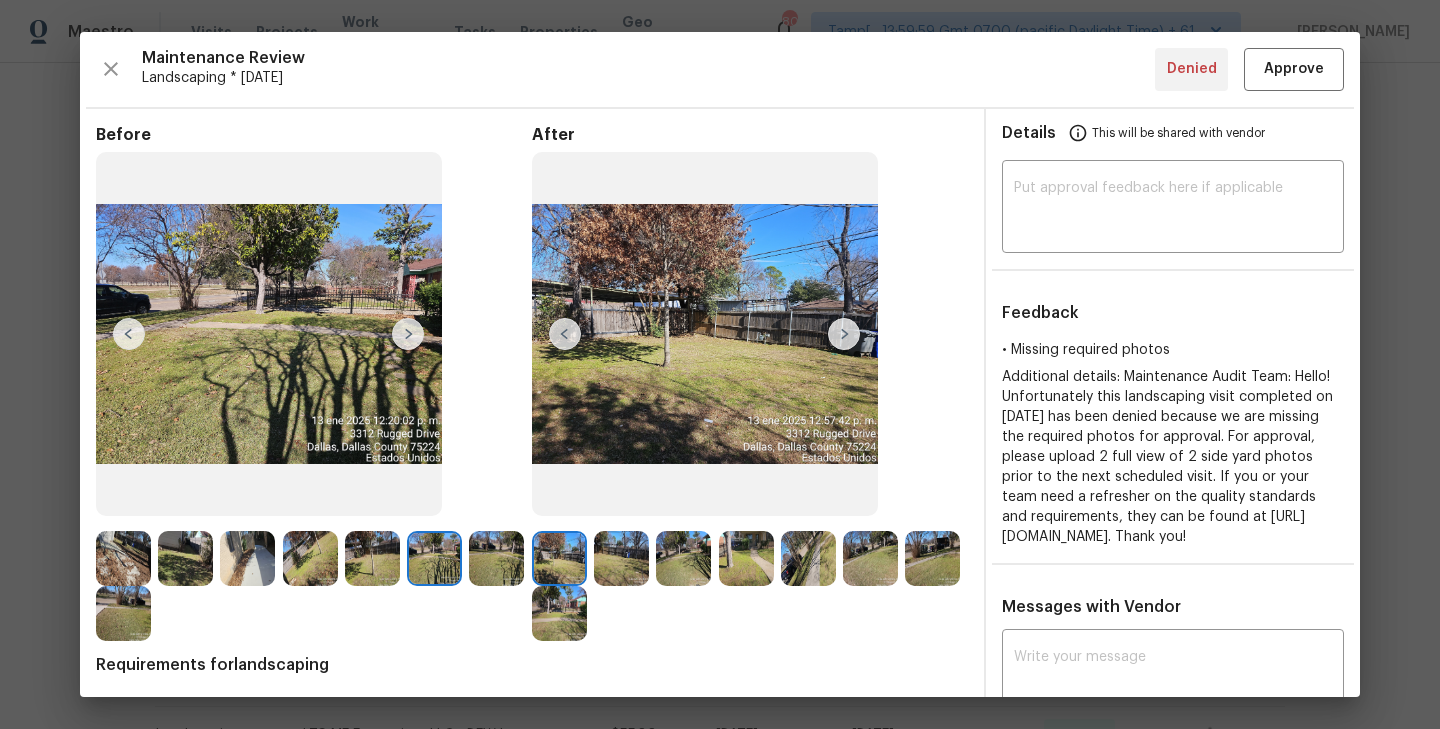 click at bounding box center [129, 334] 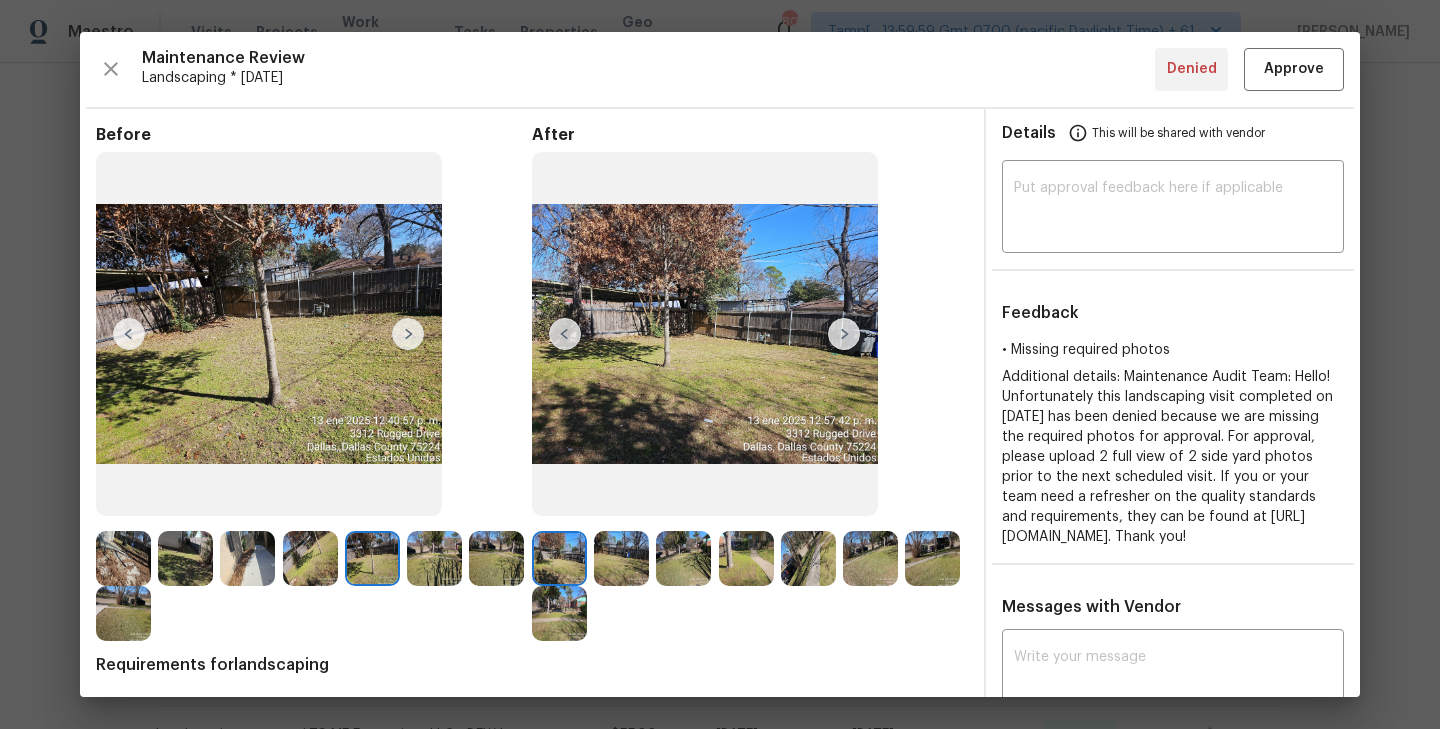 click at bounding box center [129, 334] 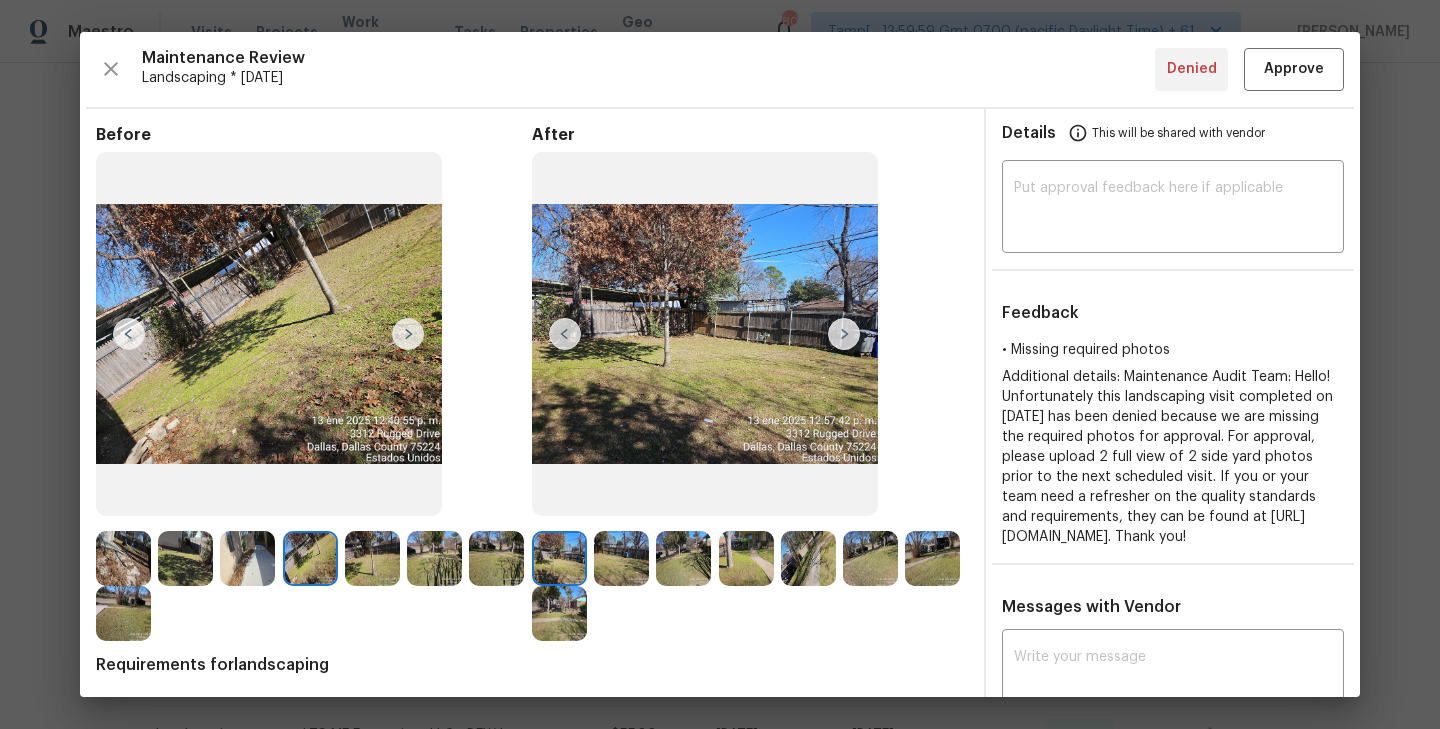 click at bounding box center [129, 334] 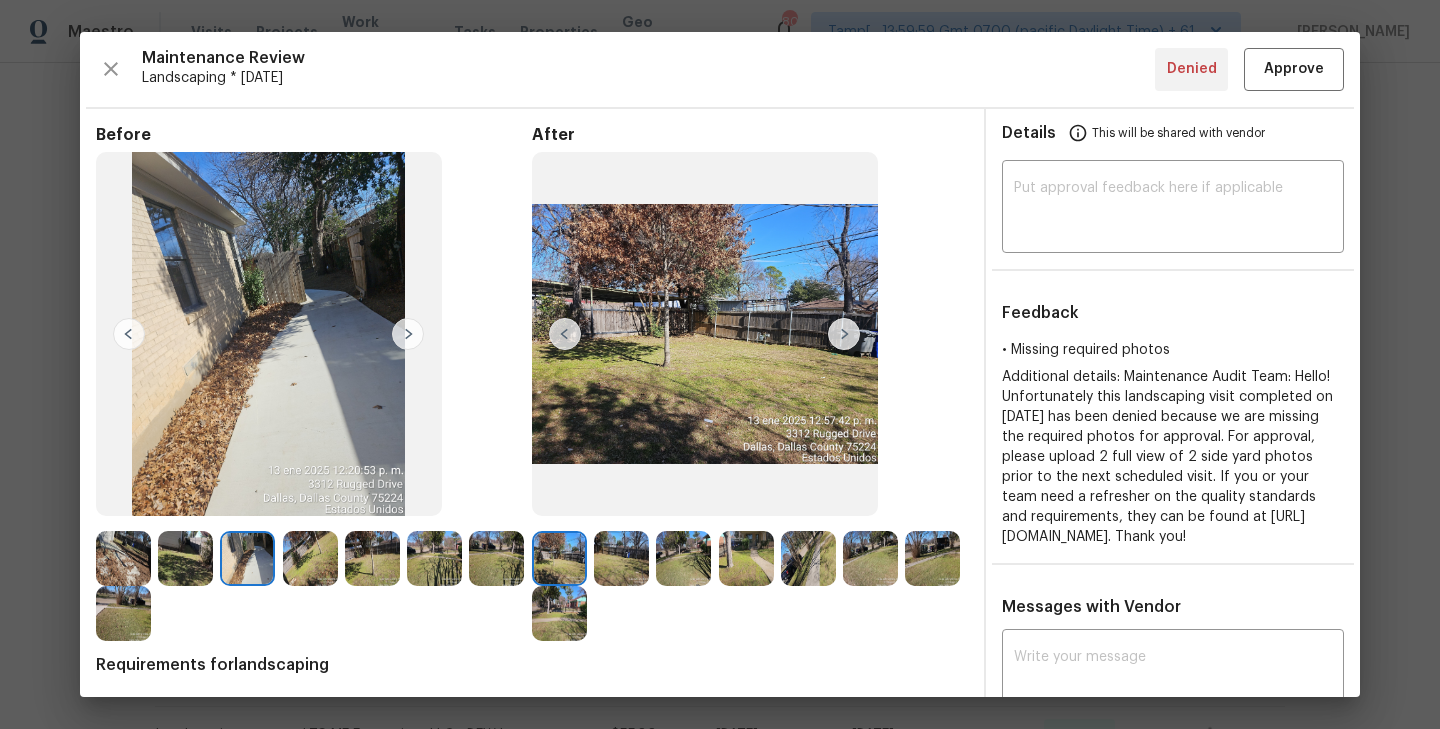 click at bounding box center (129, 334) 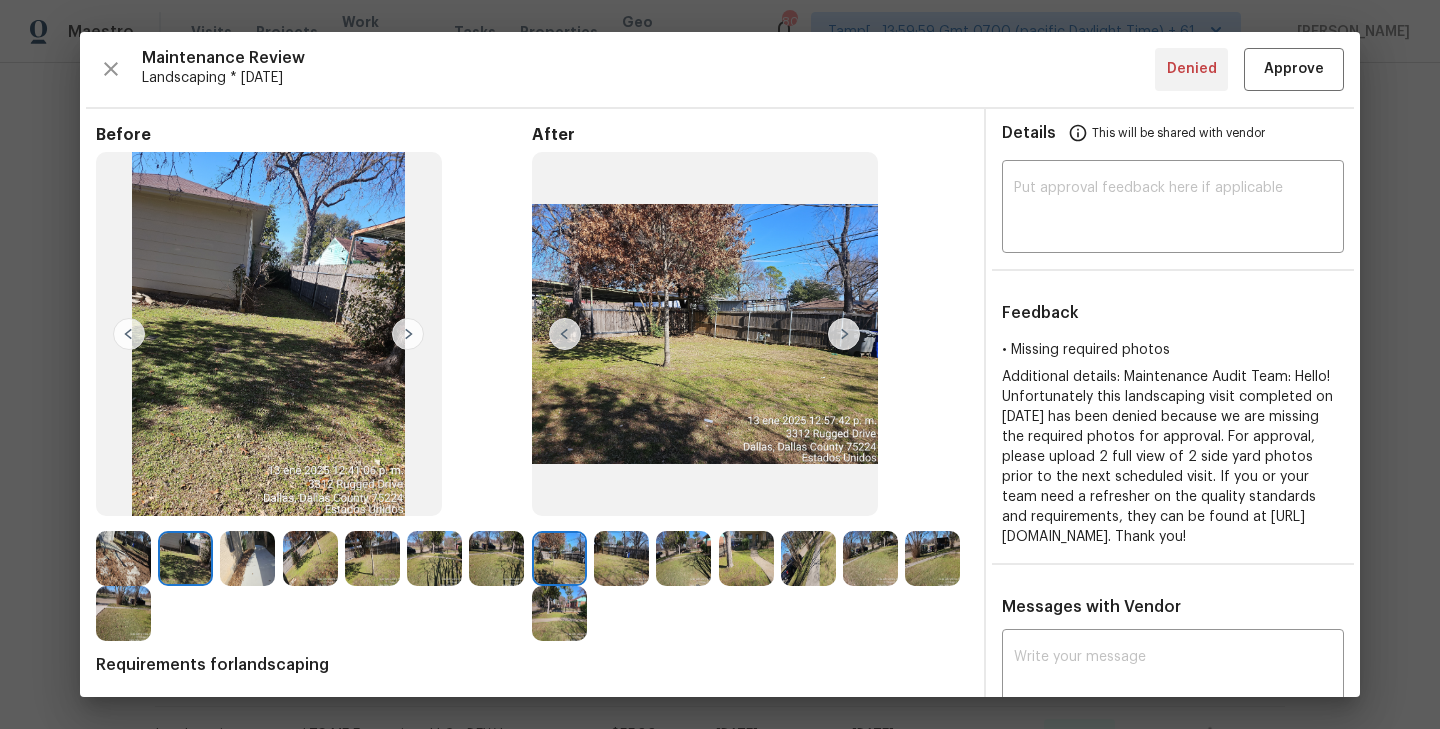 click at bounding box center [844, 334] 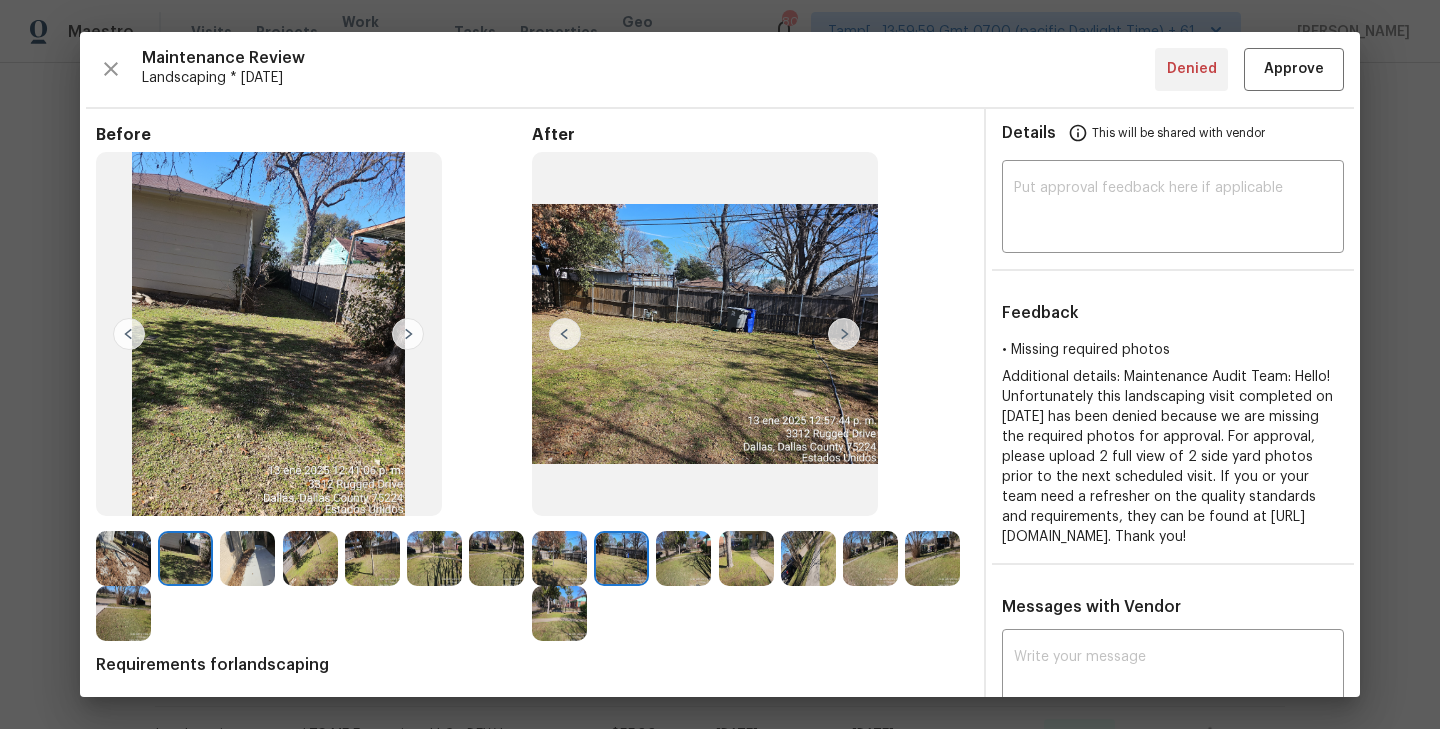 click at bounding box center (844, 334) 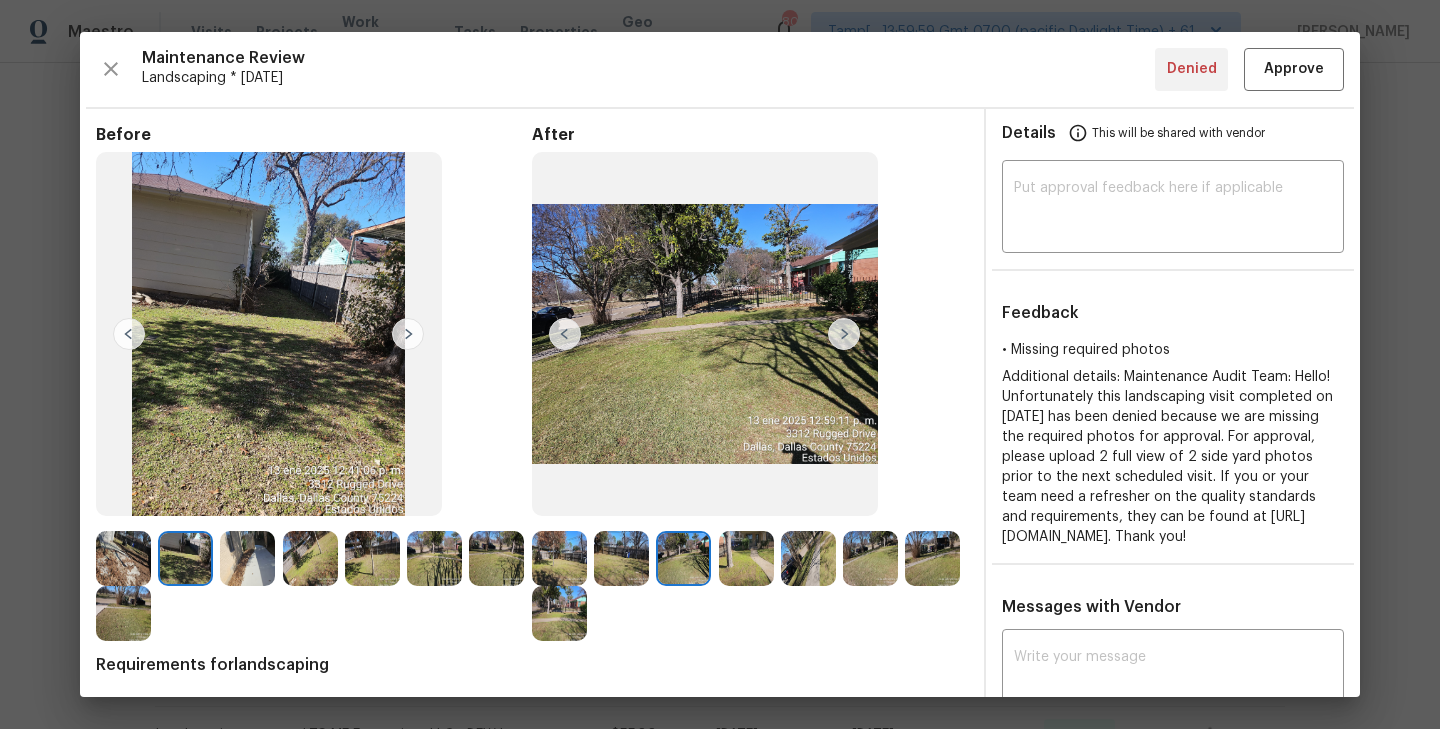 click at bounding box center [844, 334] 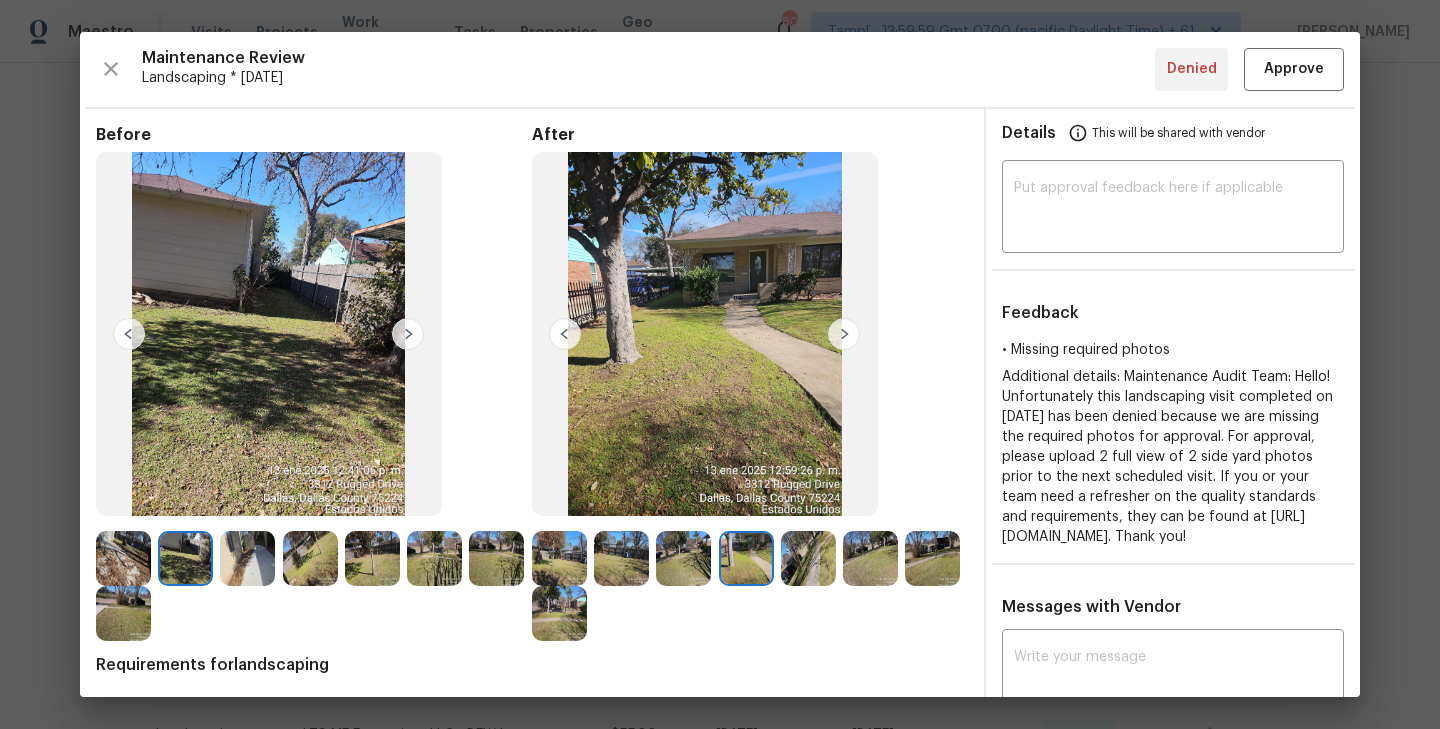 click at bounding box center (844, 334) 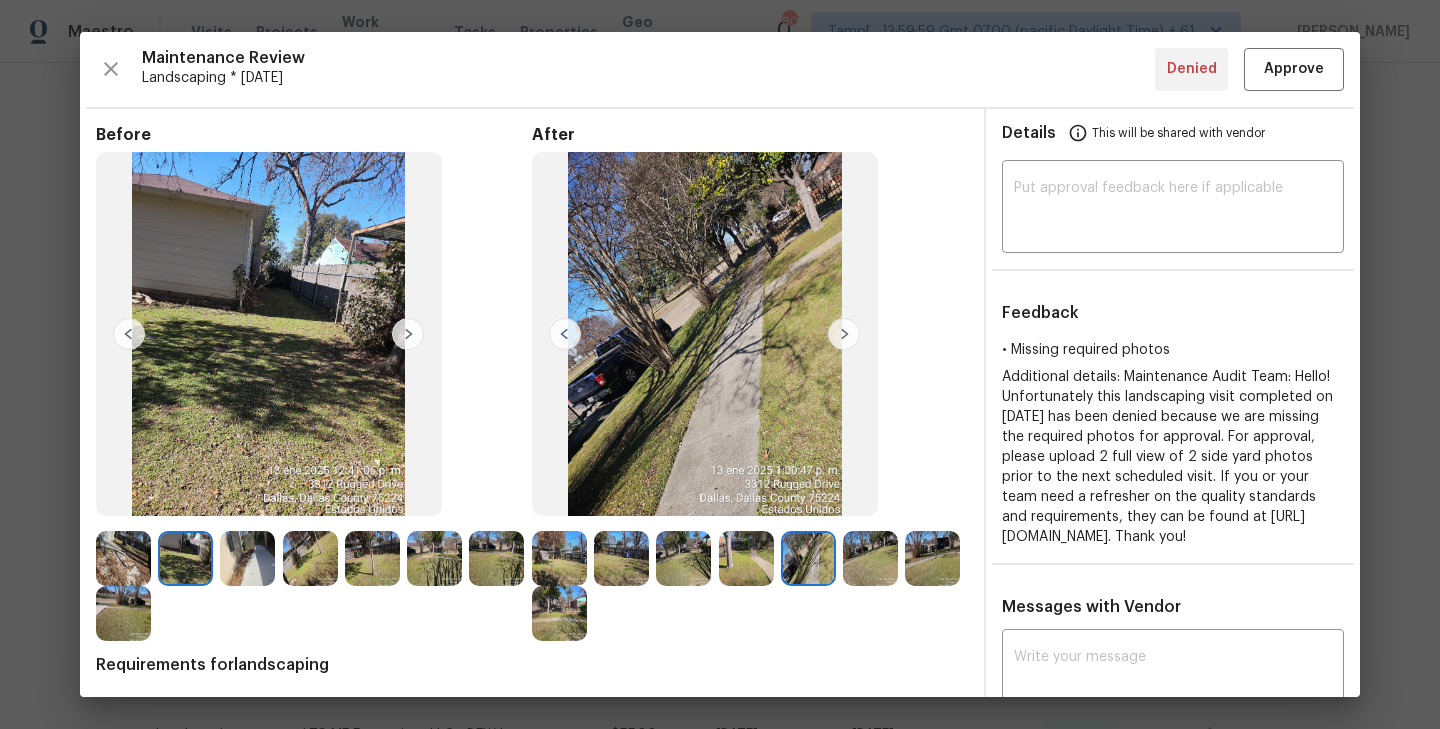 click at bounding box center [844, 334] 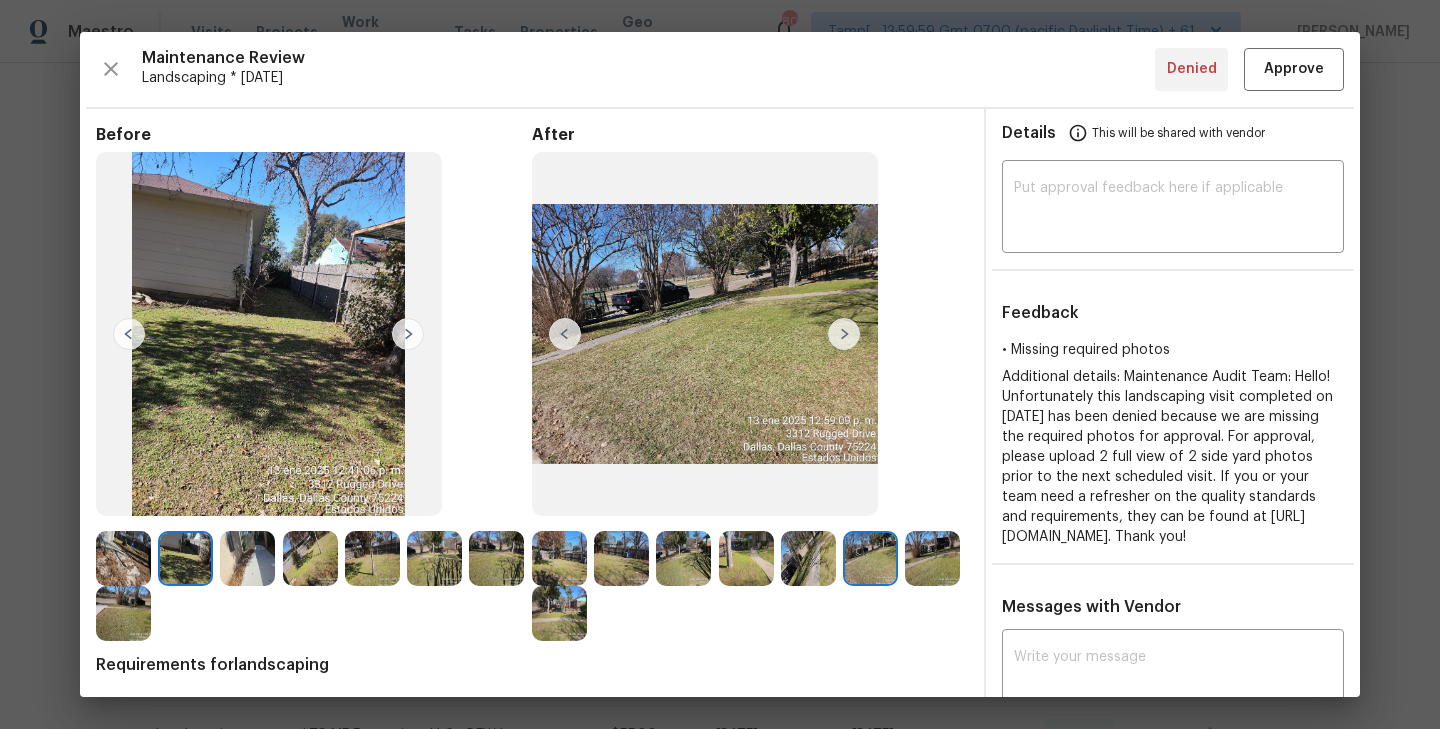 click at bounding box center [844, 334] 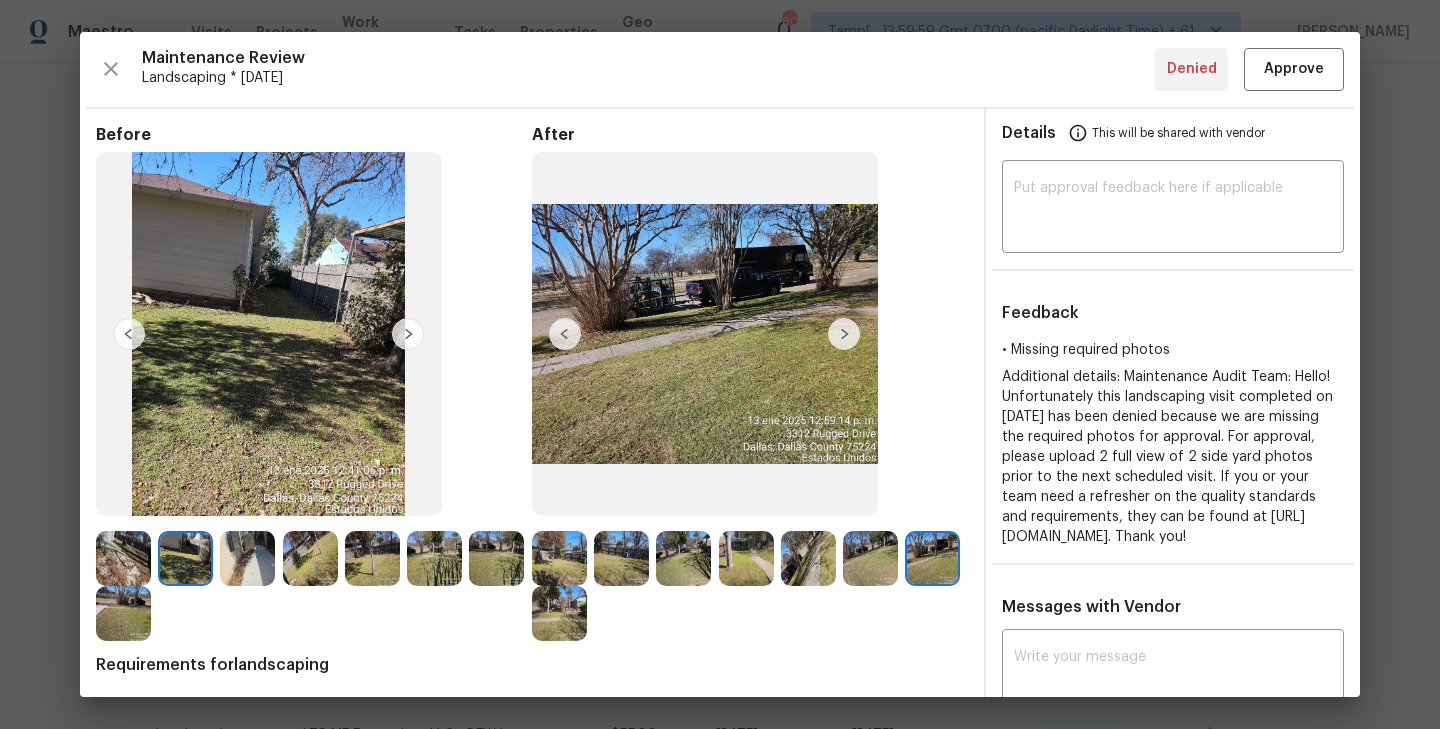 click at bounding box center [844, 334] 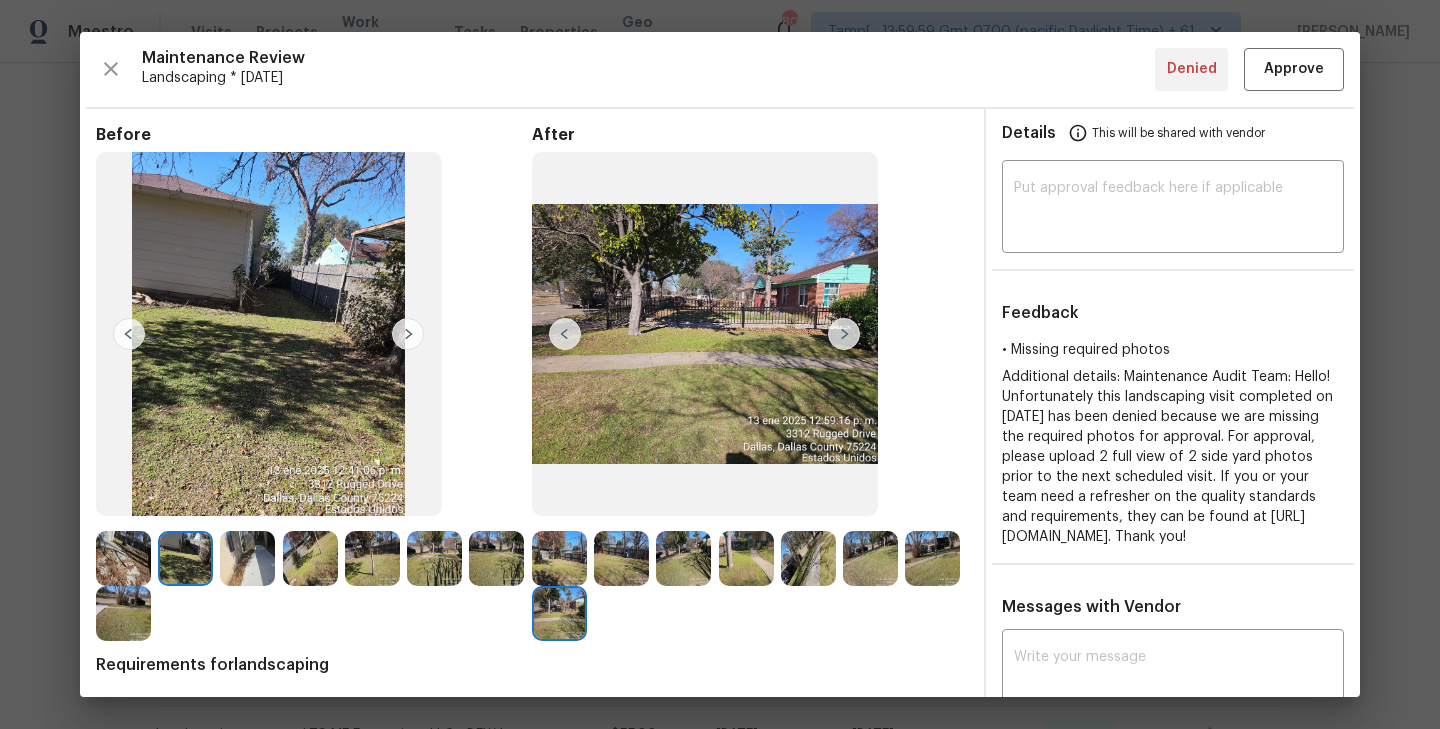 click at bounding box center [844, 334] 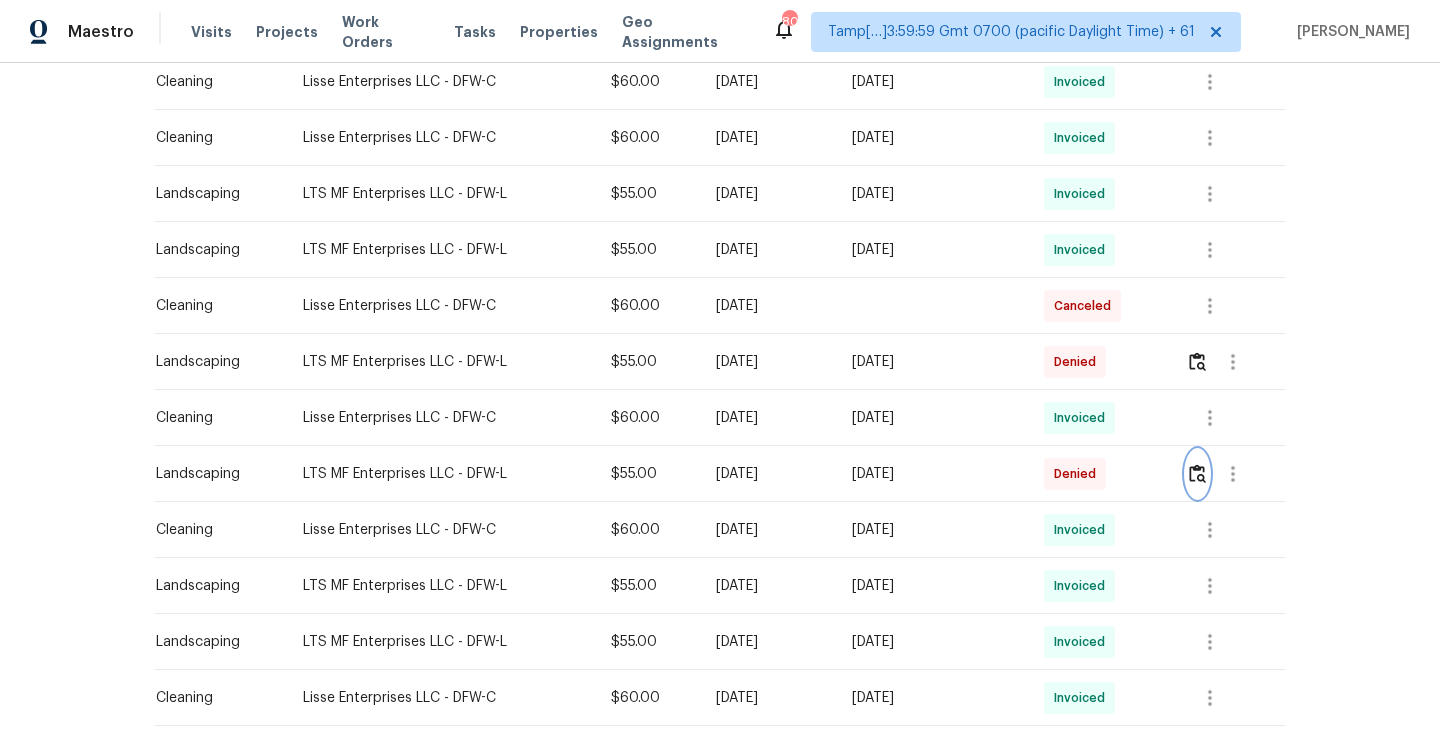 scroll, scrollTop: 883, scrollLeft: 0, axis: vertical 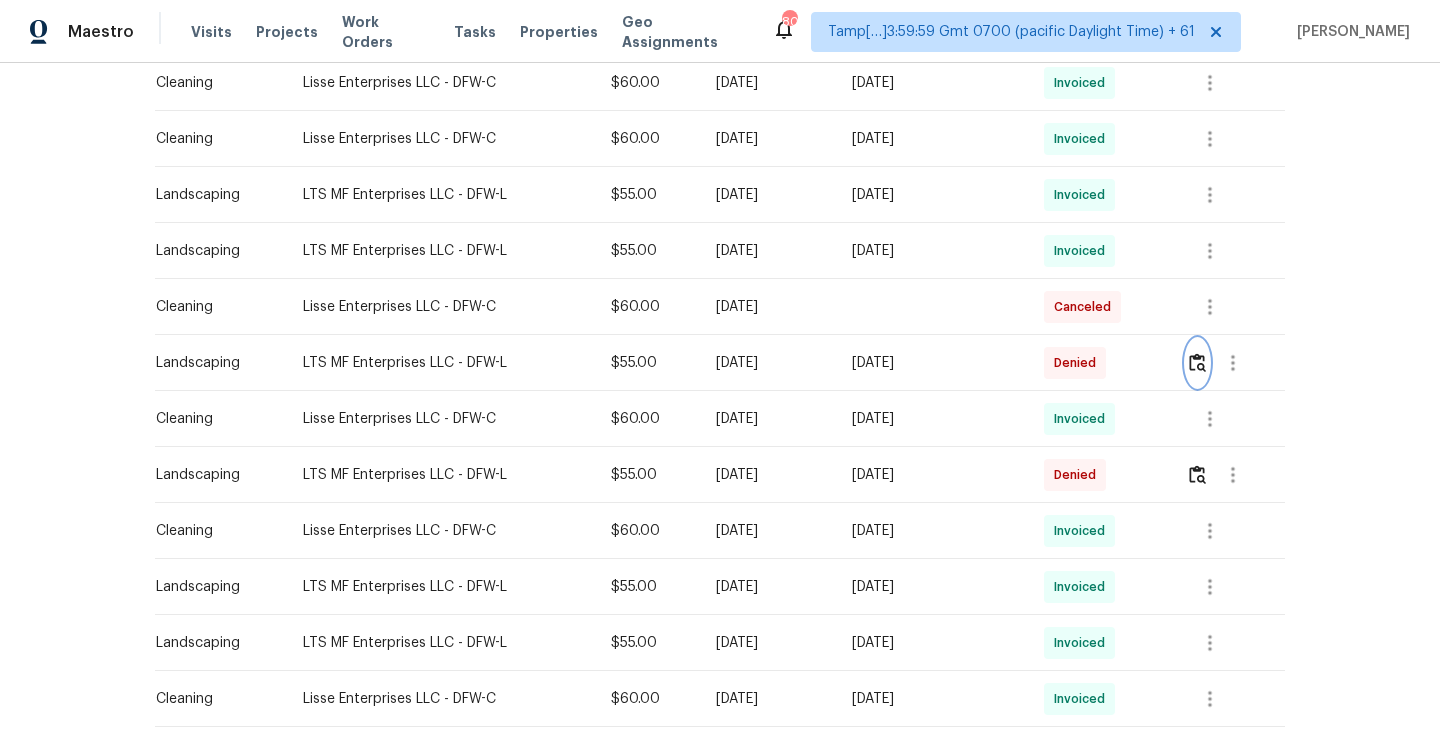click at bounding box center [1197, 362] 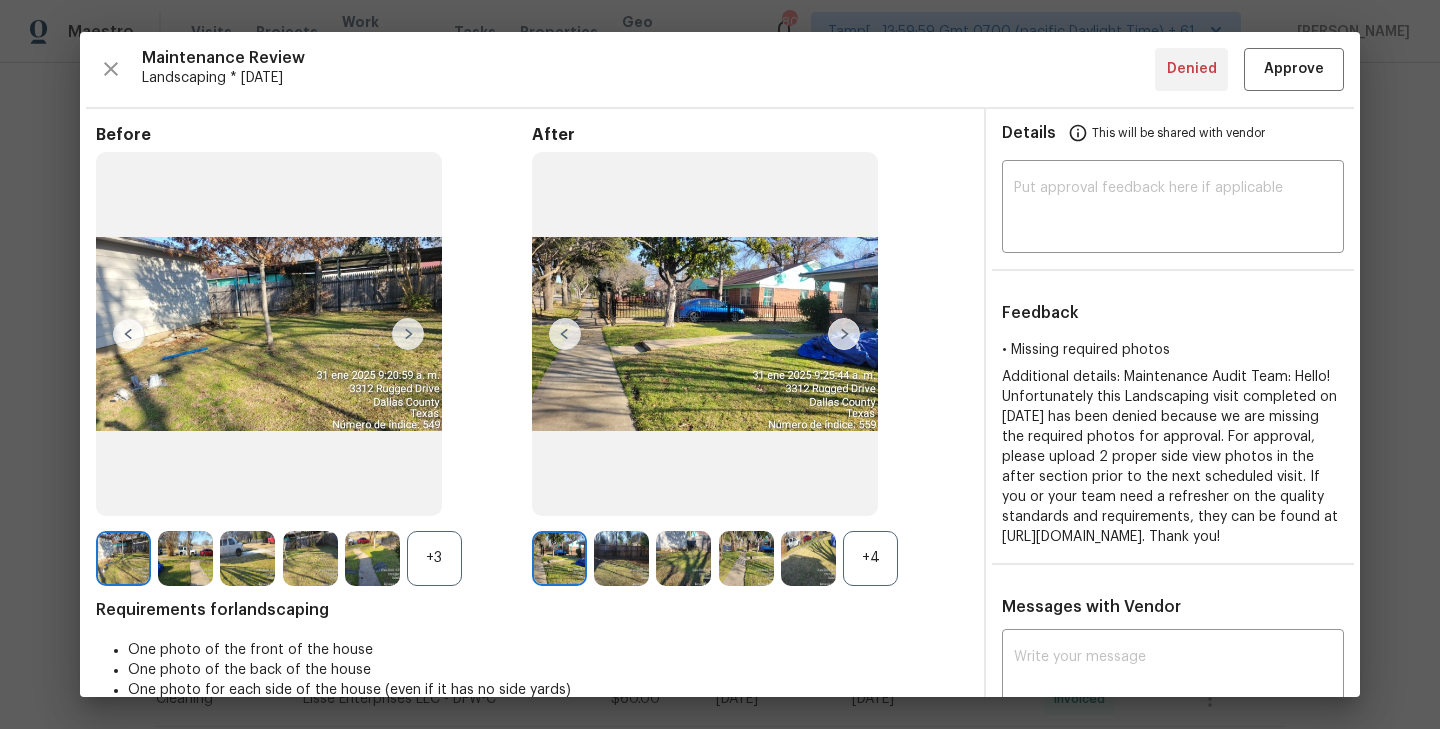 click on "+4" at bounding box center [870, 558] 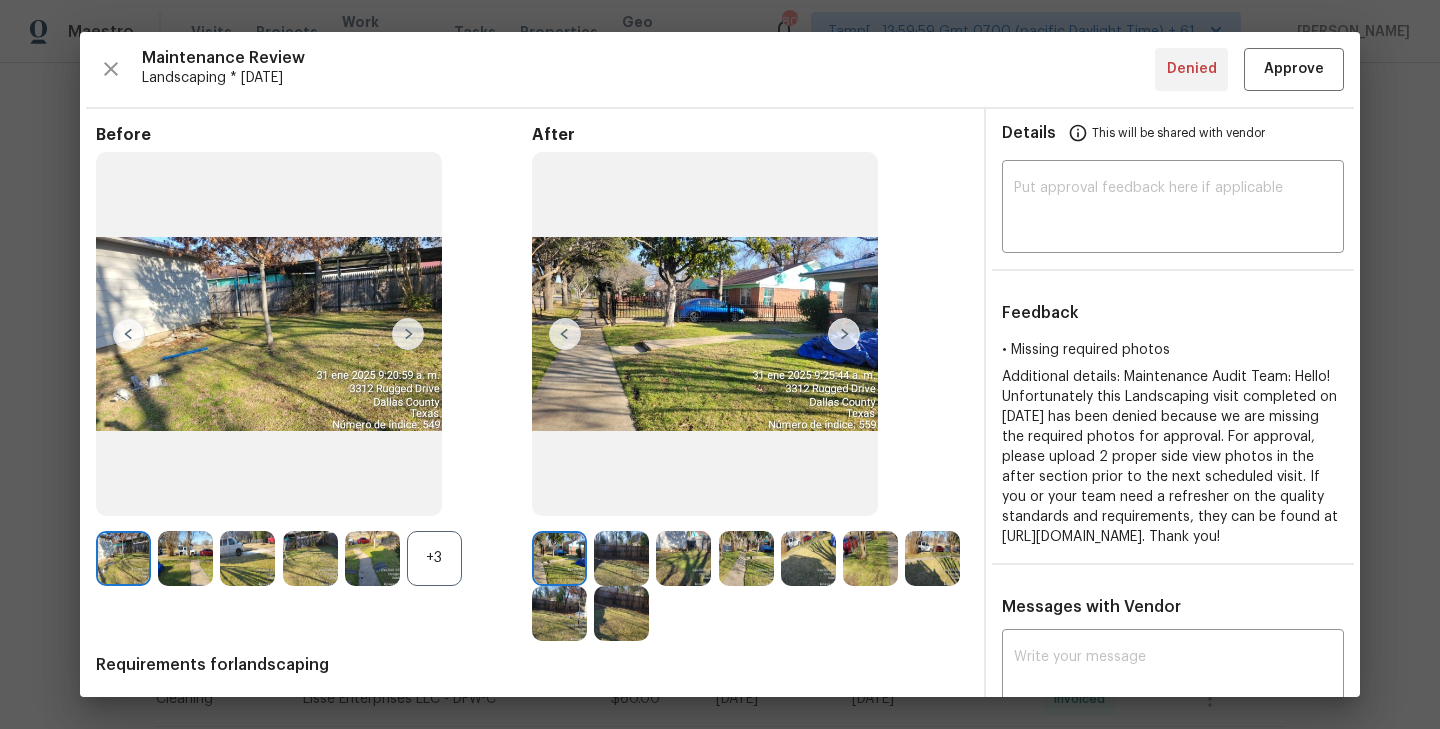 click on "+3" at bounding box center (434, 558) 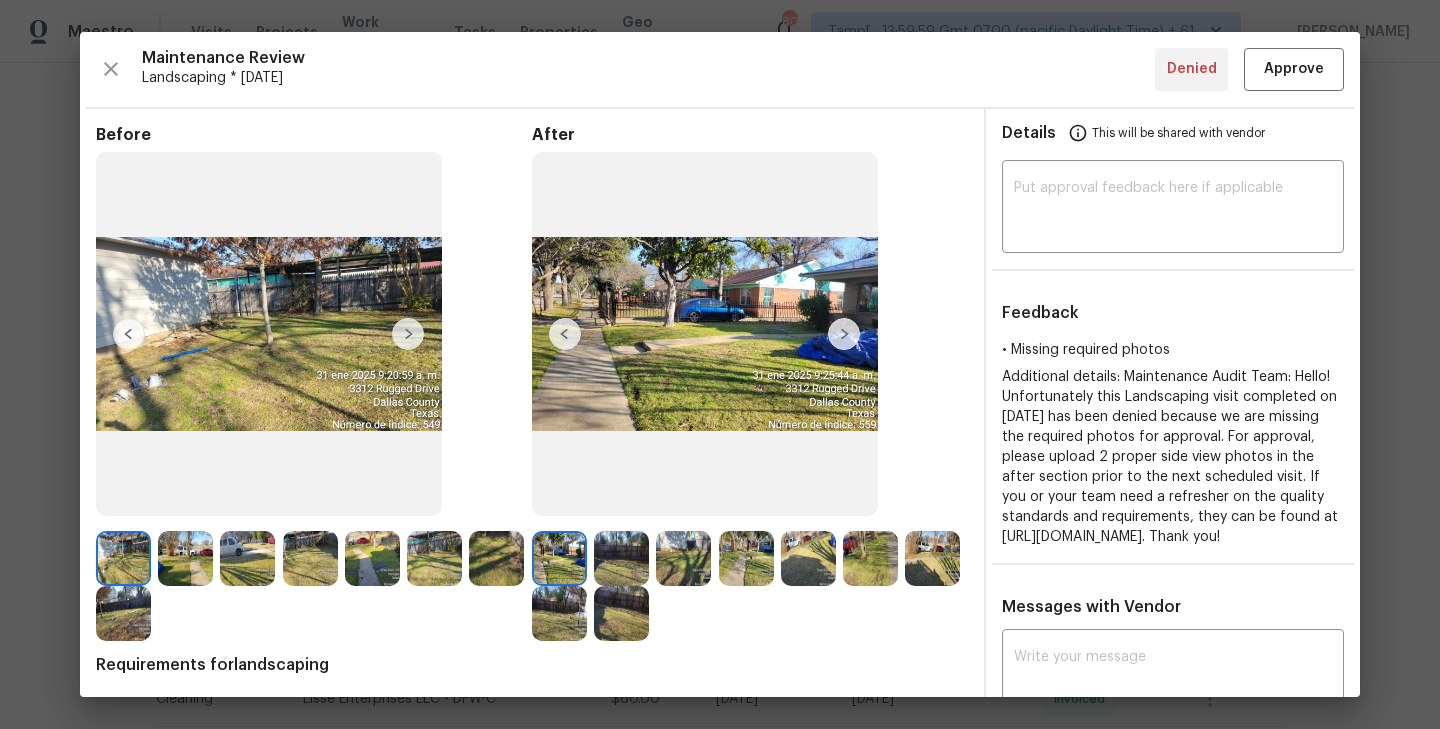 click at bounding box center (844, 334) 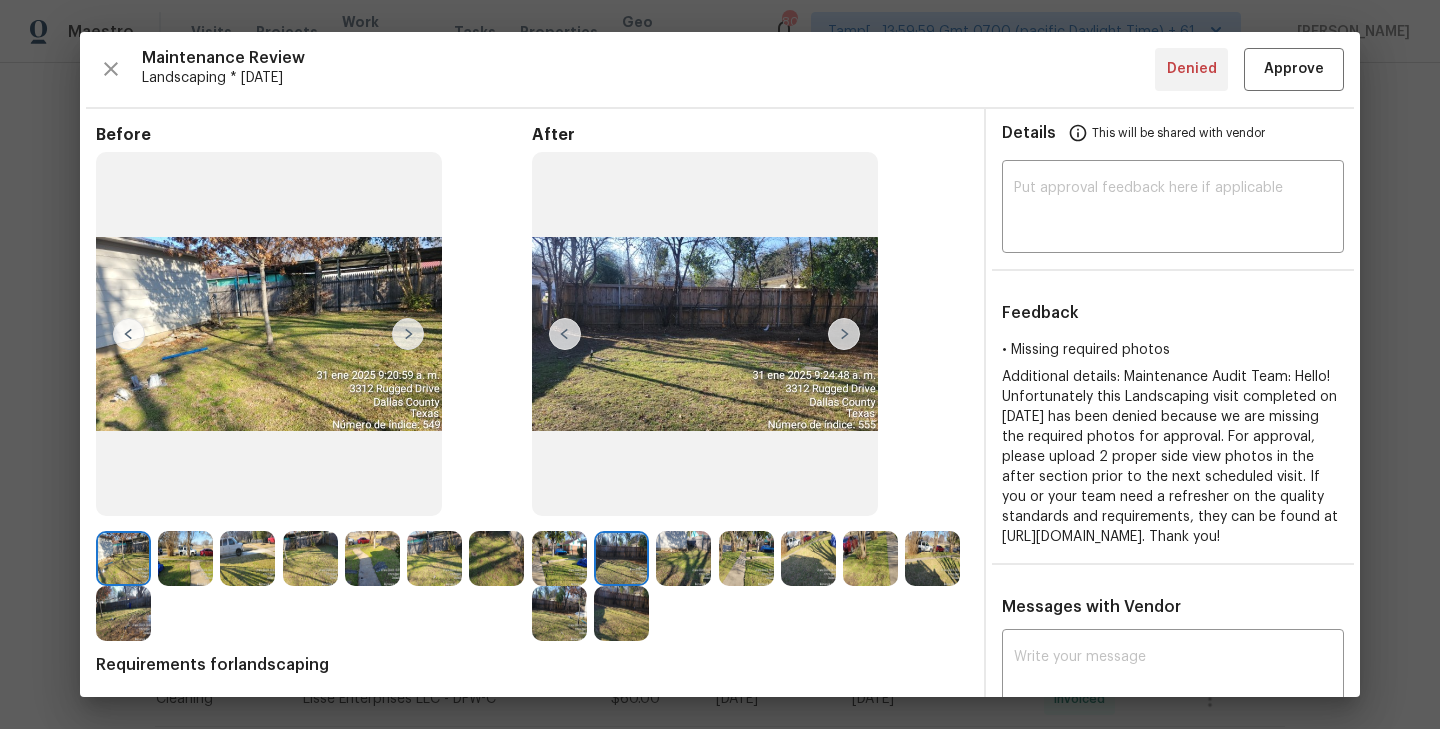 click at bounding box center [844, 334] 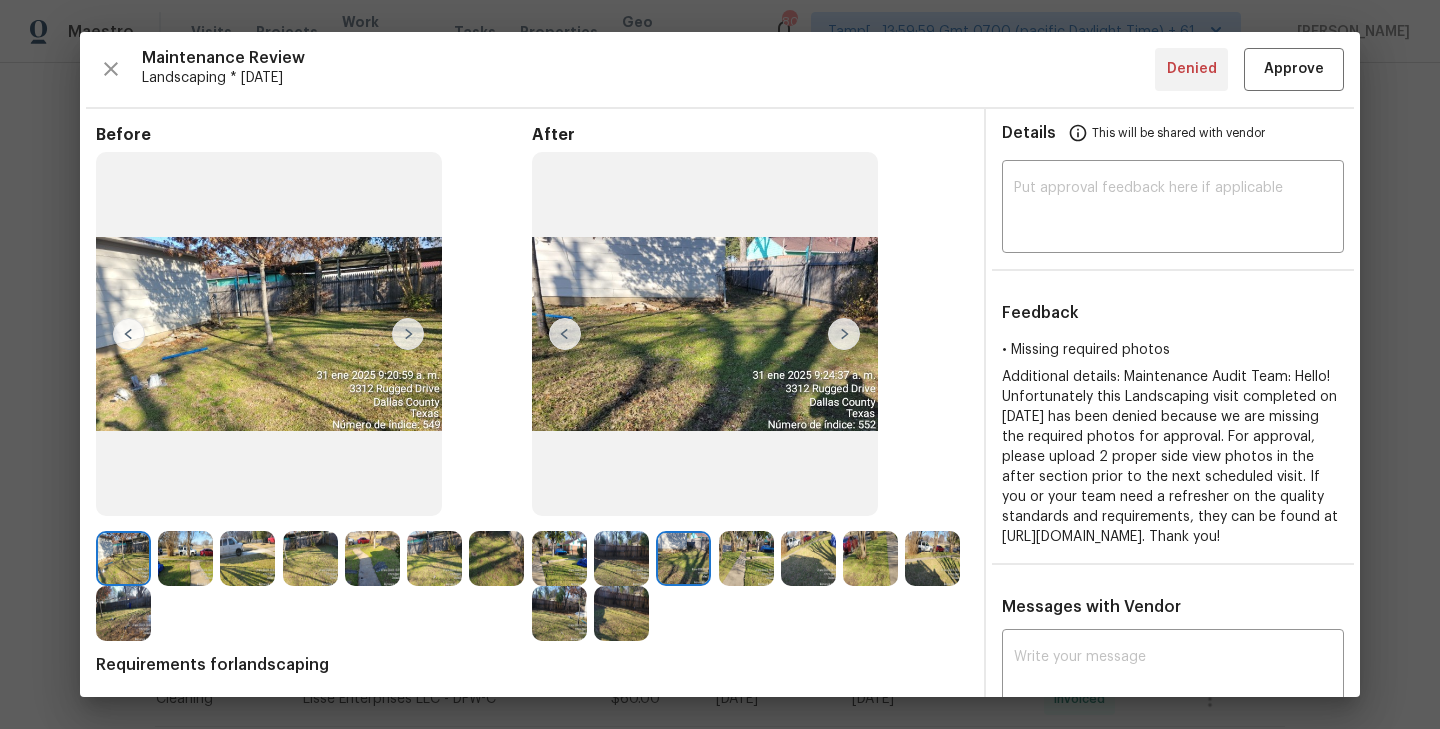 click at bounding box center [844, 334] 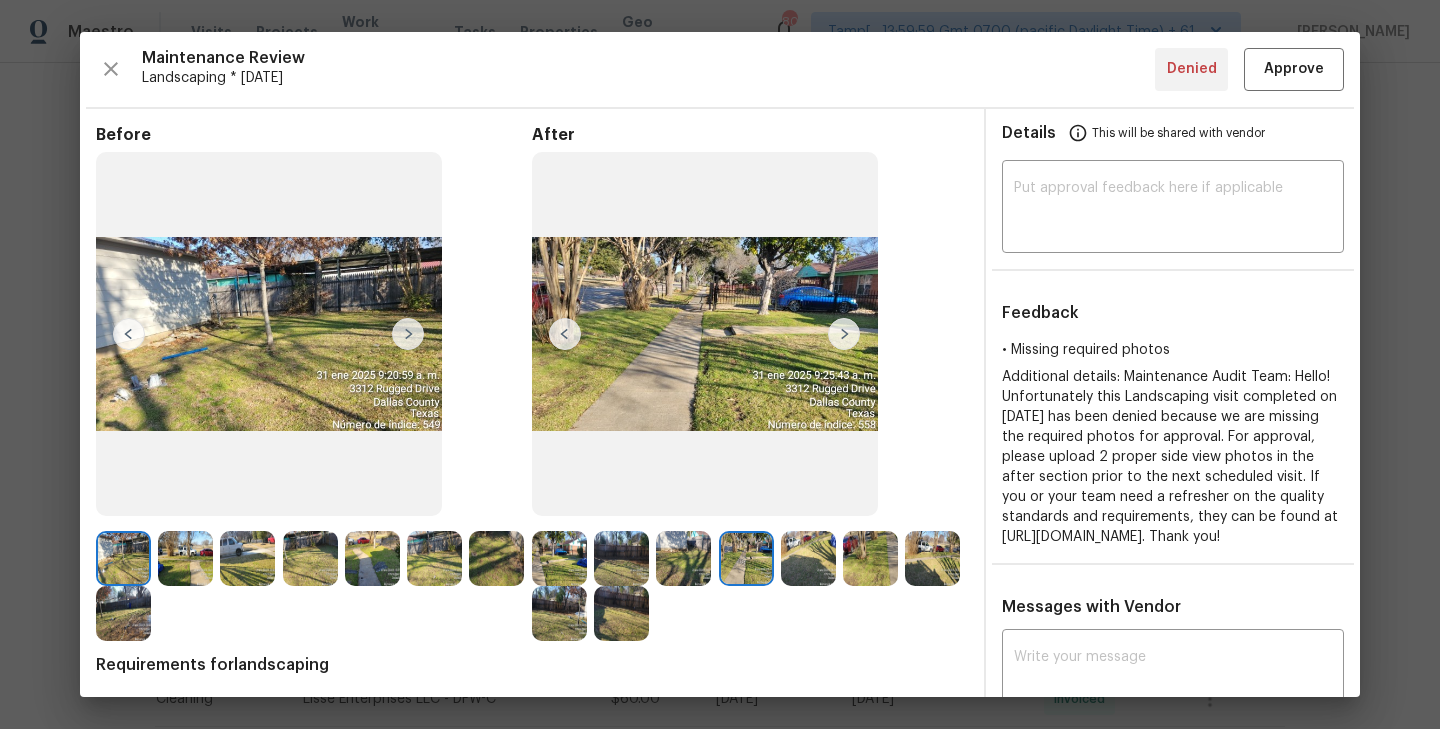 click at bounding box center [844, 334] 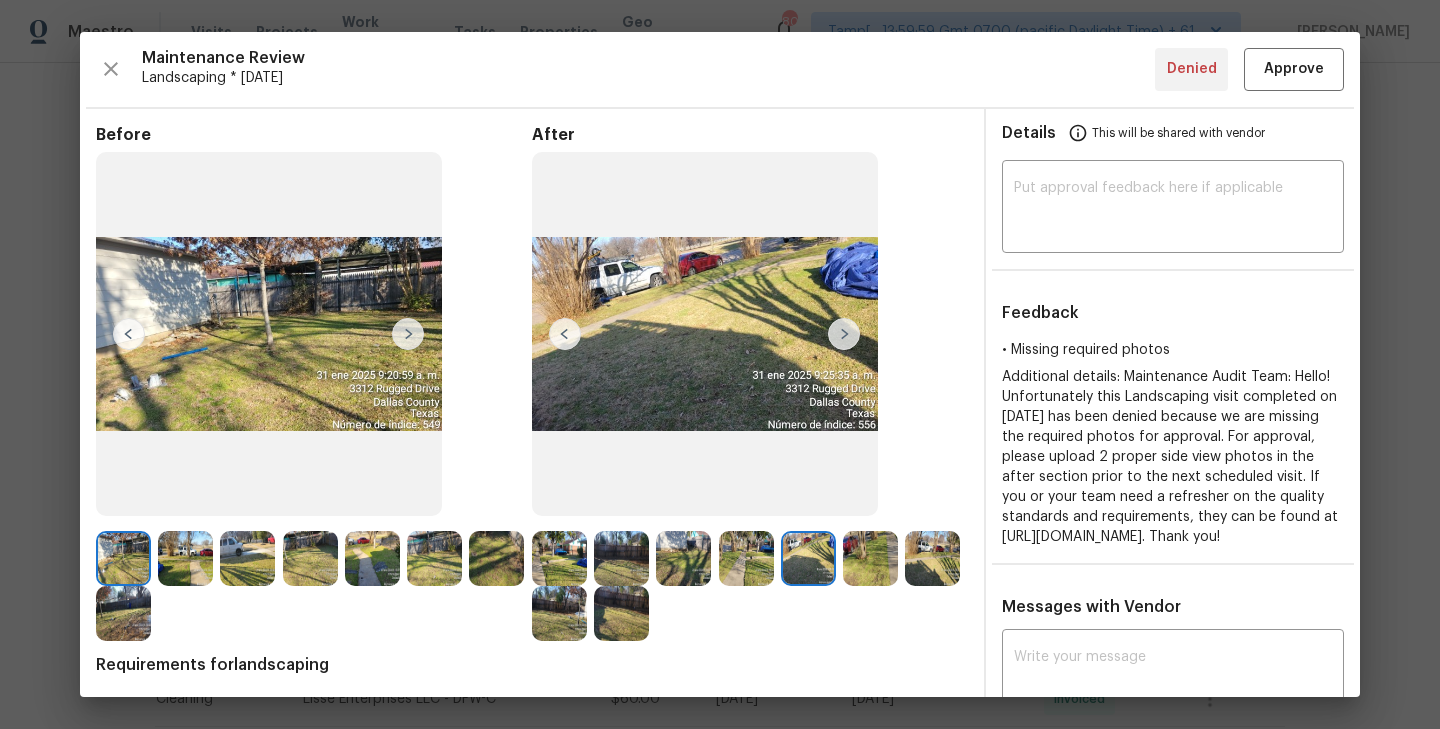 click at bounding box center (844, 334) 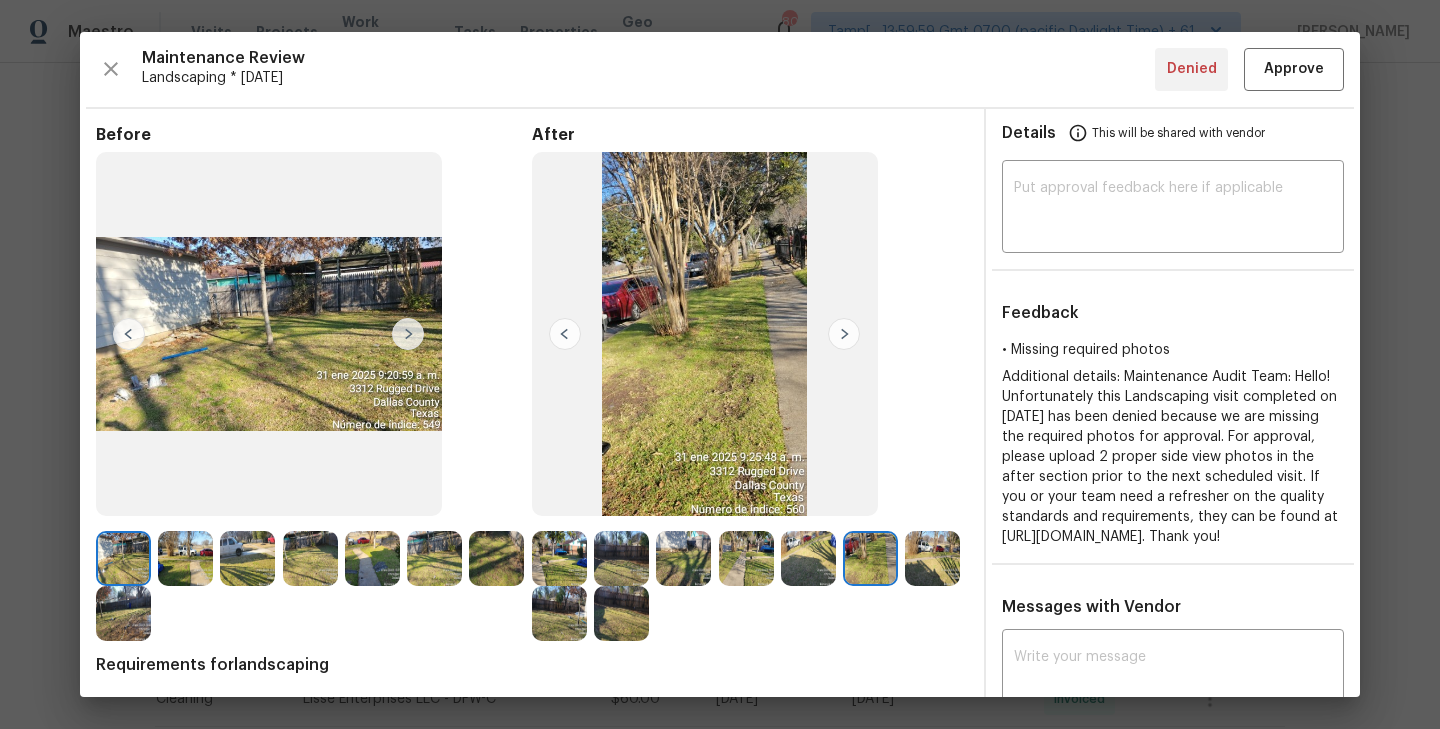 click at bounding box center (844, 334) 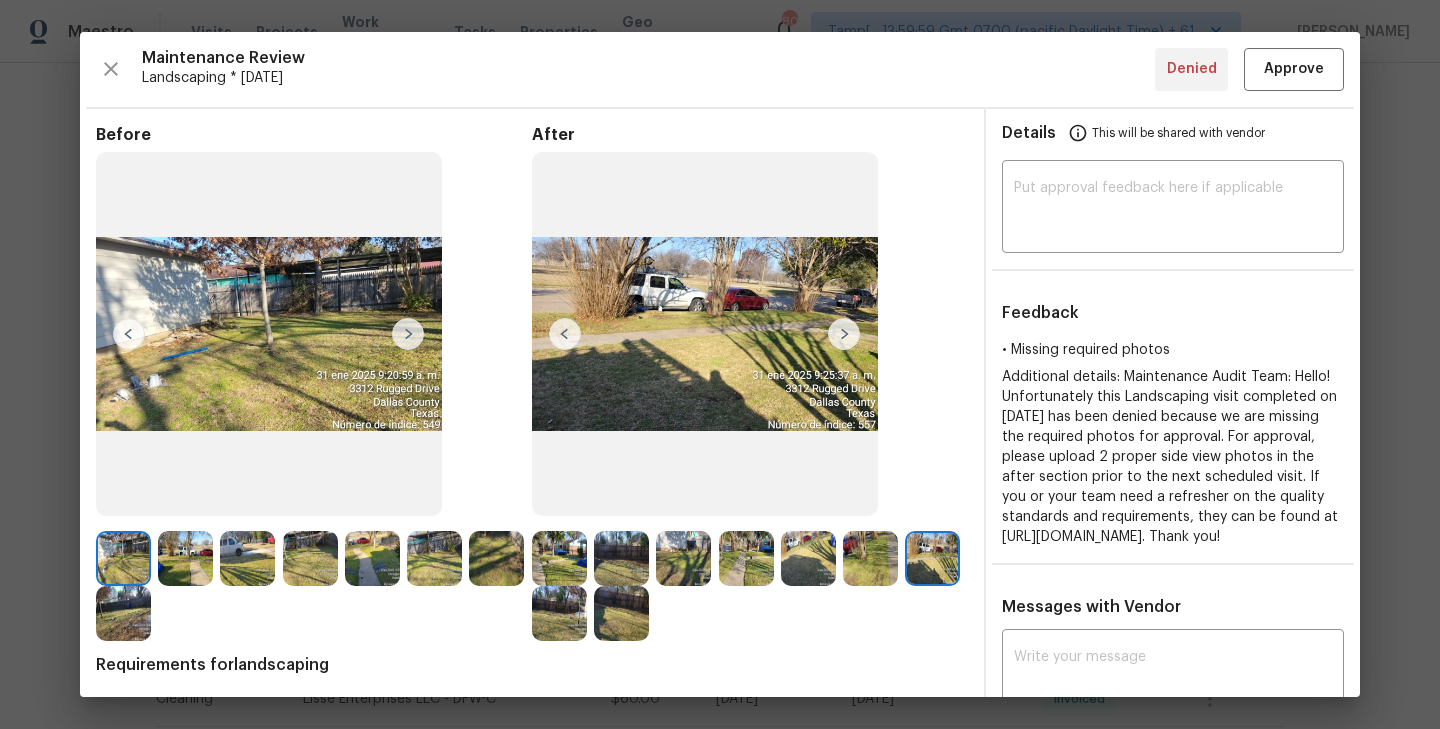 click at bounding box center [844, 334] 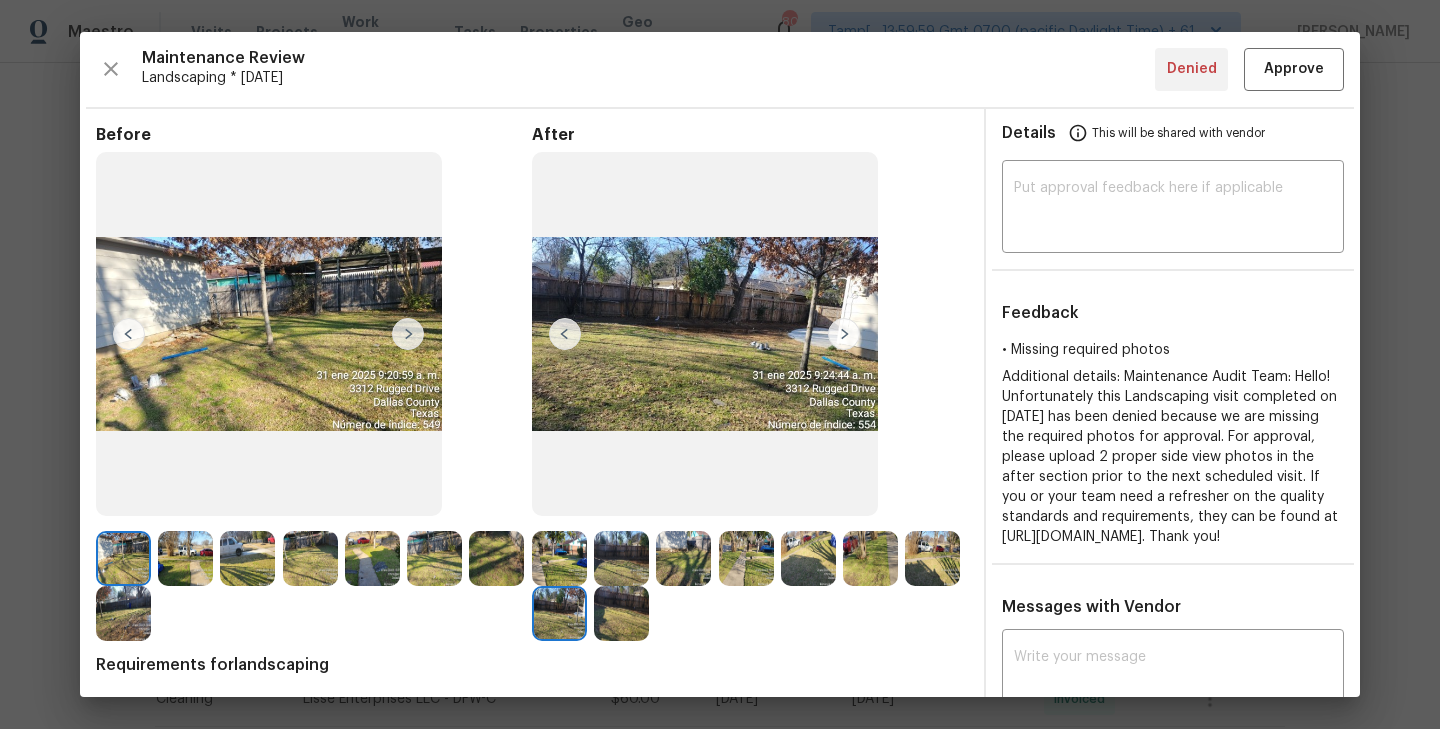 click at bounding box center [621, 613] 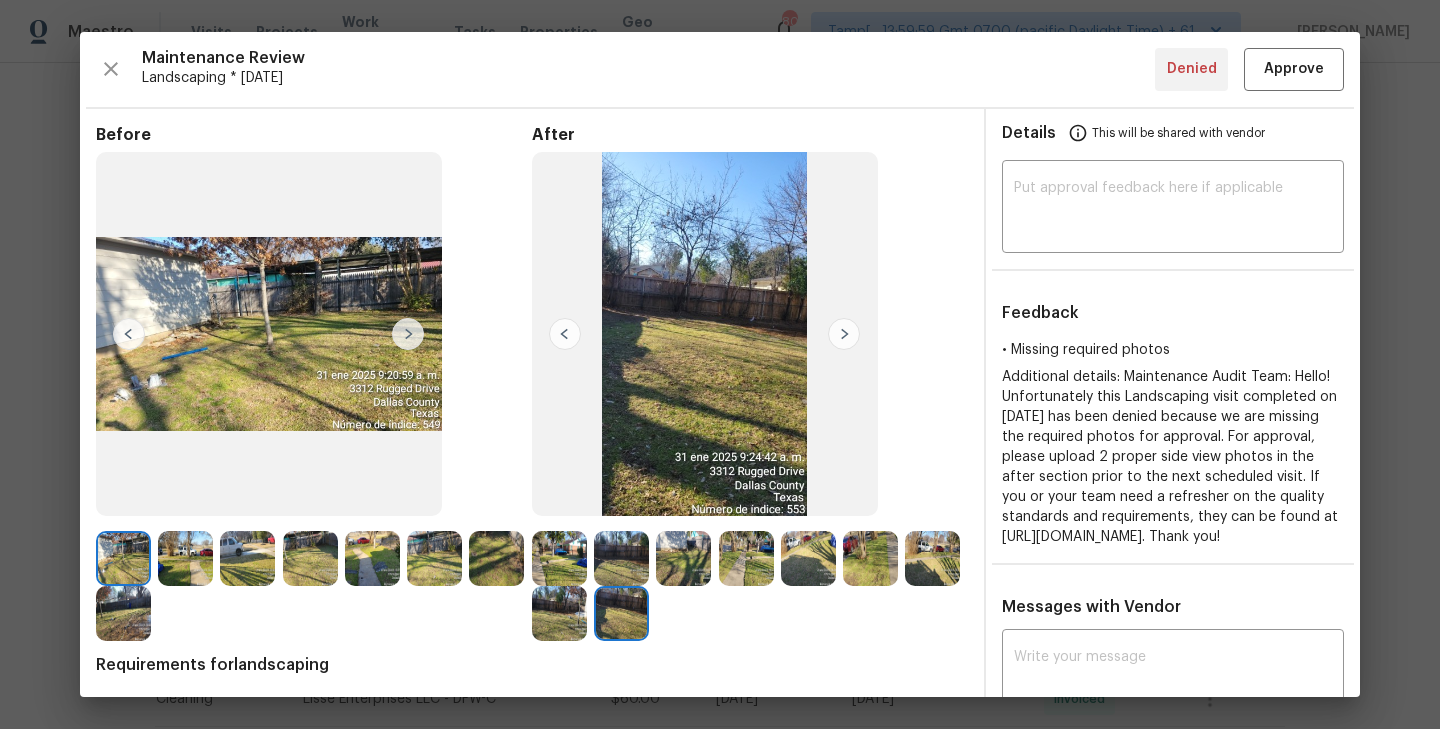 click at bounding box center [565, 334] 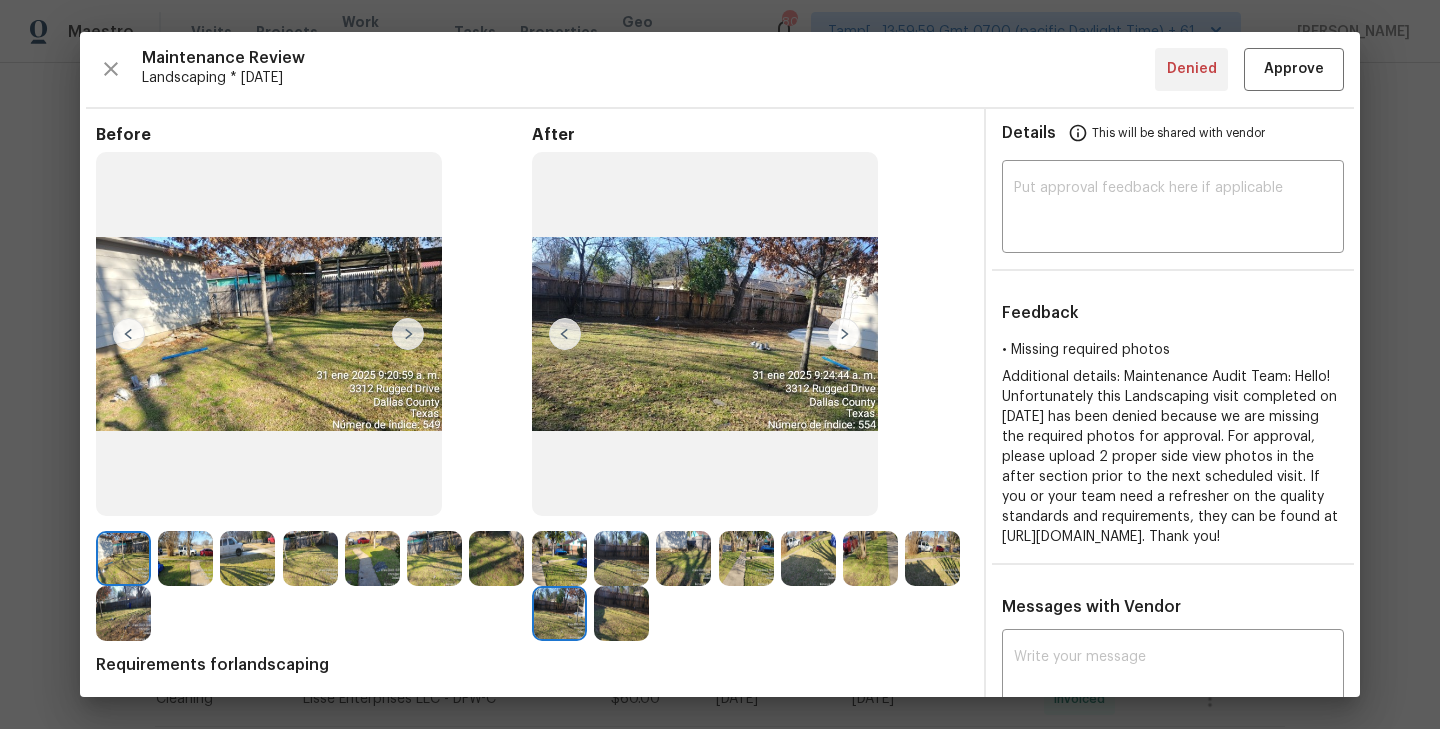 click at bounding box center [565, 334] 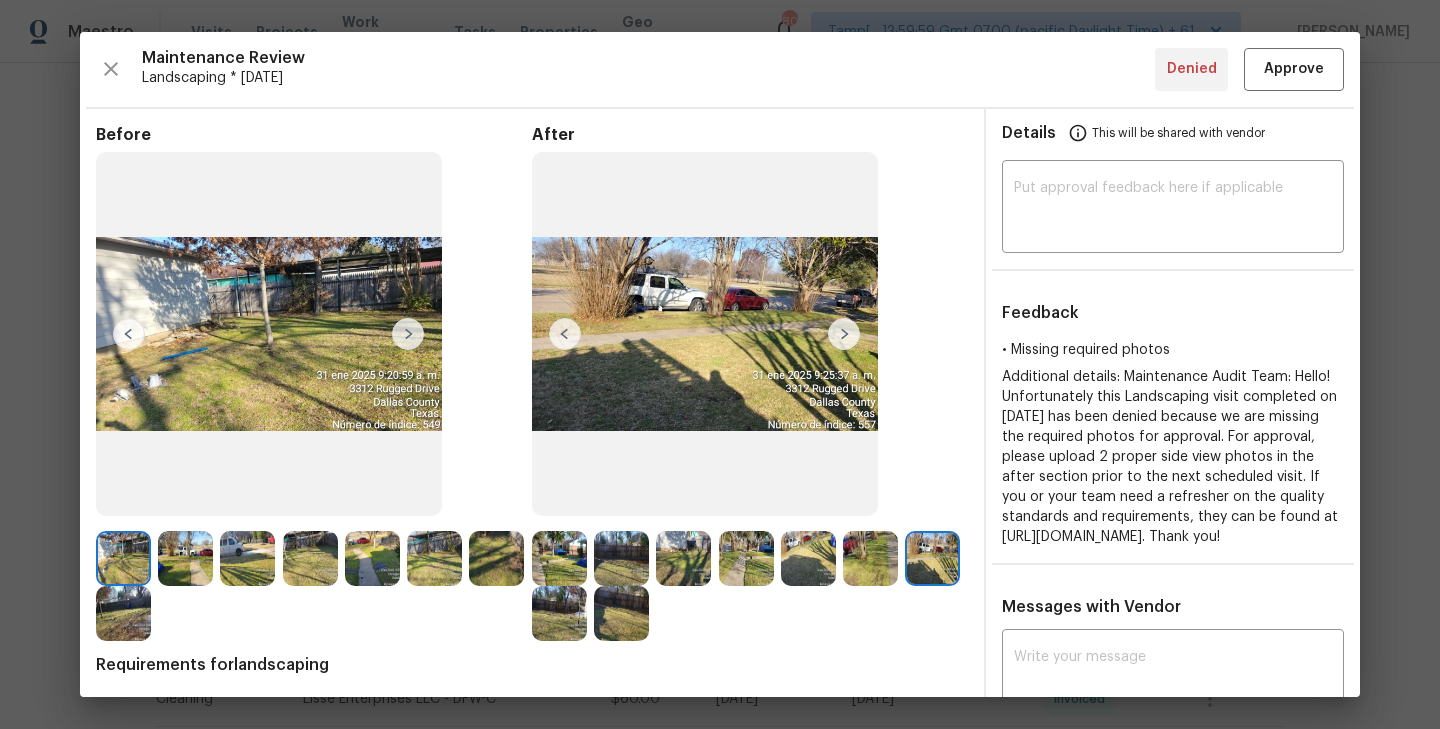click at bounding box center [565, 334] 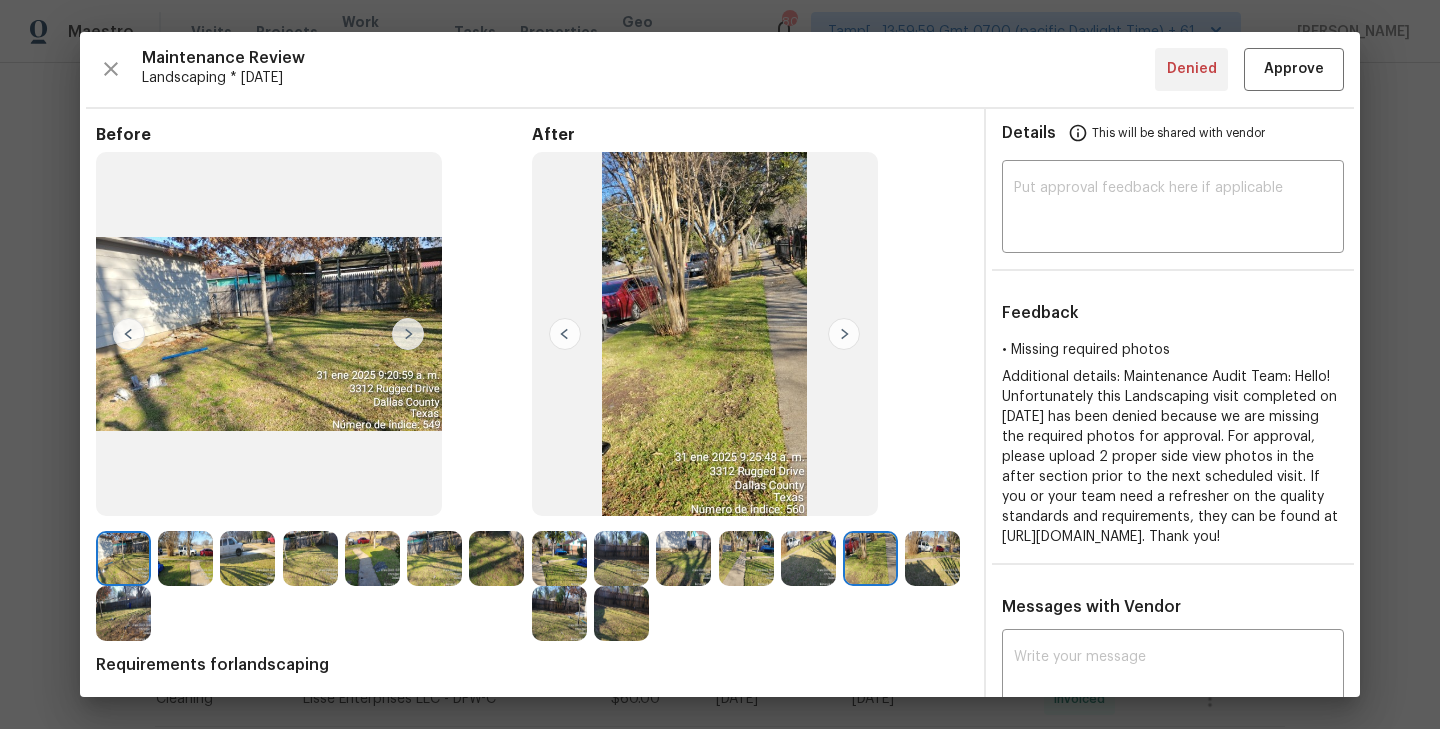 click at bounding box center [565, 334] 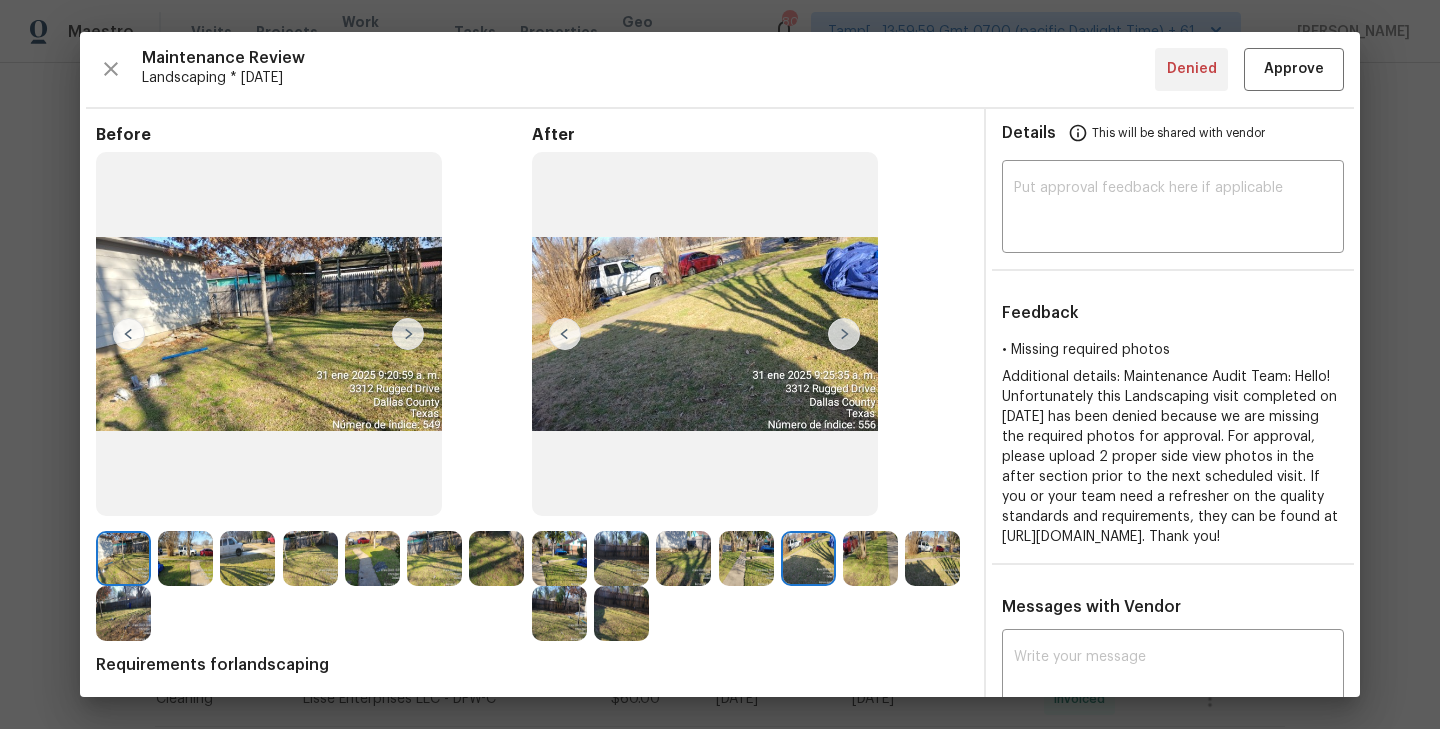 click at bounding box center [565, 334] 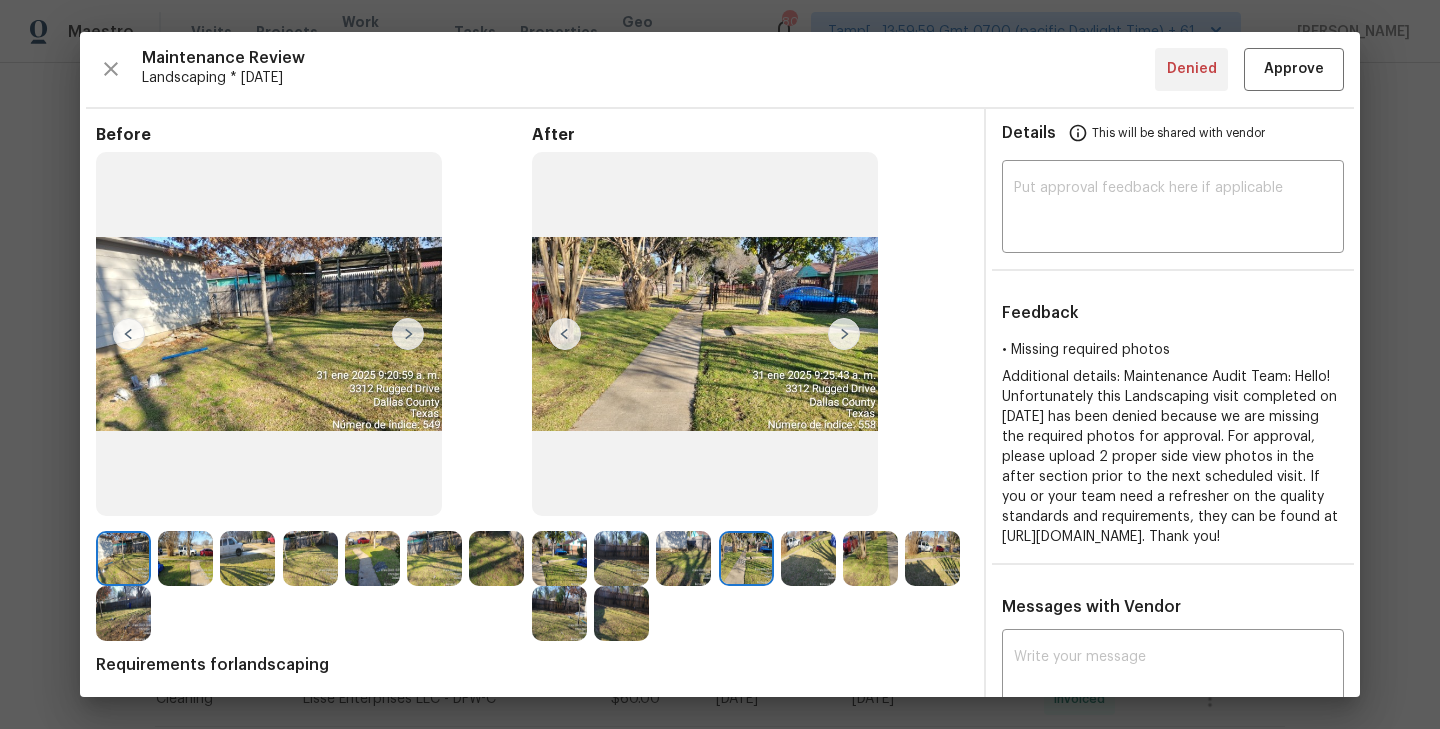 click at bounding box center [565, 334] 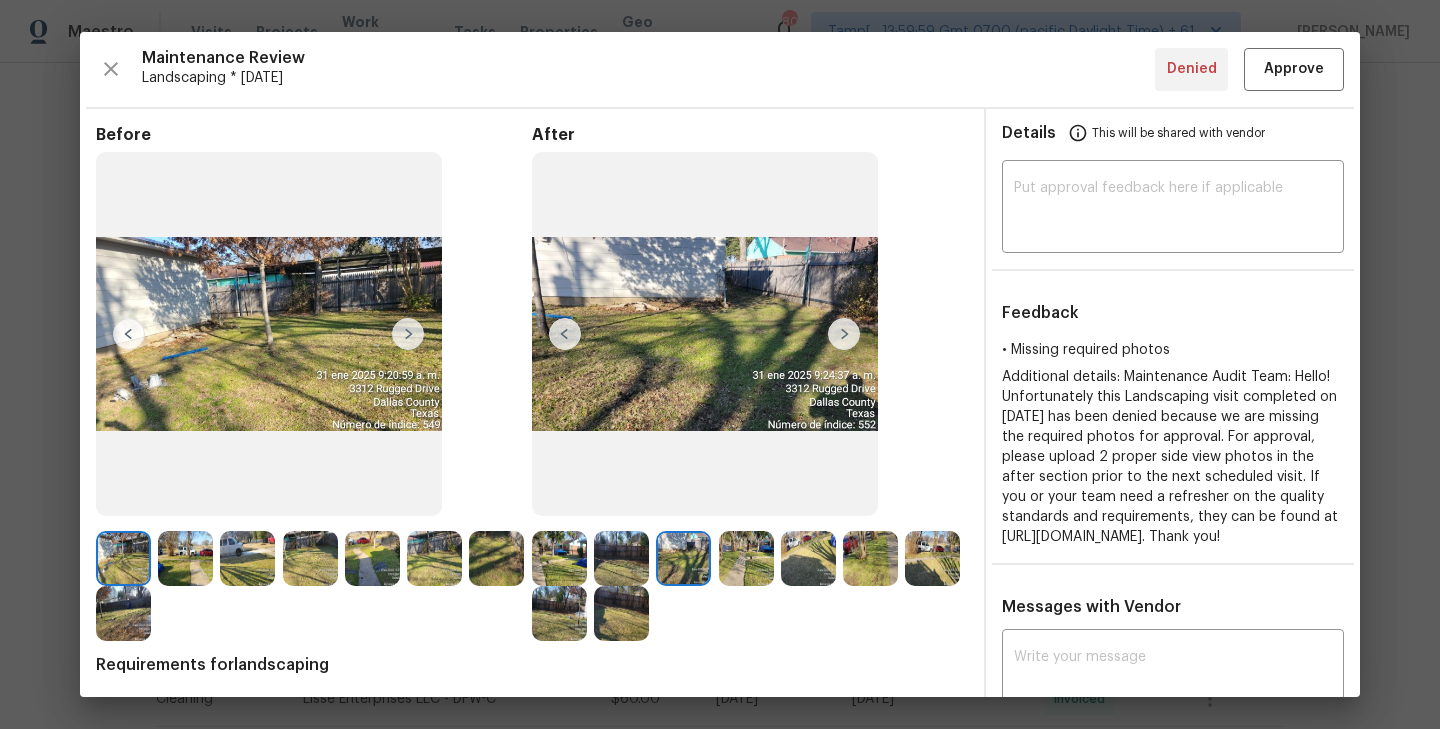 click at bounding box center (565, 334) 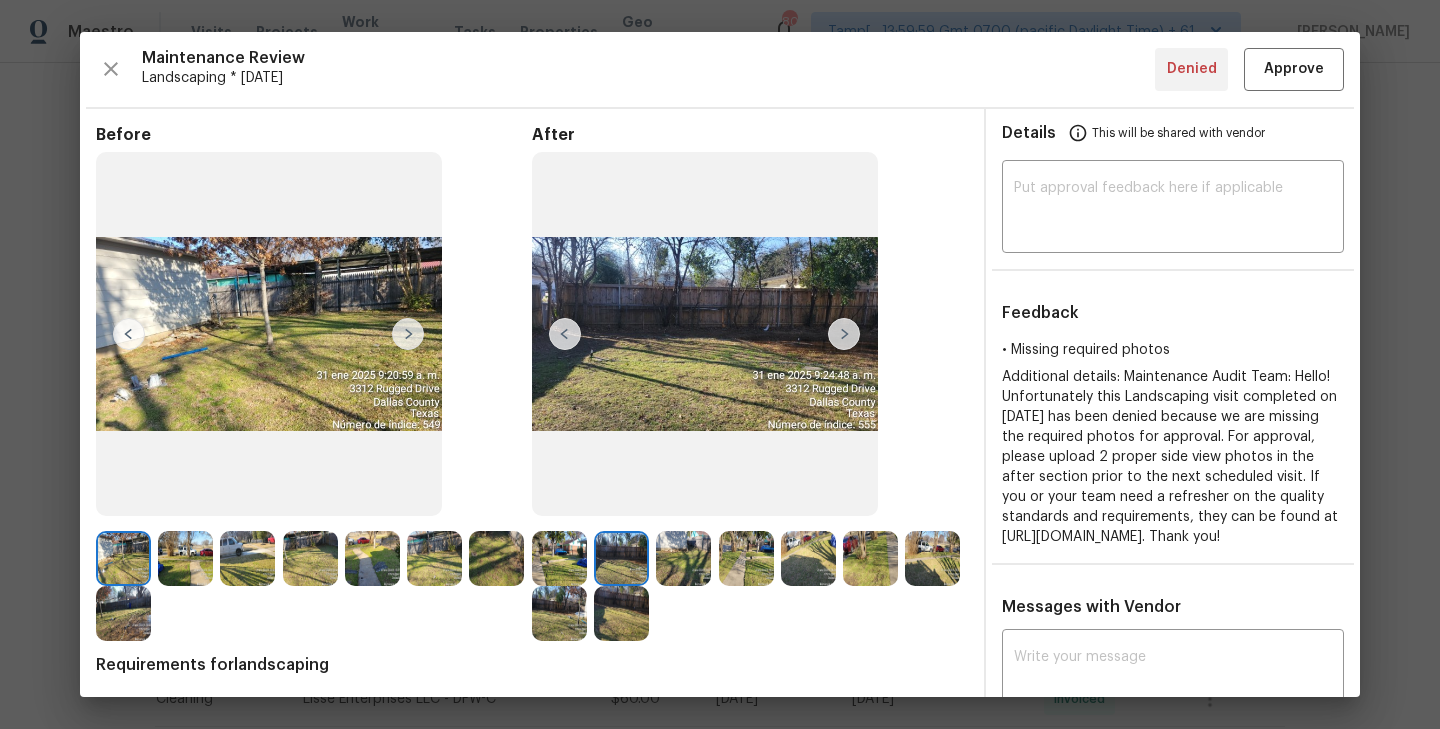 click at bounding box center (565, 334) 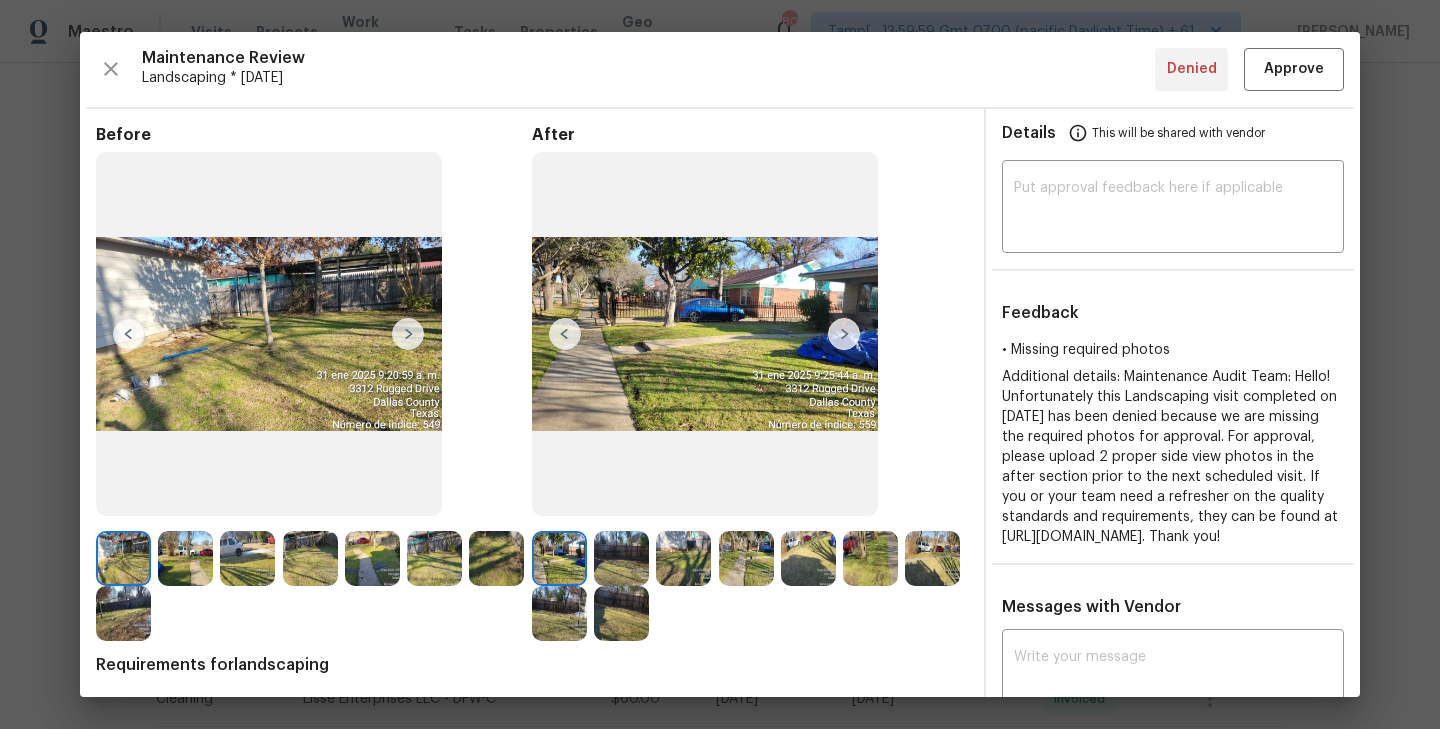 click at bounding box center (565, 334) 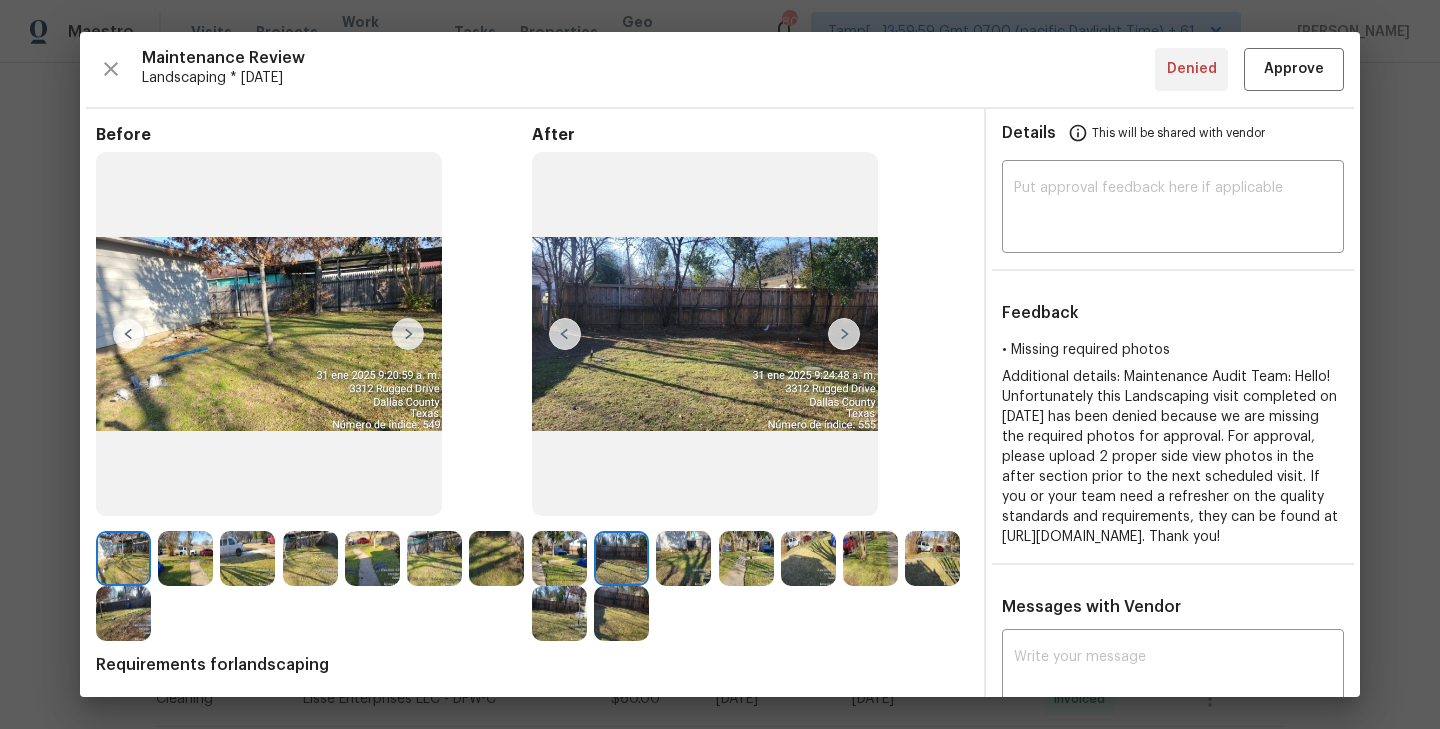 click at bounding box center [683, 558] 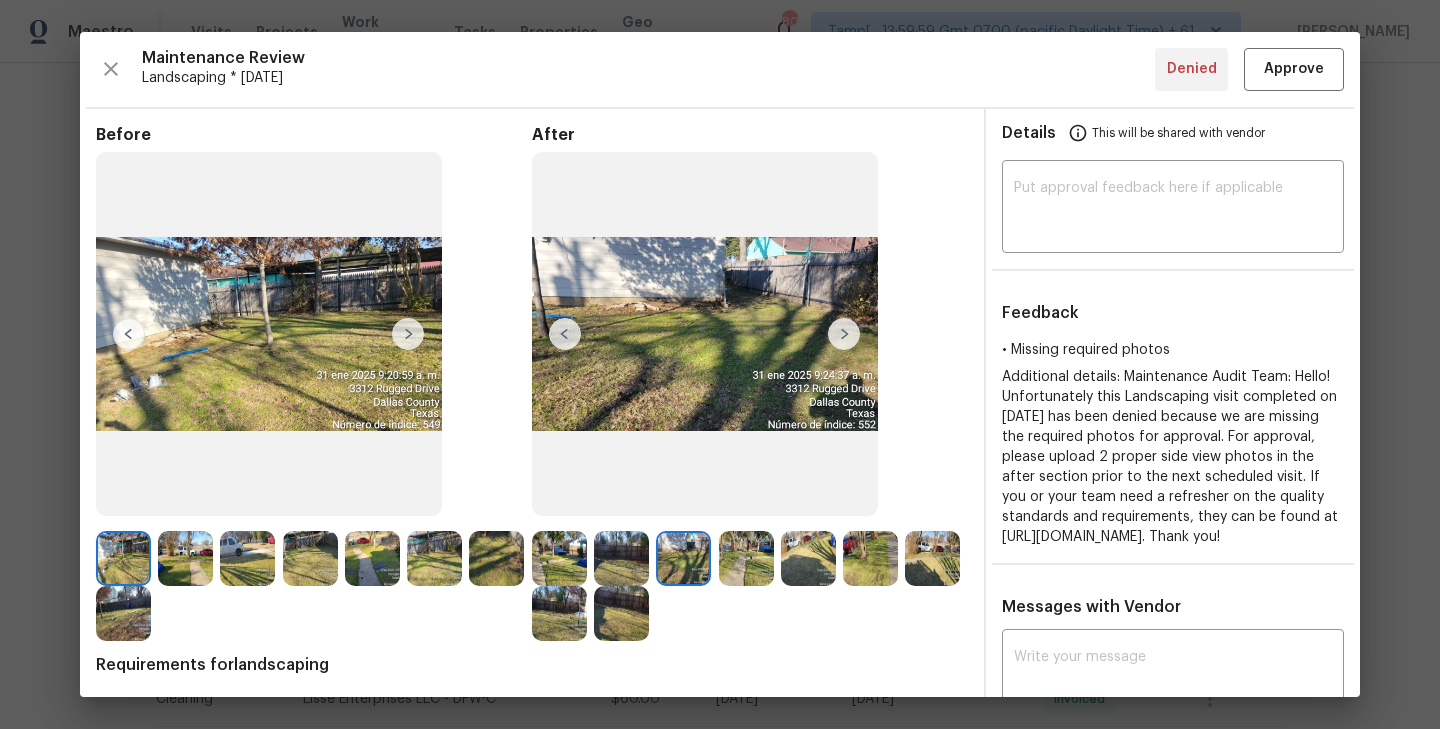 click at bounding box center (408, 334) 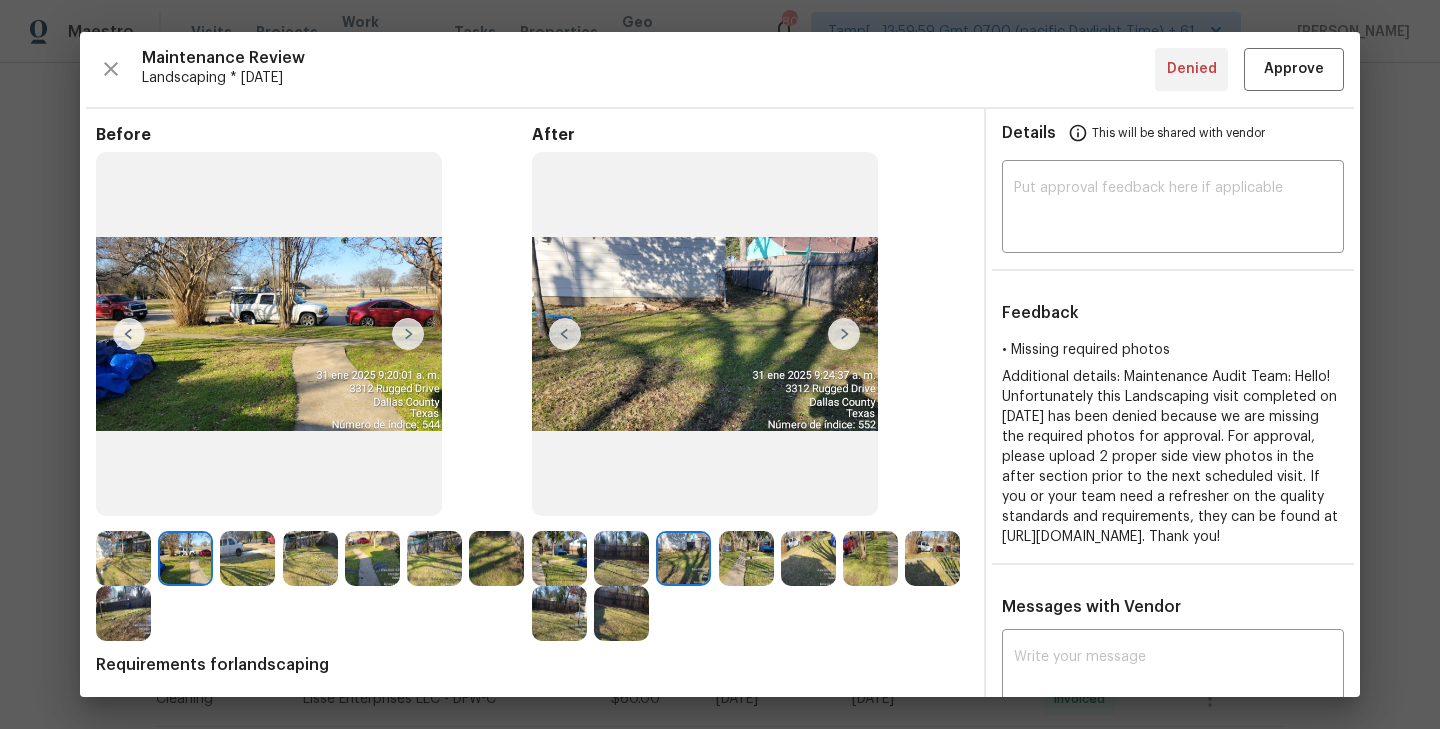 click at bounding box center (408, 334) 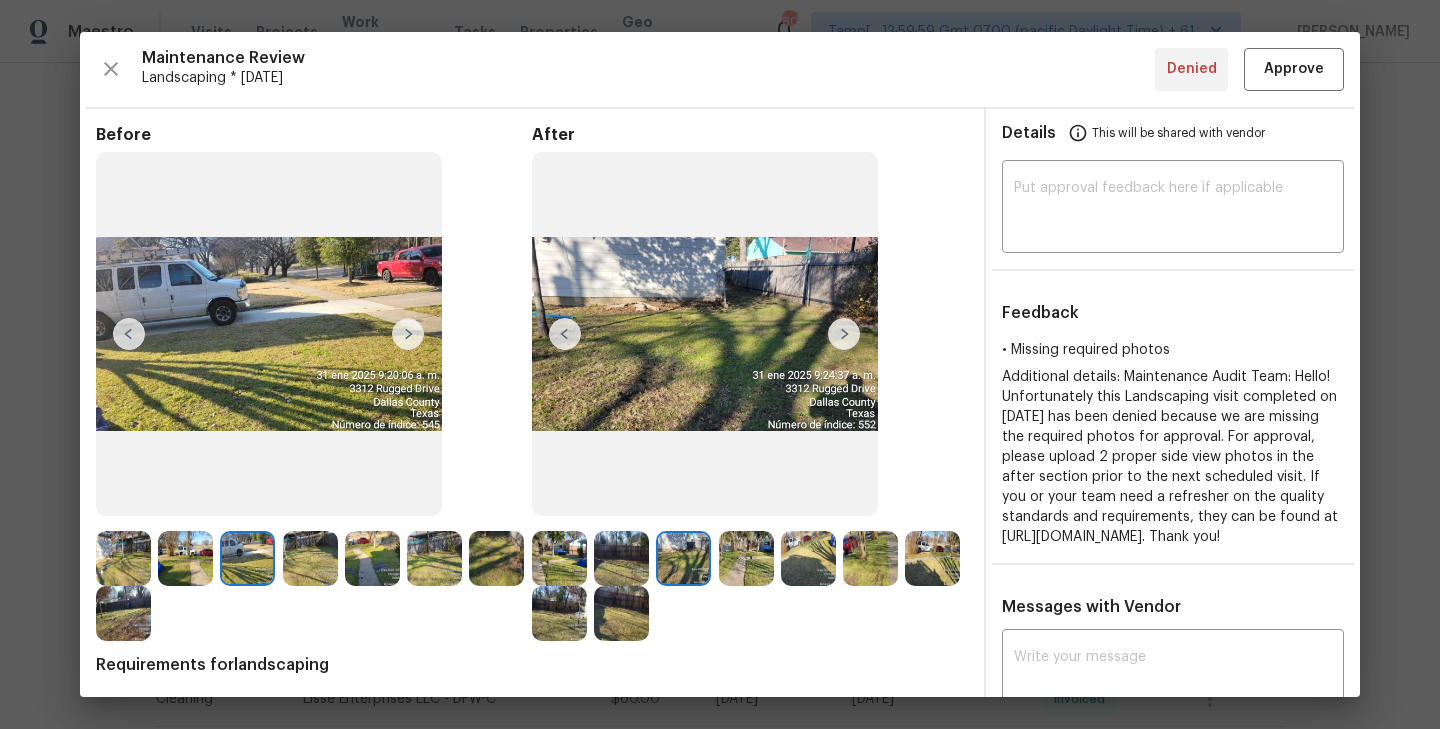 click at bounding box center (408, 334) 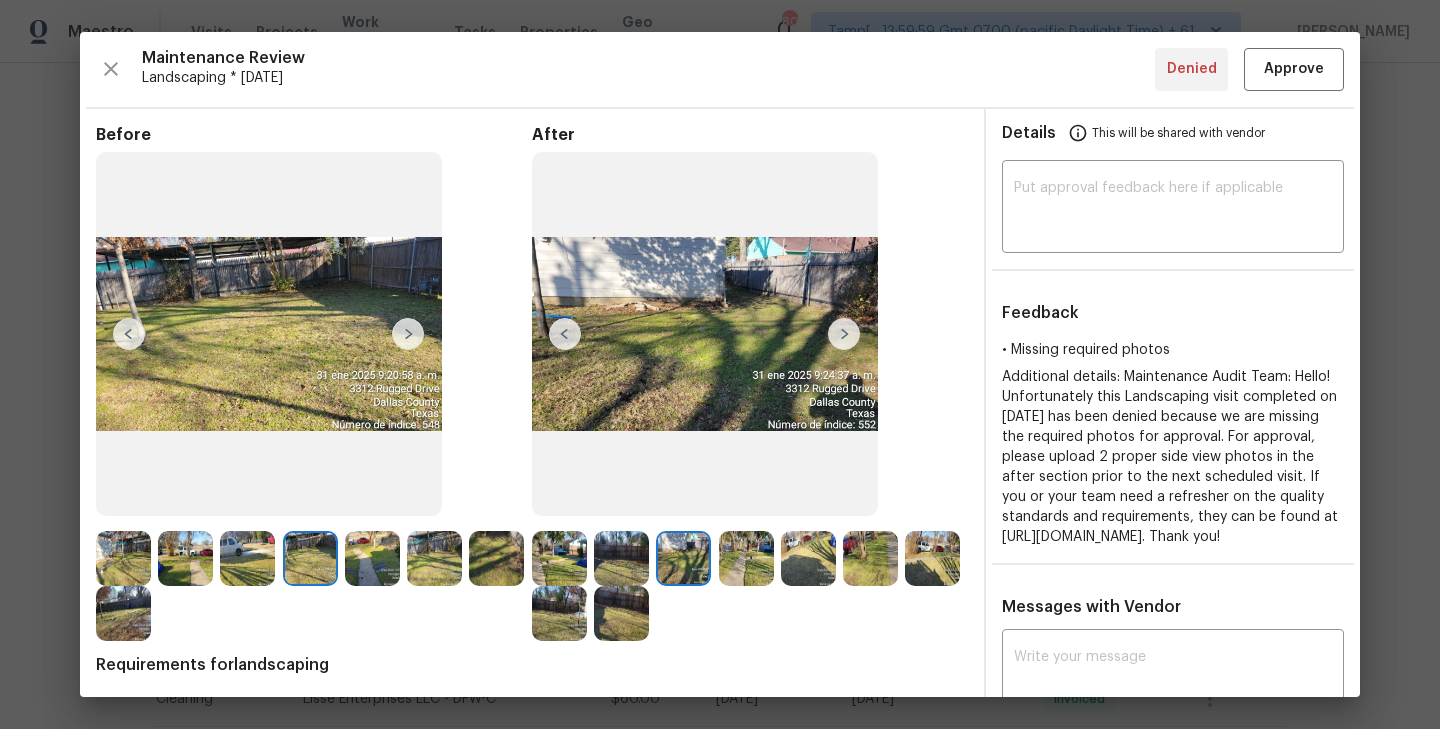 click at bounding box center [621, 558] 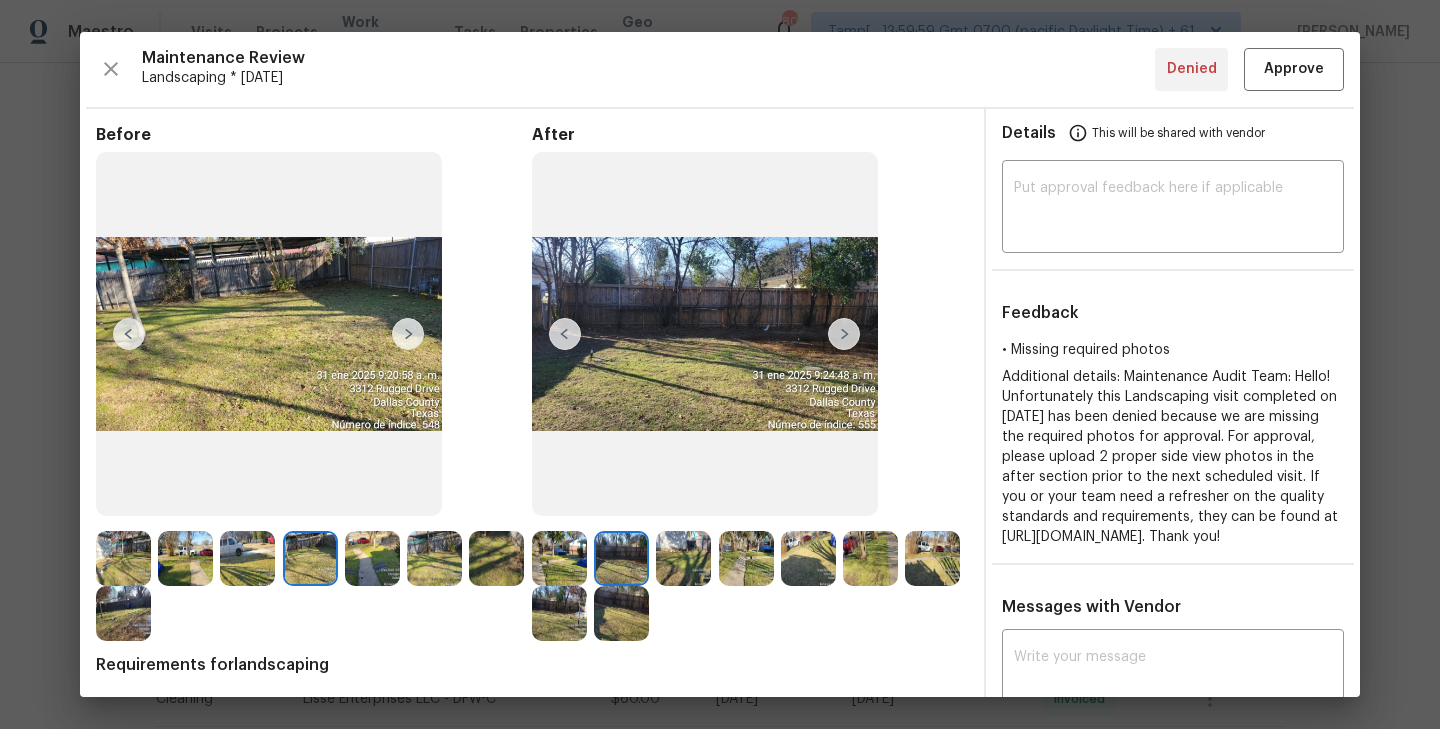 click at bounding box center [844, 334] 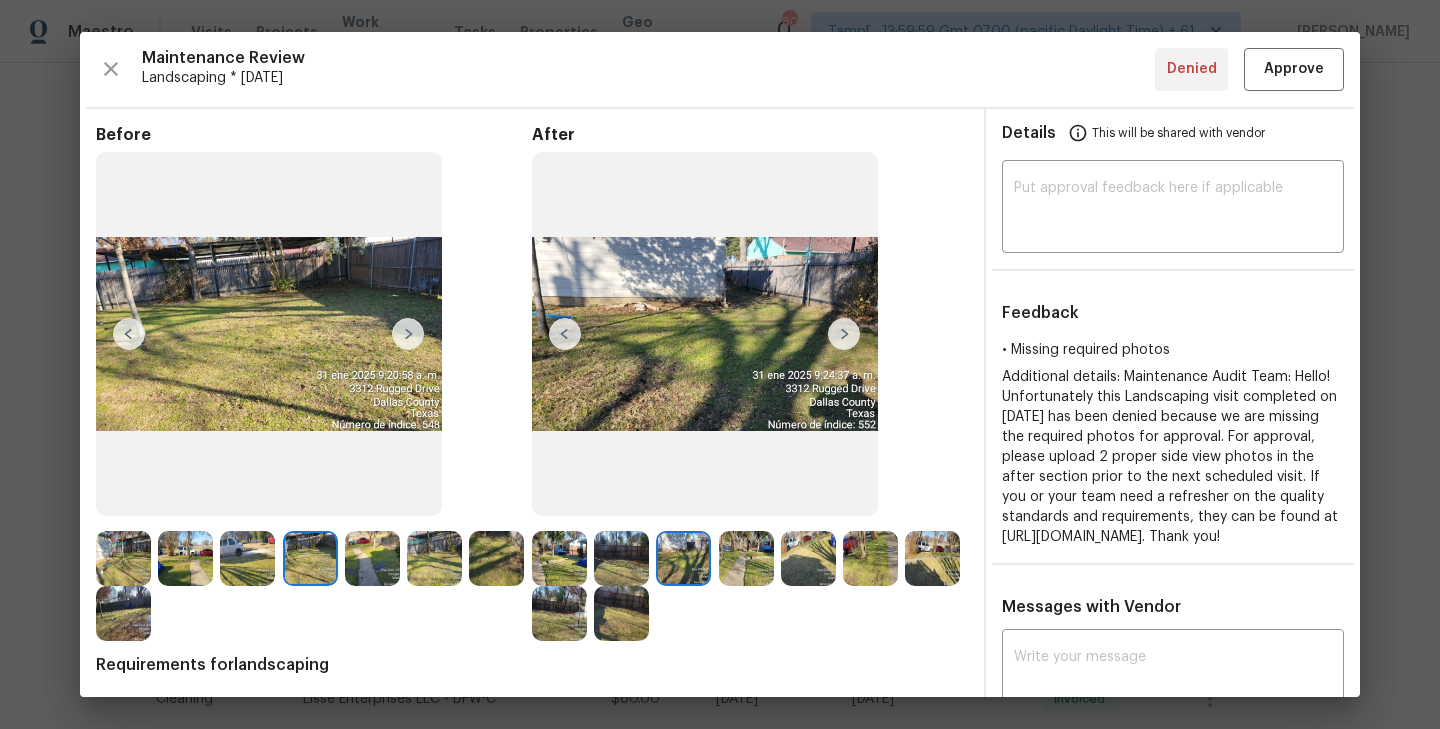 click at bounding box center (844, 334) 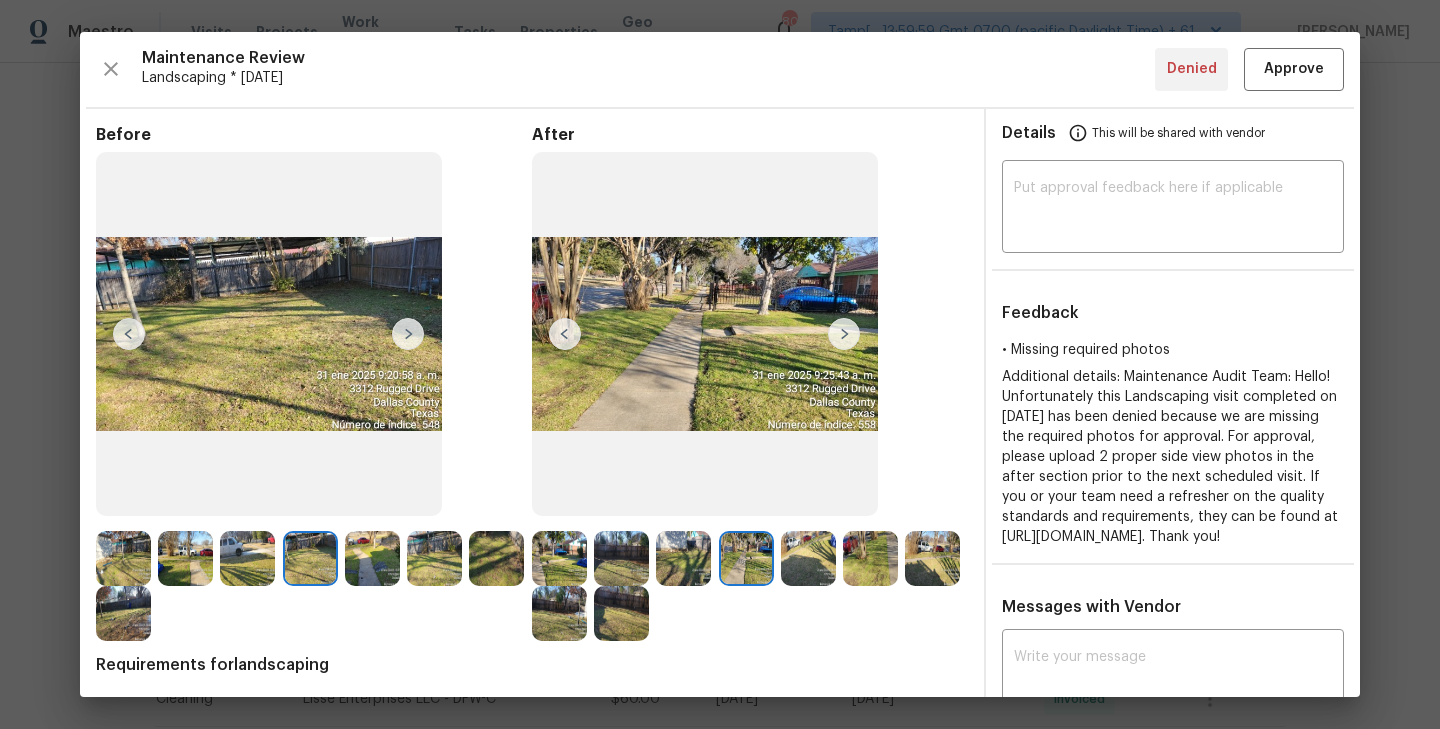 click at bounding box center [844, 334] 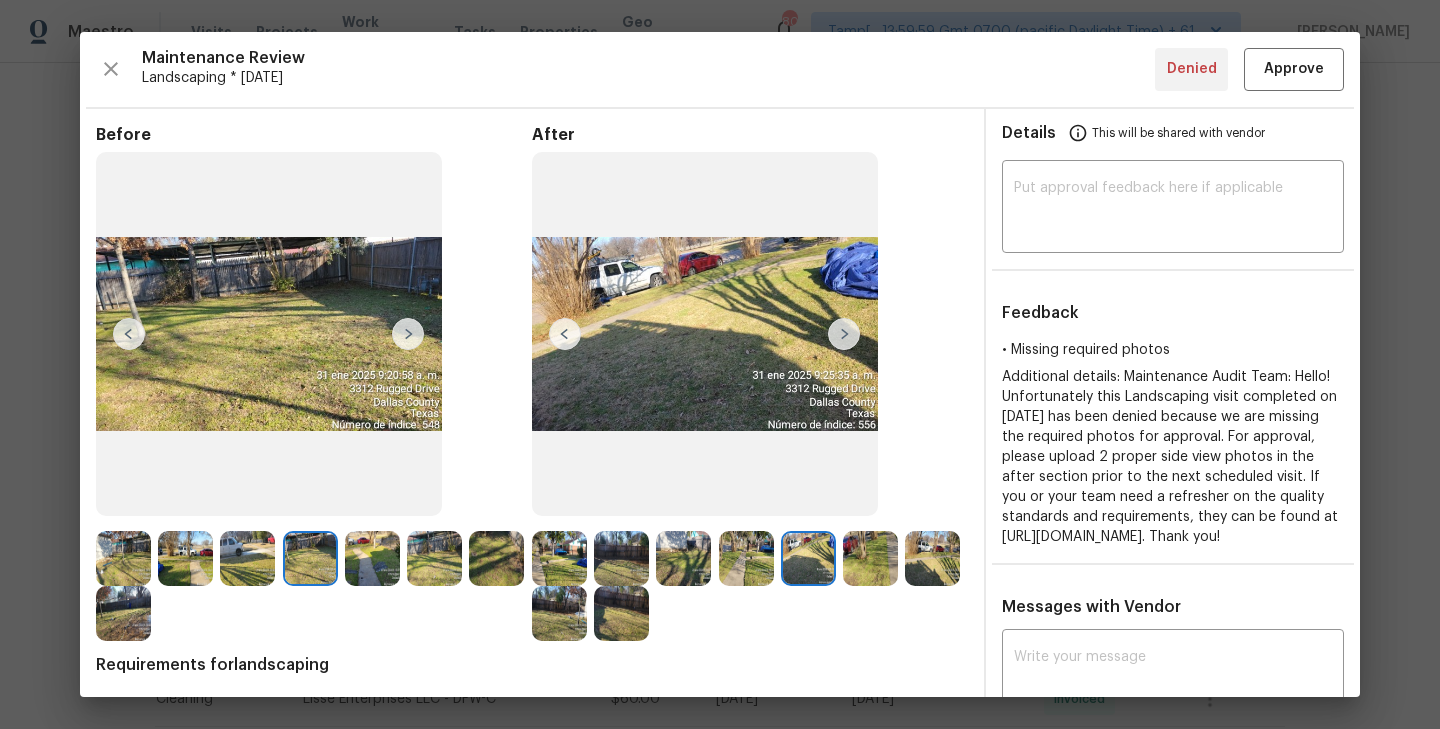 click at bounding box center (844, 334) 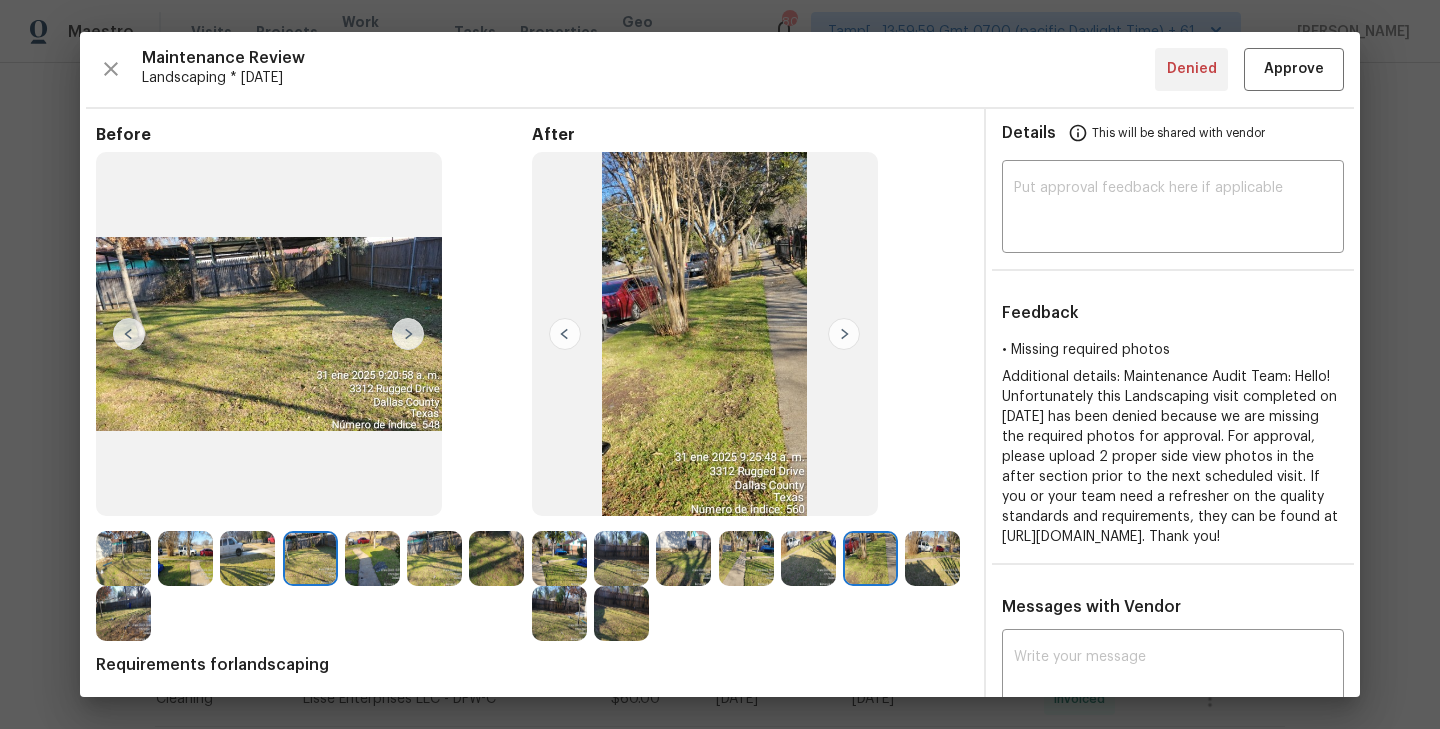 click at bounding box center [844, 334] 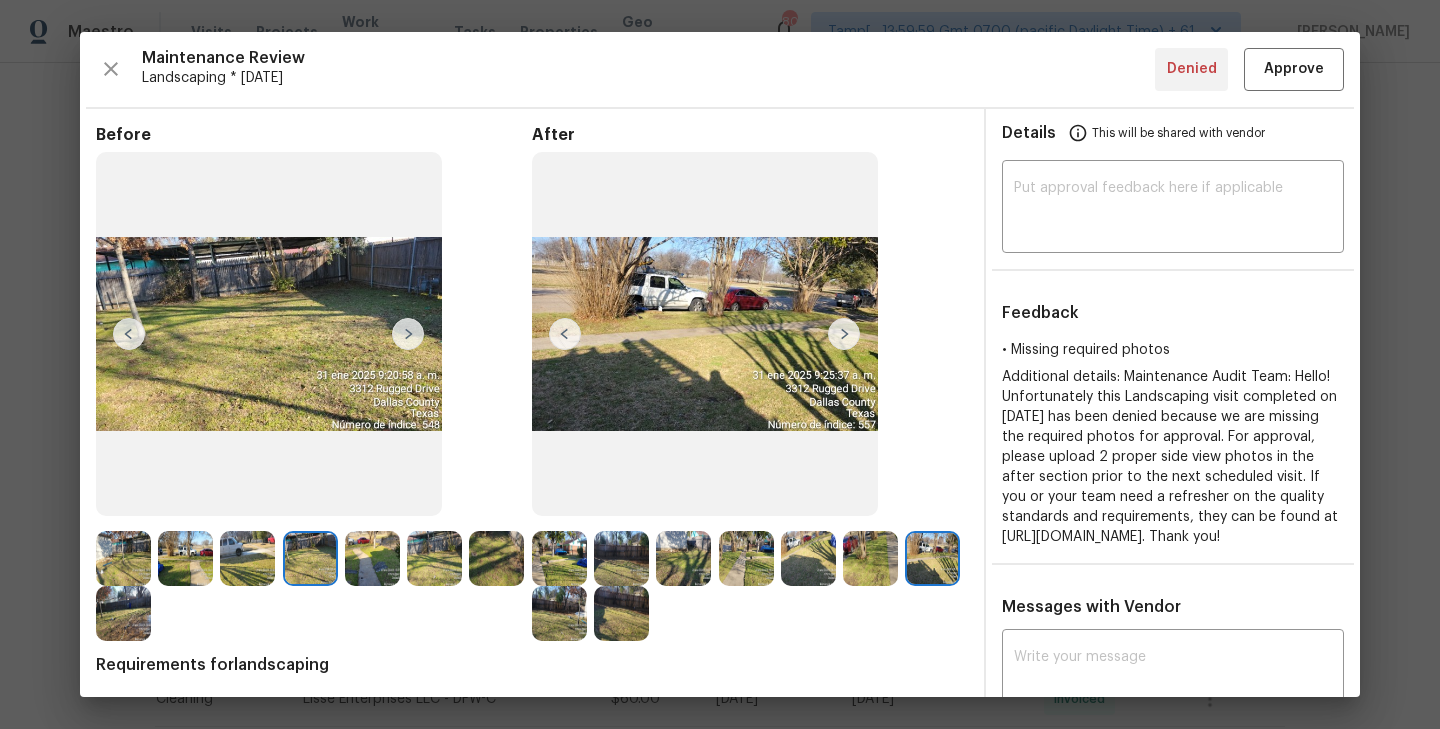 click at bounding box center [844, 334] 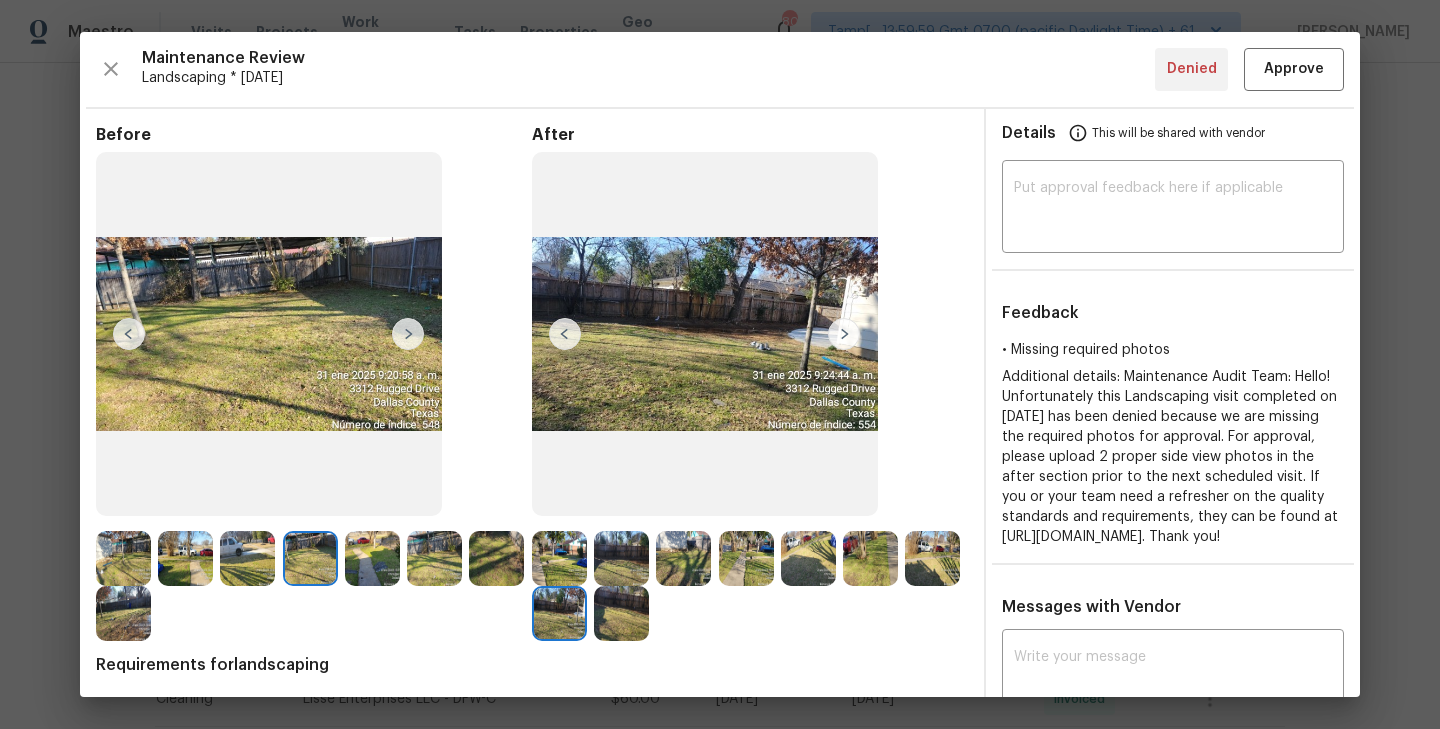 click at bounding box center (844, 334) 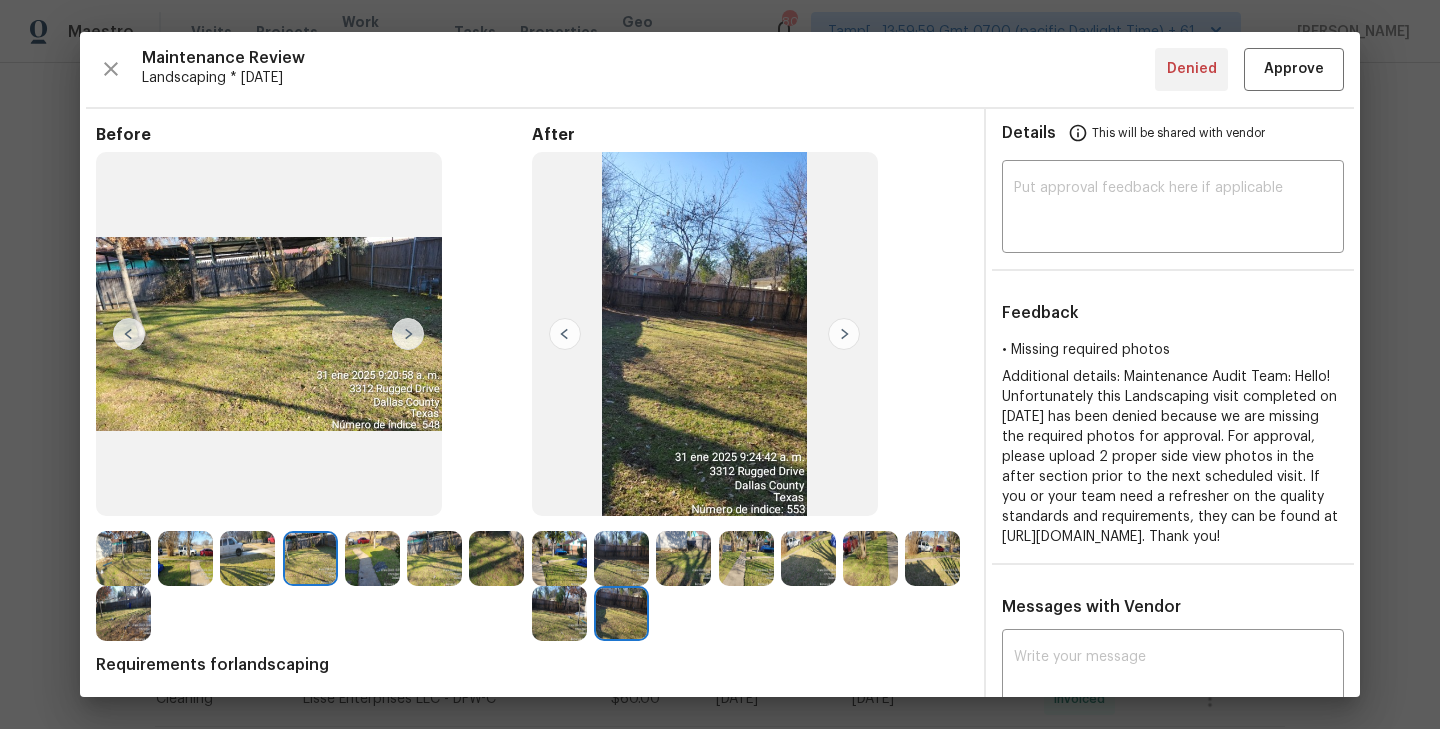 click at bounding box center [408, 334] 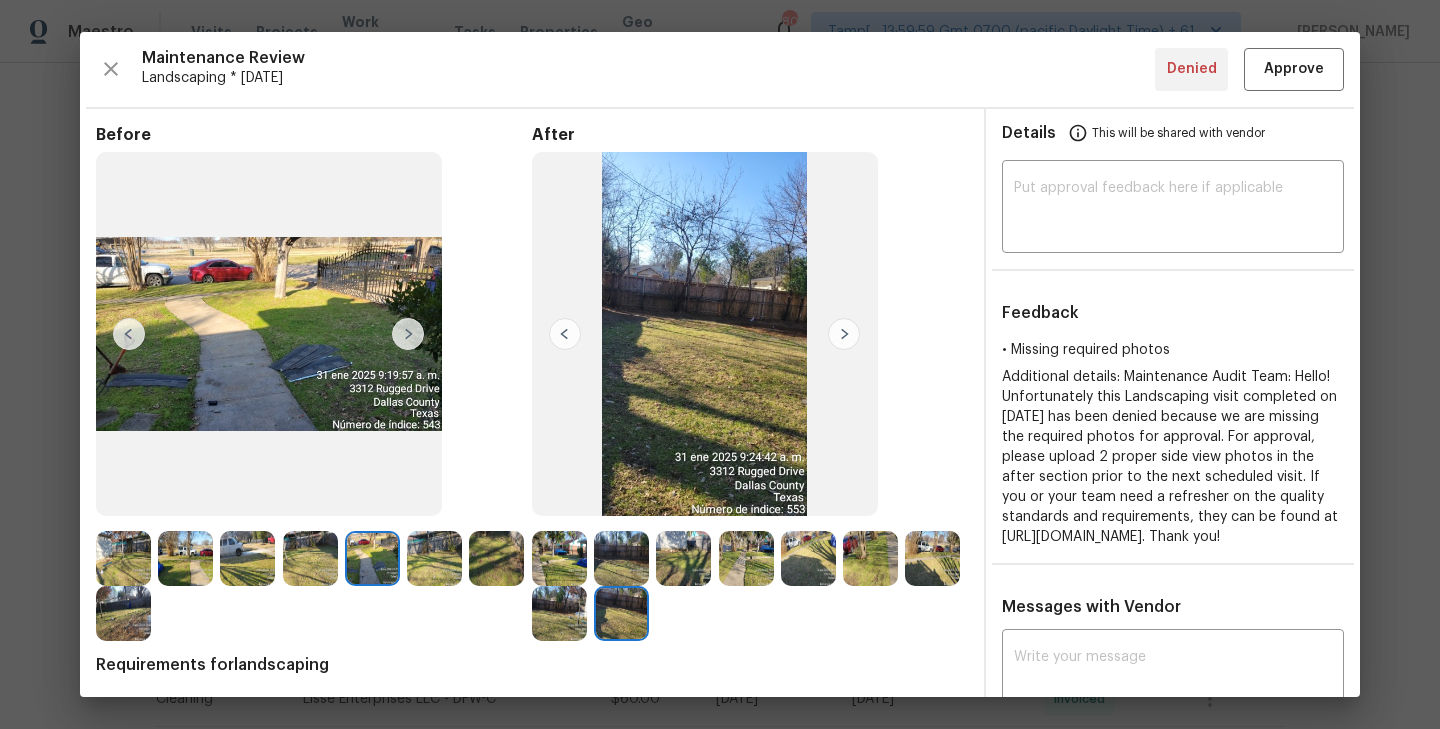 click at bounding box center (408, 334) 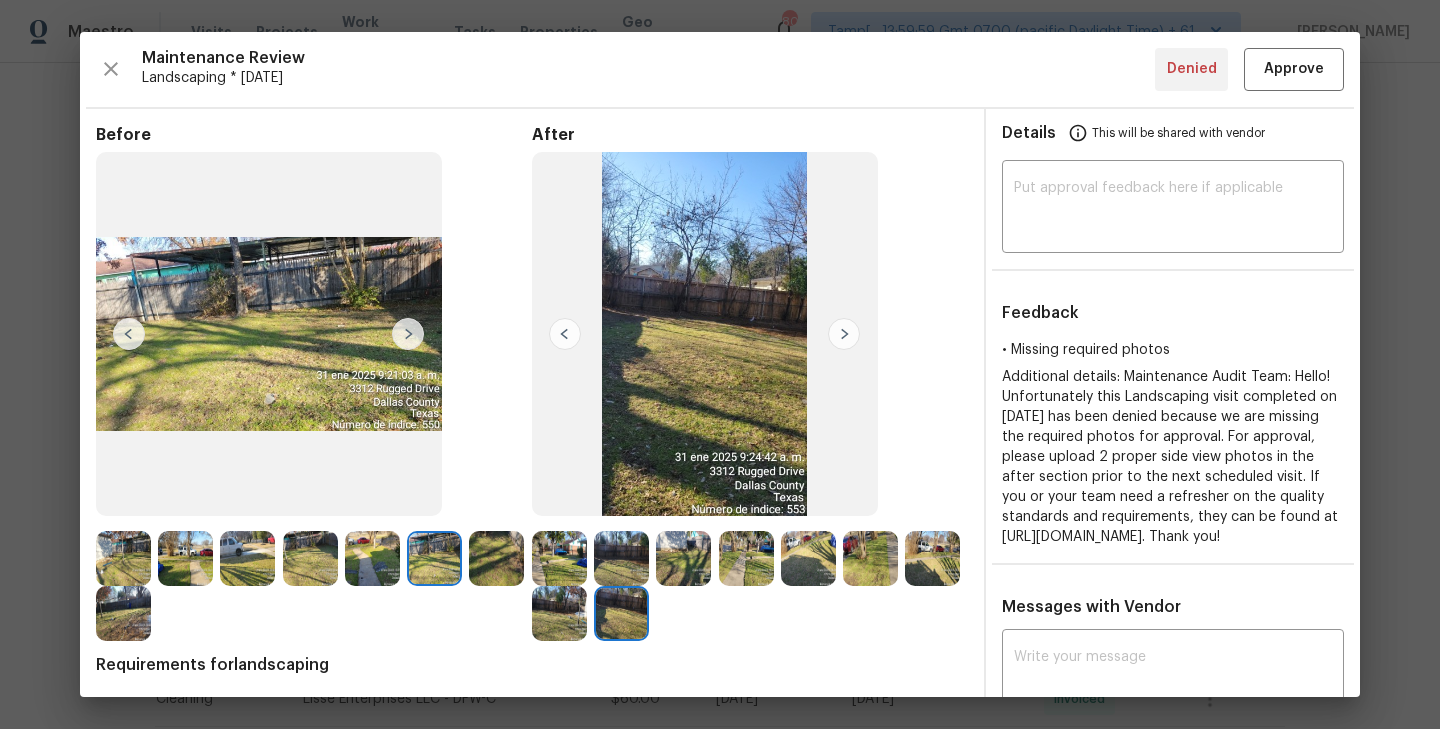 click at bounding box center [621, 558] 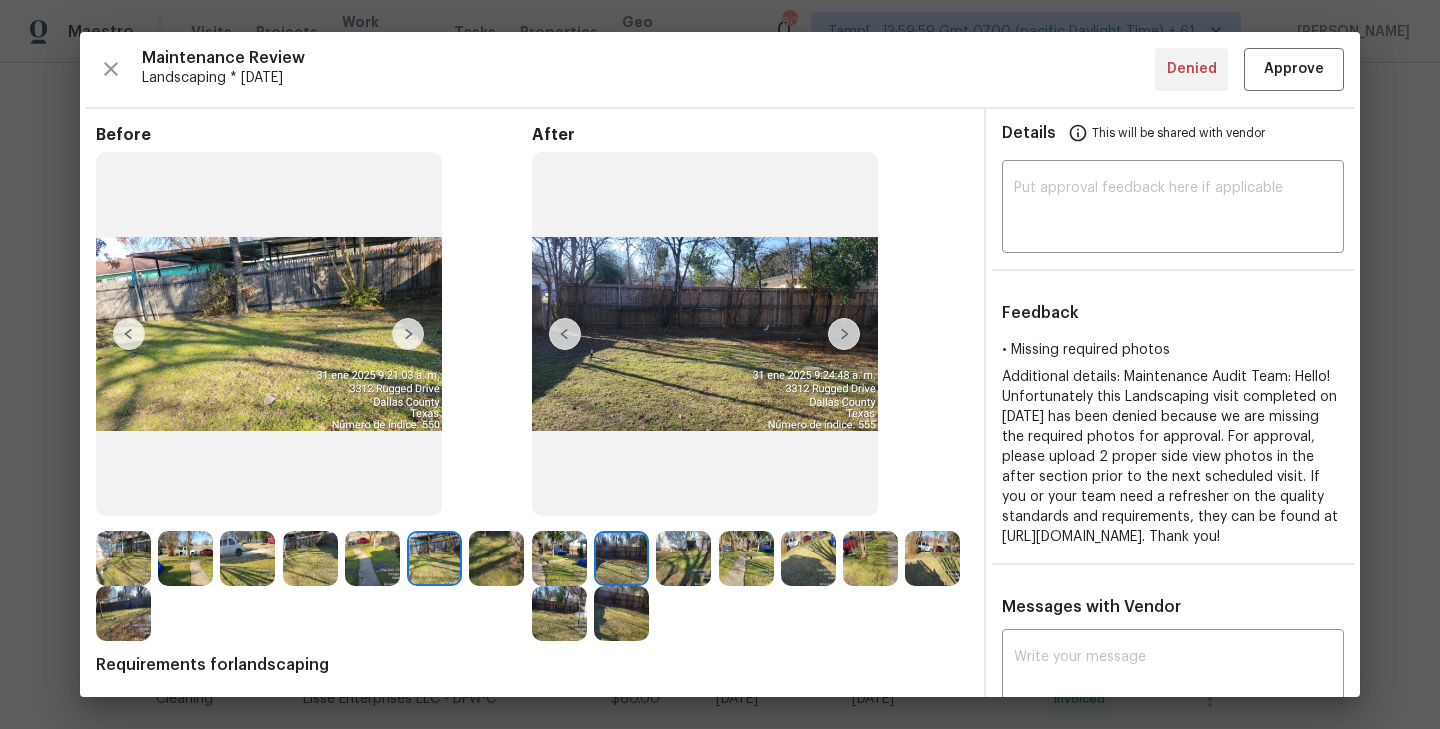 click at bounding box center [746, 558] 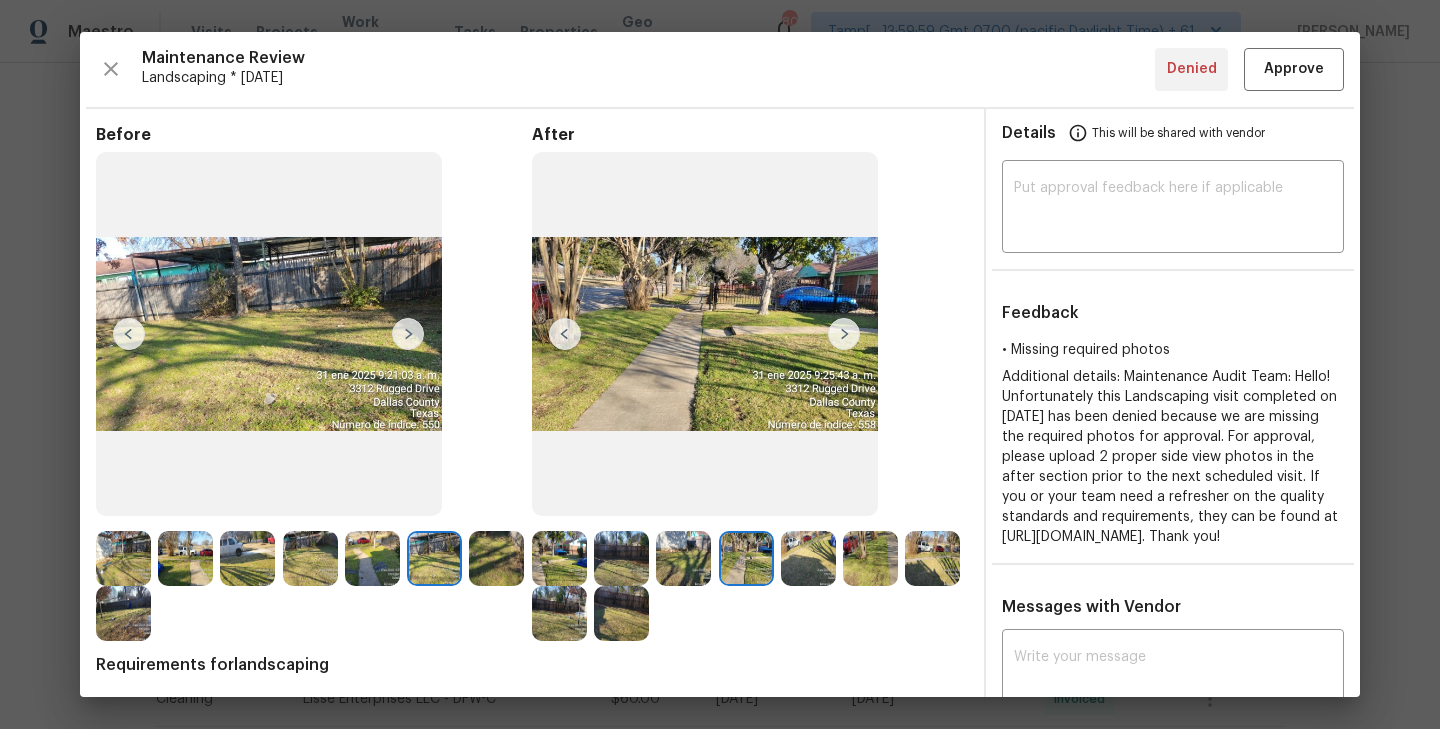 click at bounding box center [808, 558] 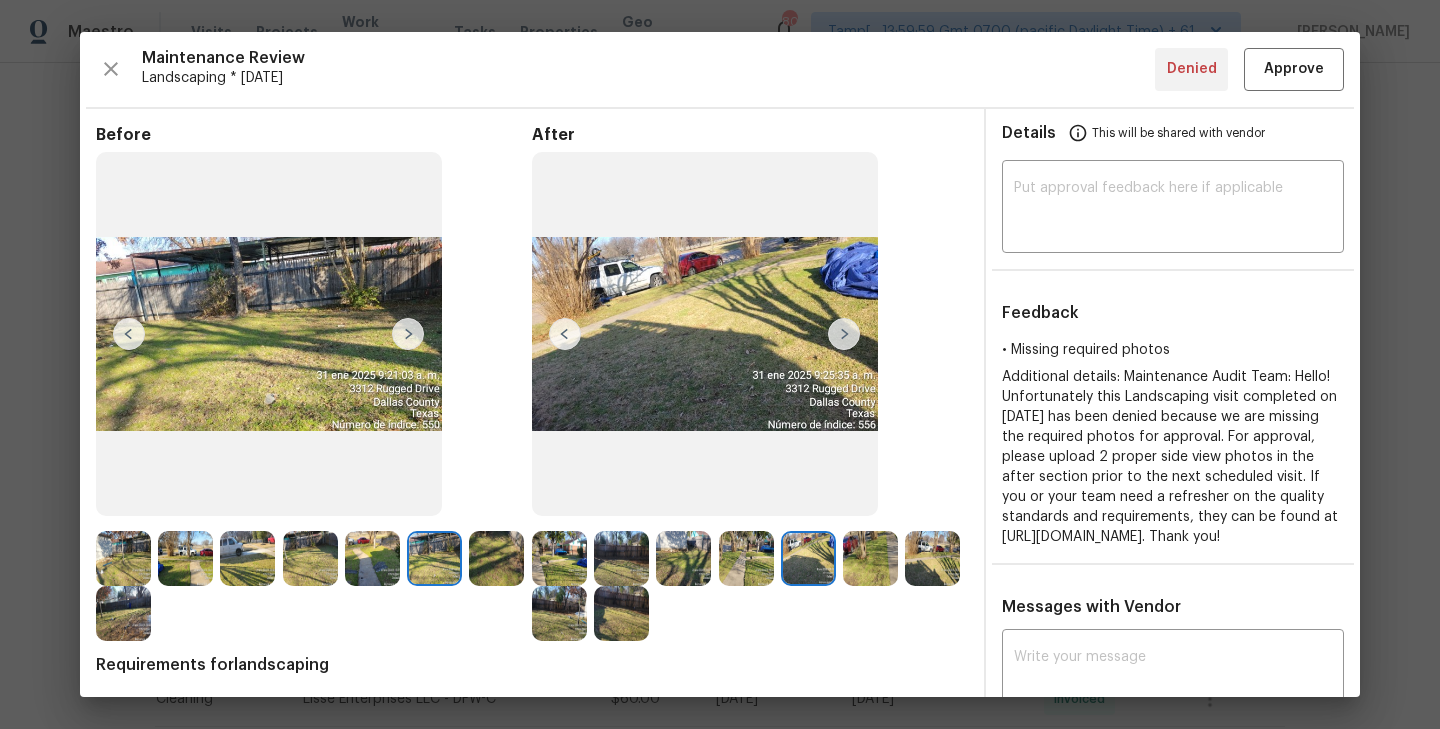 click at bounding box center [870, 558] 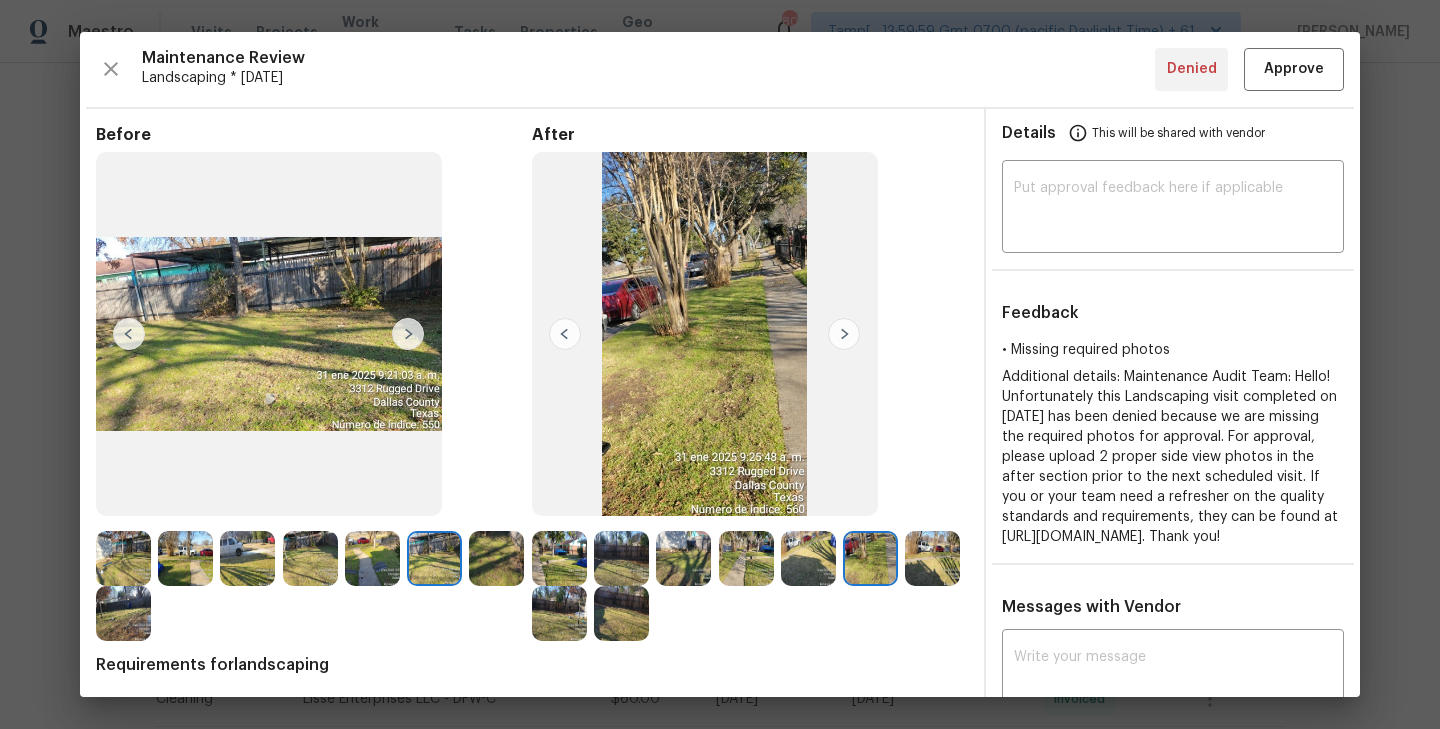 click at bounding box center [932, 558] 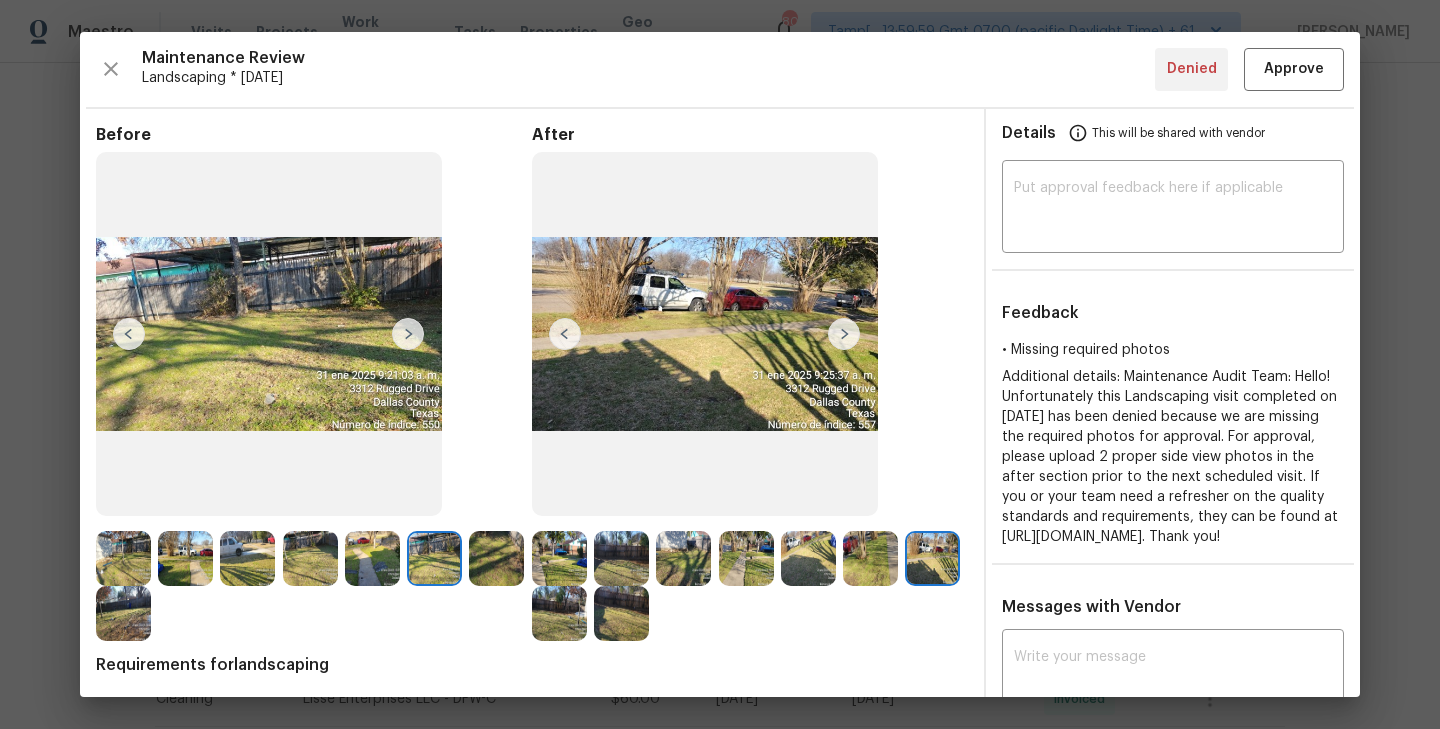 click at bounding box center [559, 613] 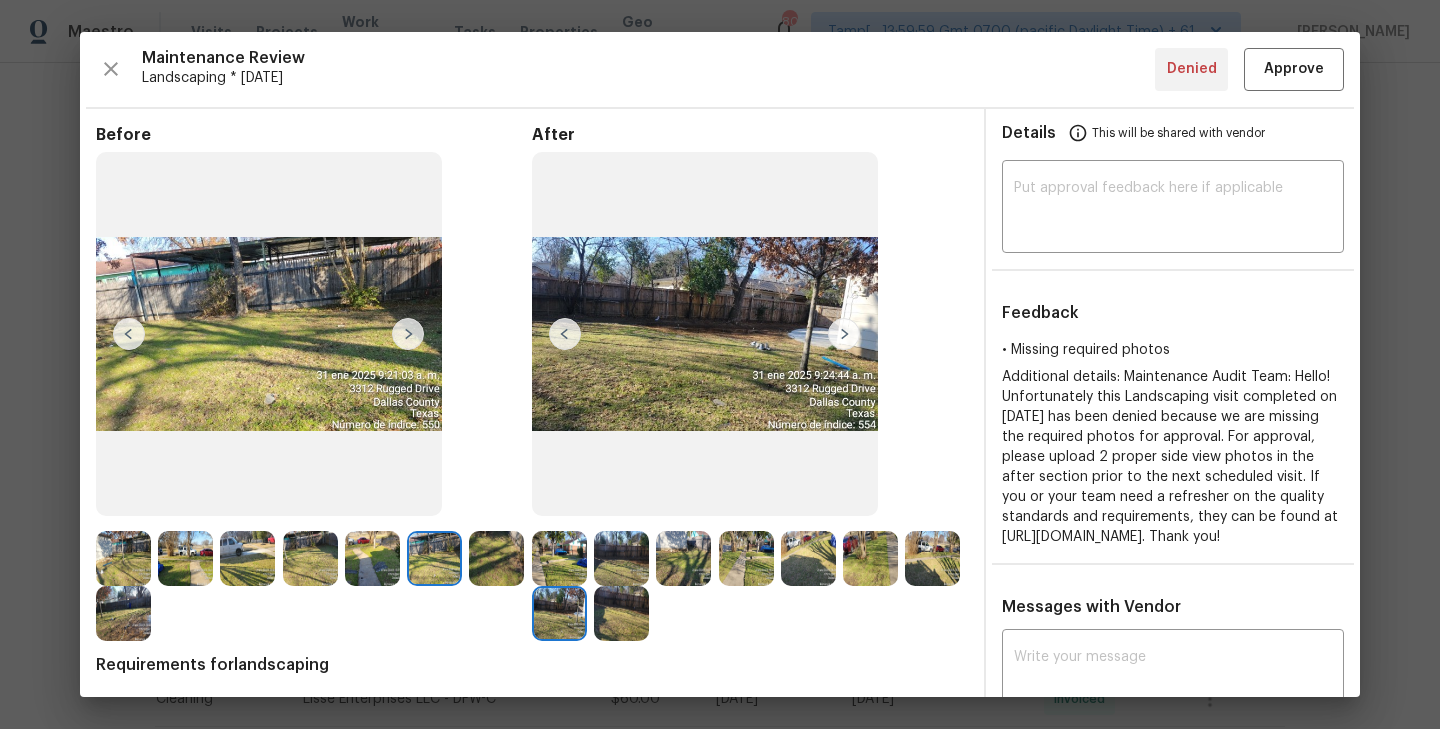 click at bounding box center (621, 613) 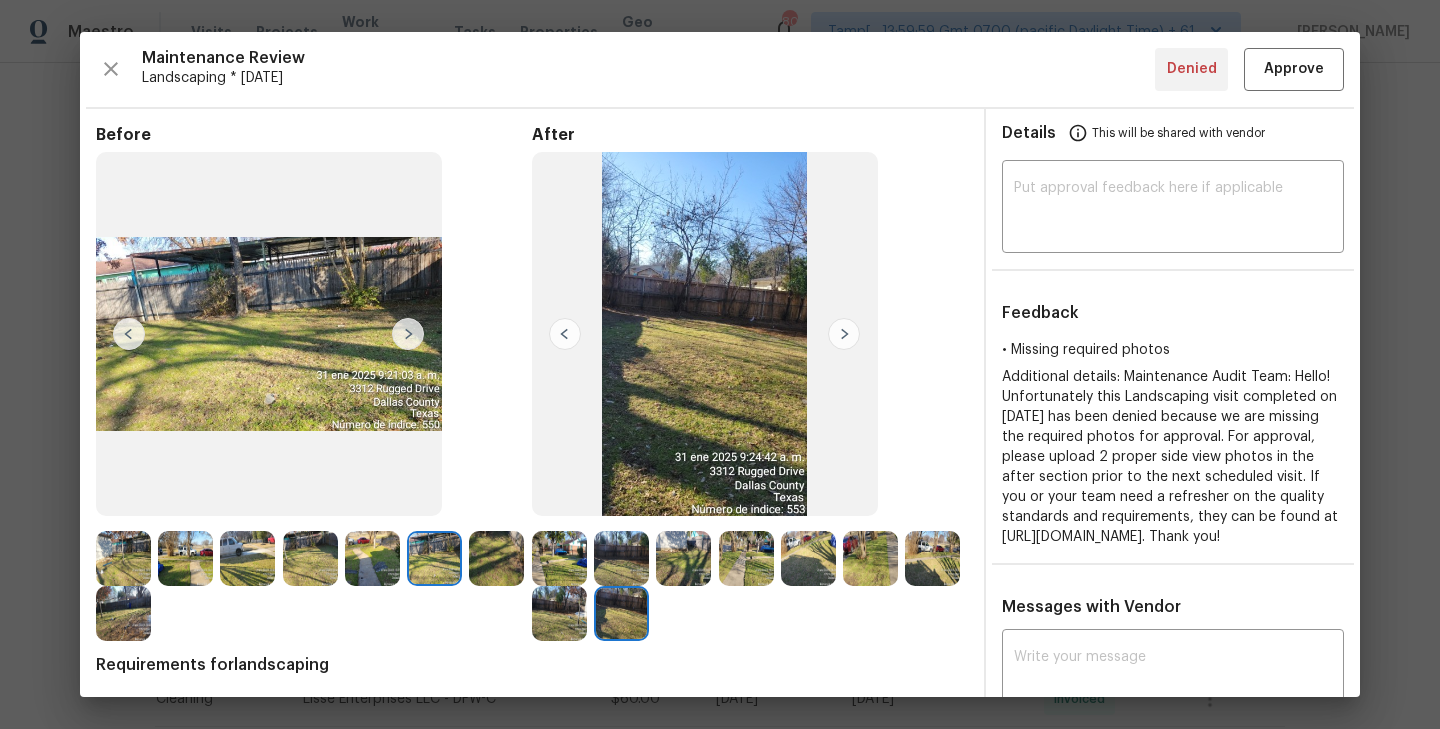 click at bounding box center (559, 558) 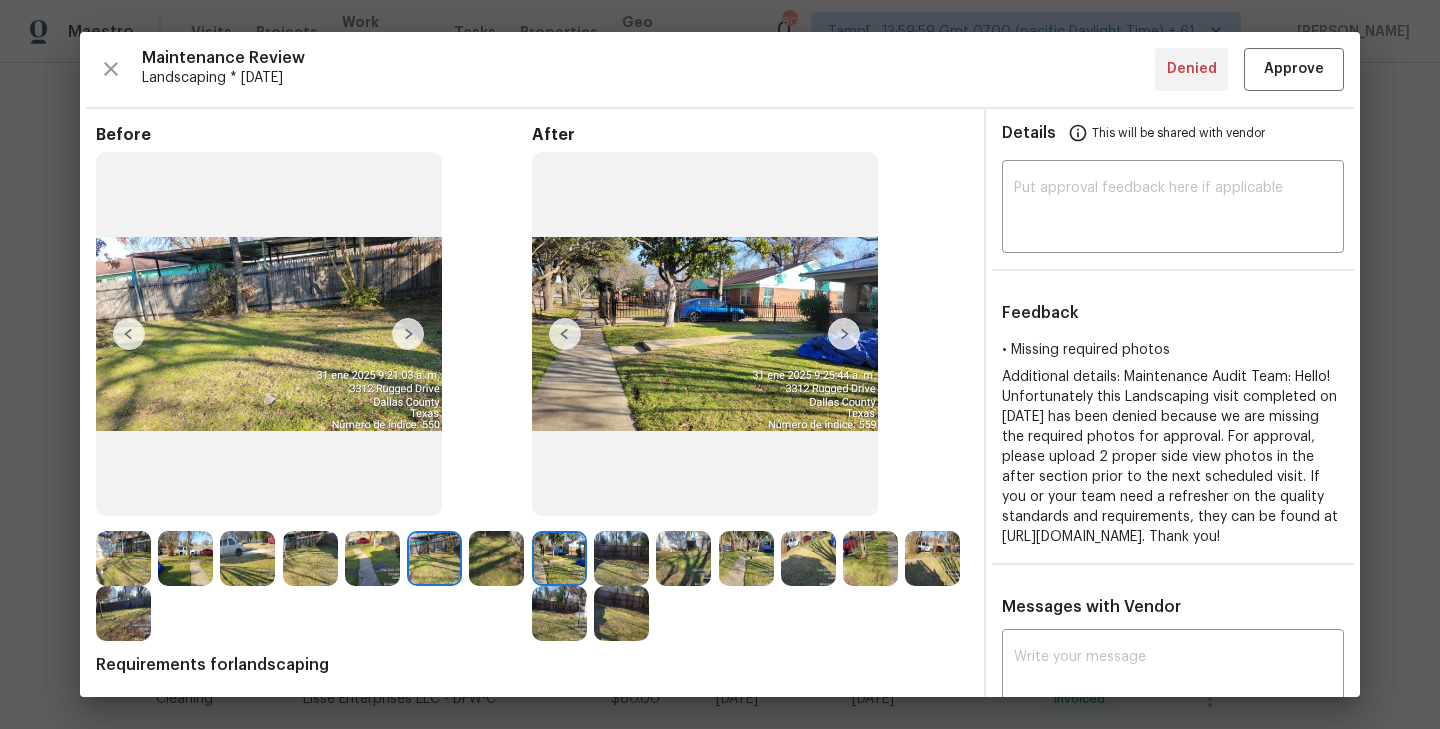 click at bounding box center (621, 558) 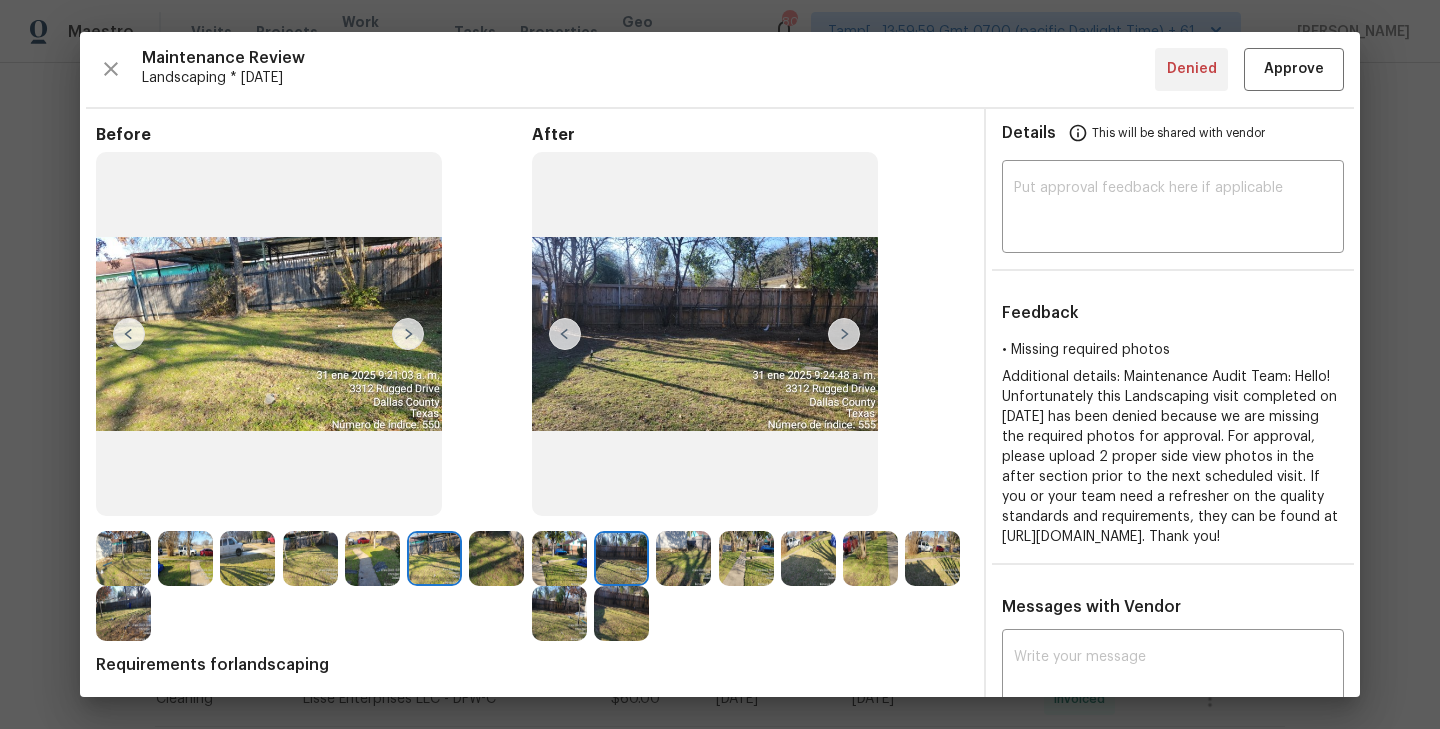 click at bounding box center (565, 334) 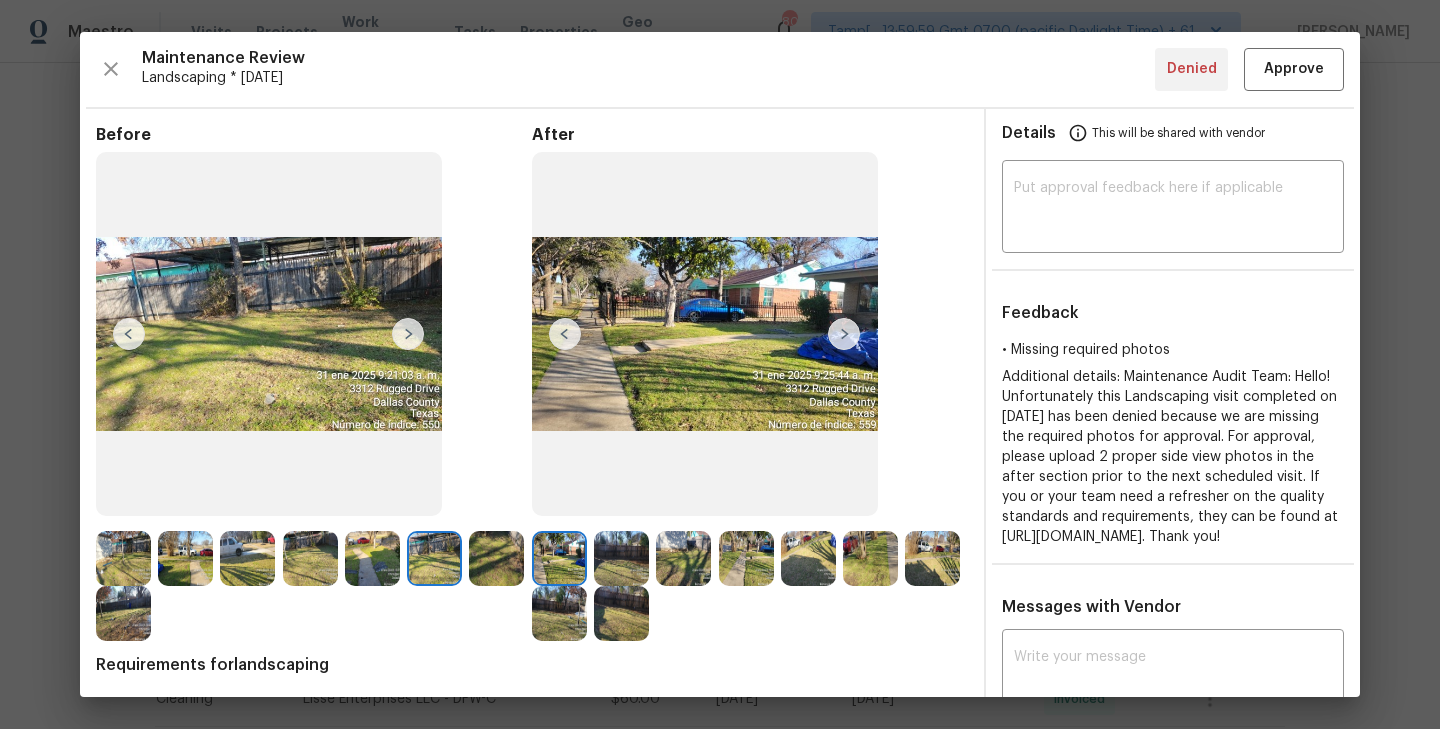 click at bounding box center [844, 334] 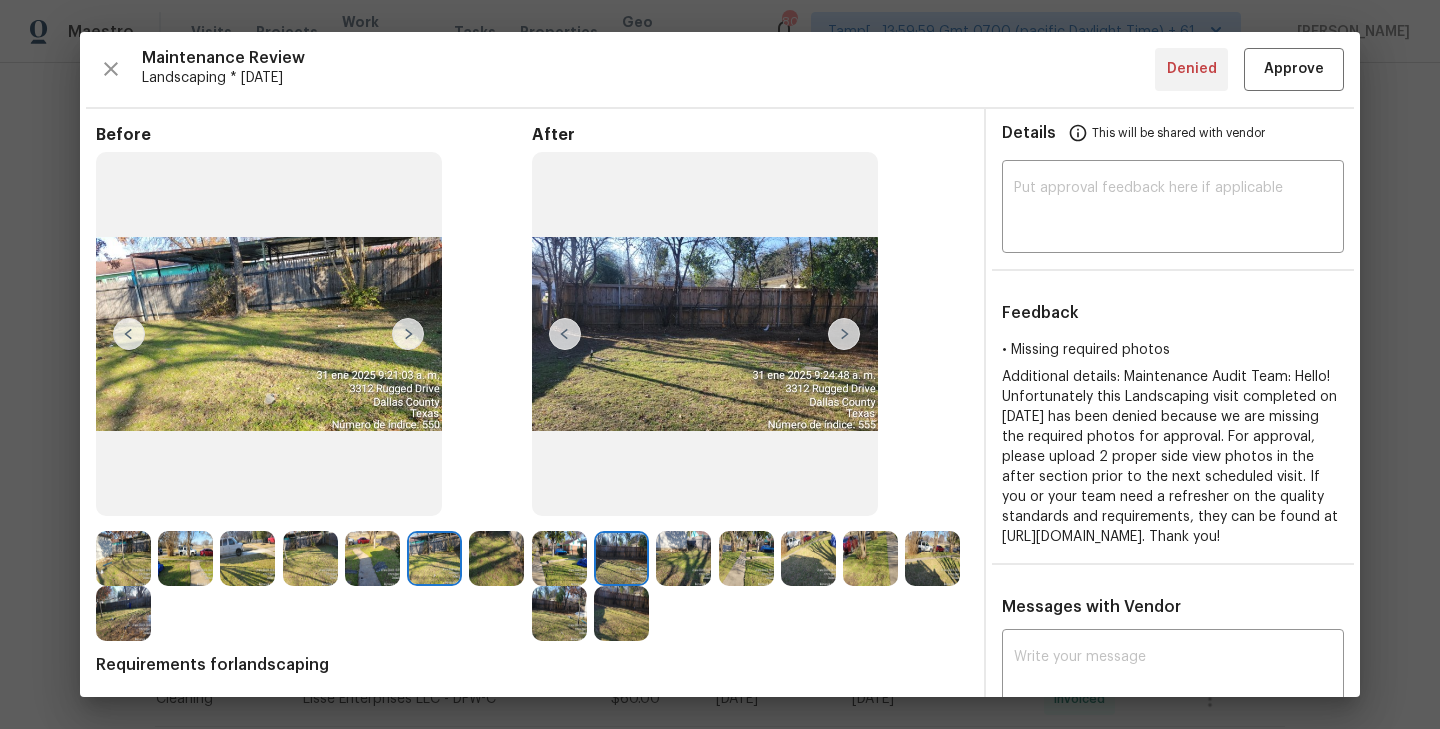 click at bounding box center [844, 334] 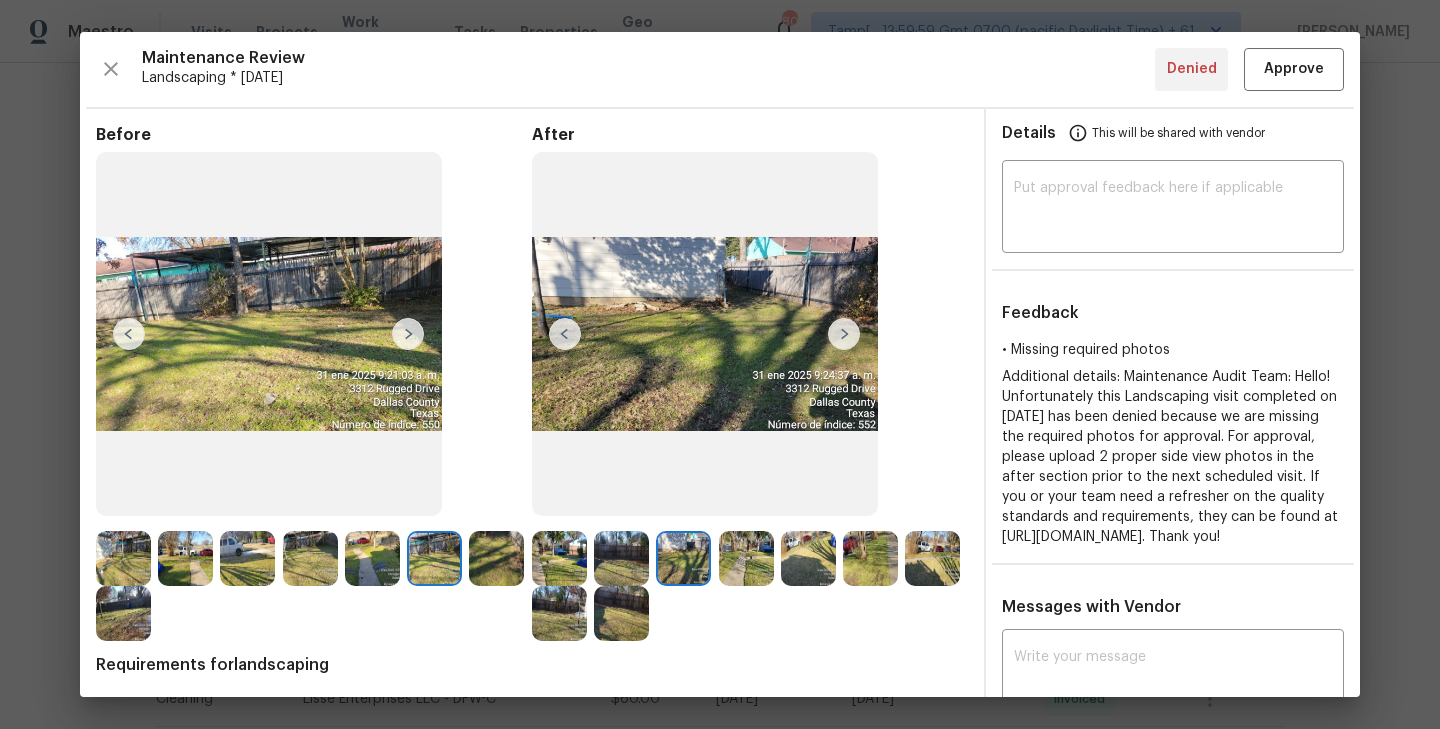 click at bounding box center [844, 334] 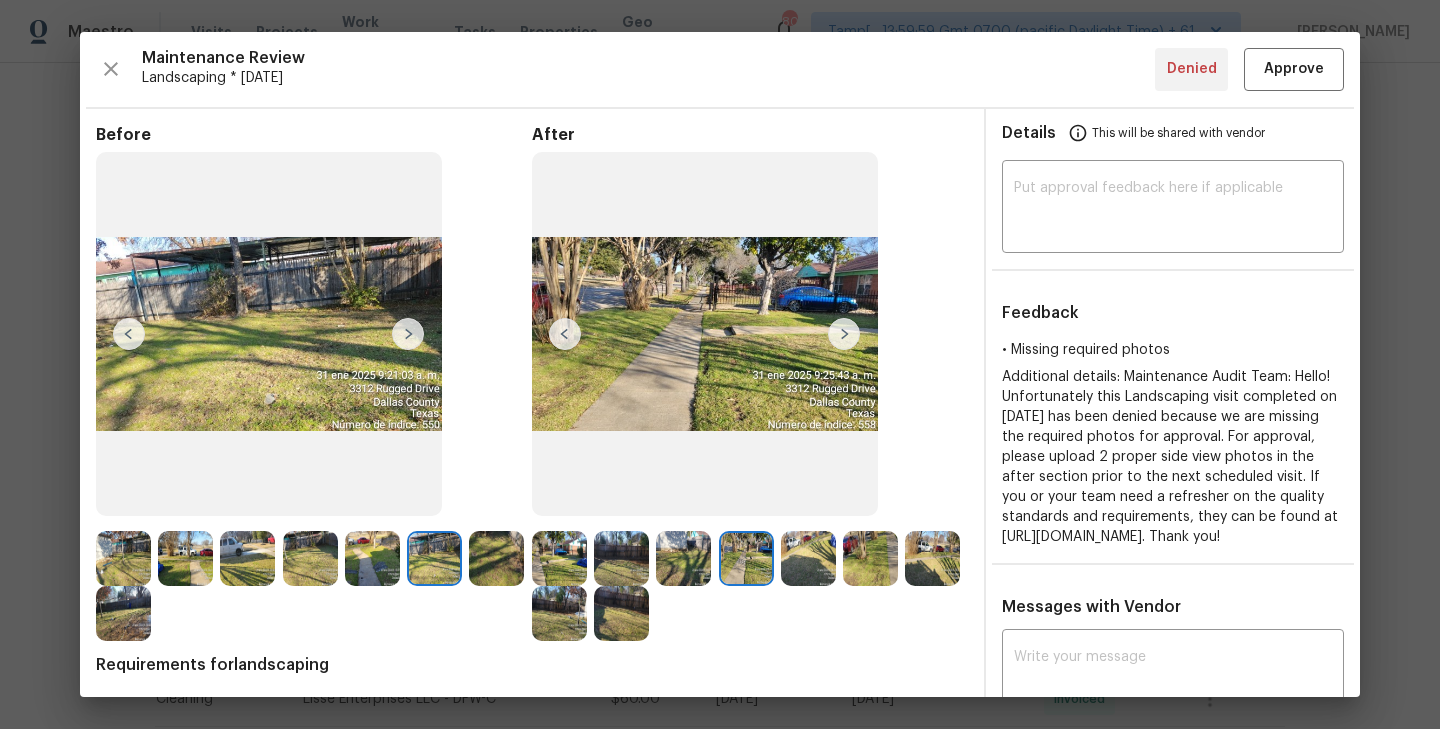 click at bounding box center [844, 334] 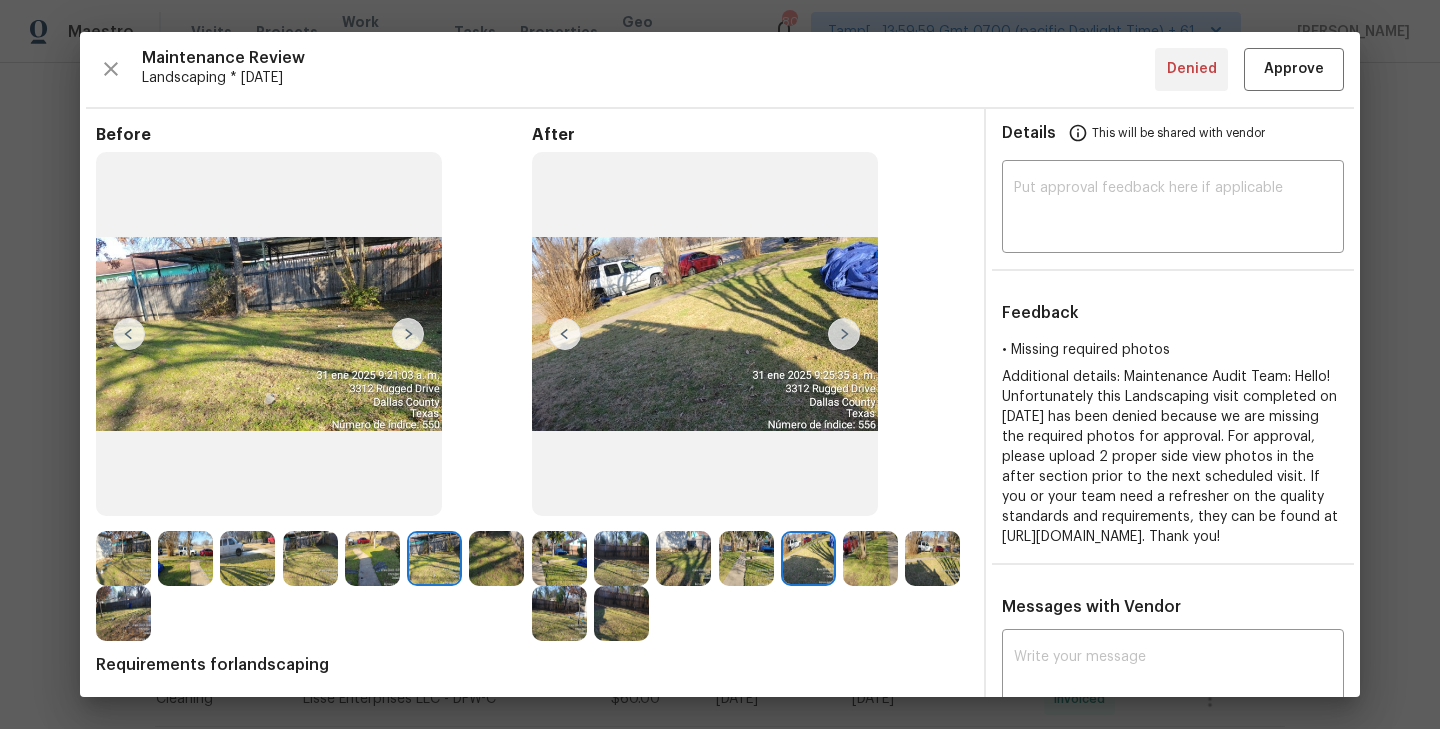 click at bounding box center [844, 334] 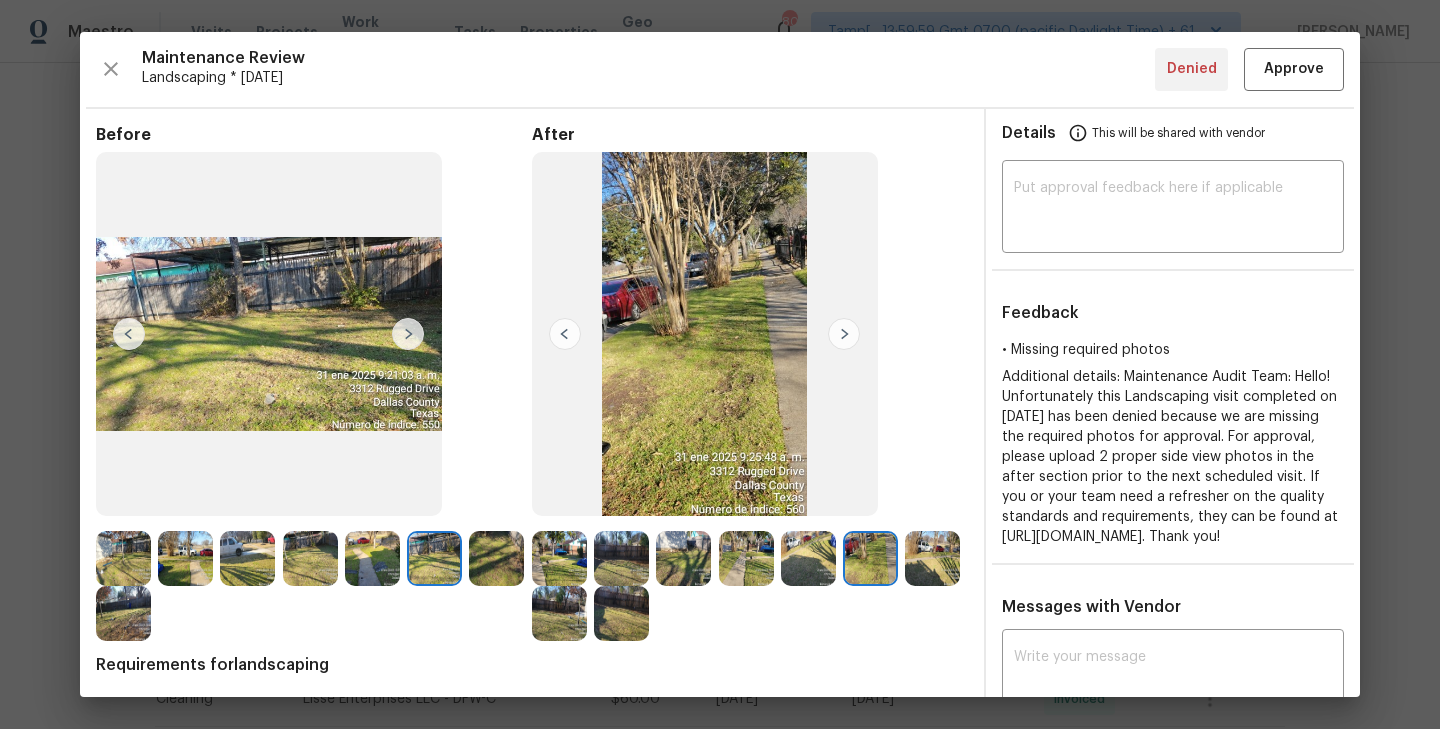 click at bounding box center [844, 334] 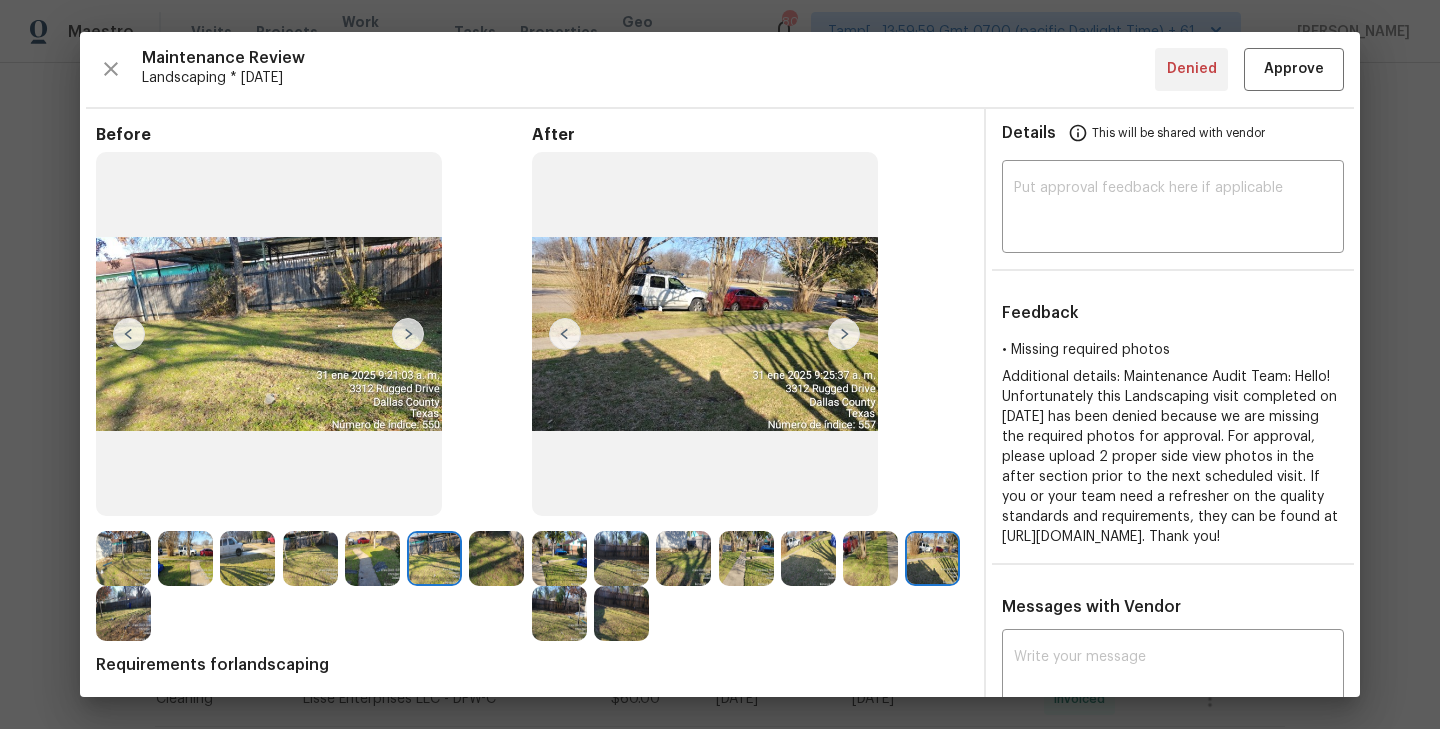 click at bounding box center (844, 334) 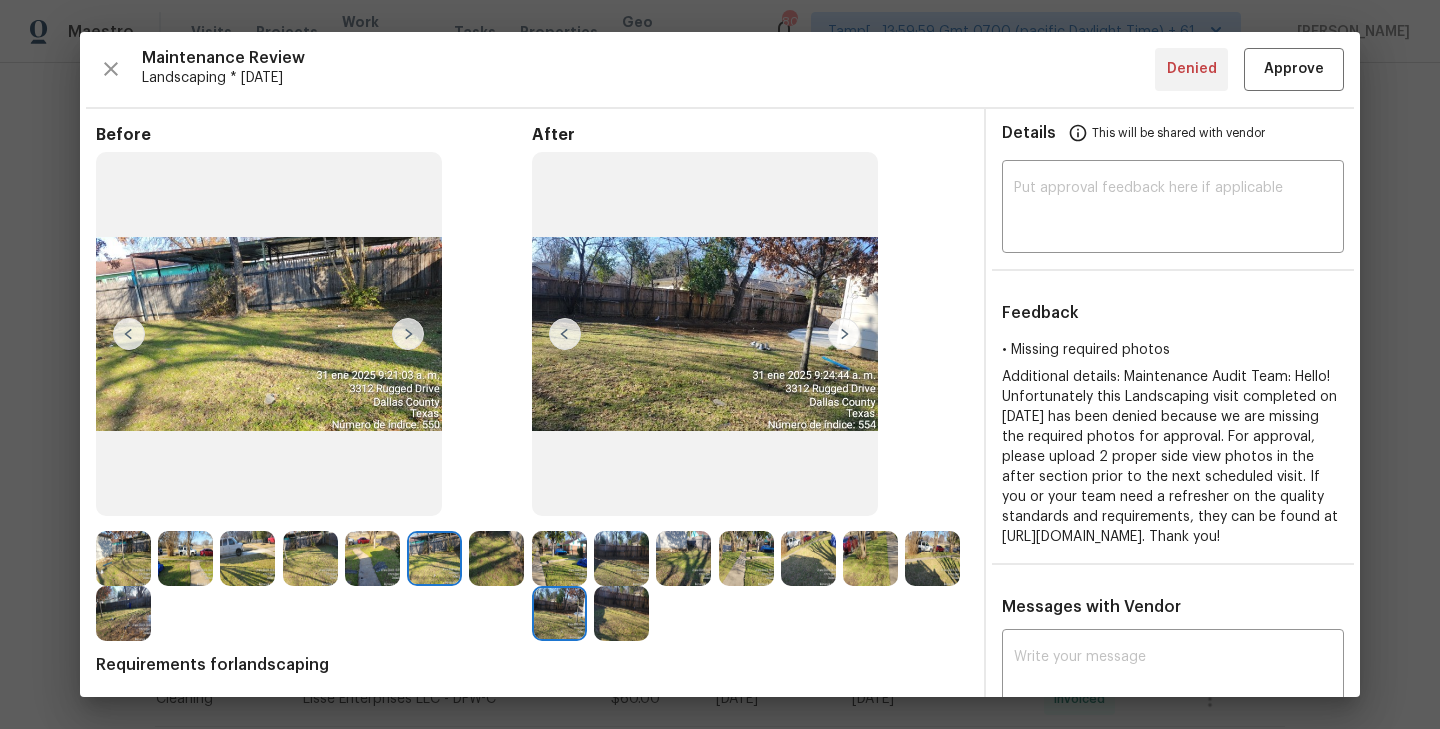 click at bounding box center [844, 334] 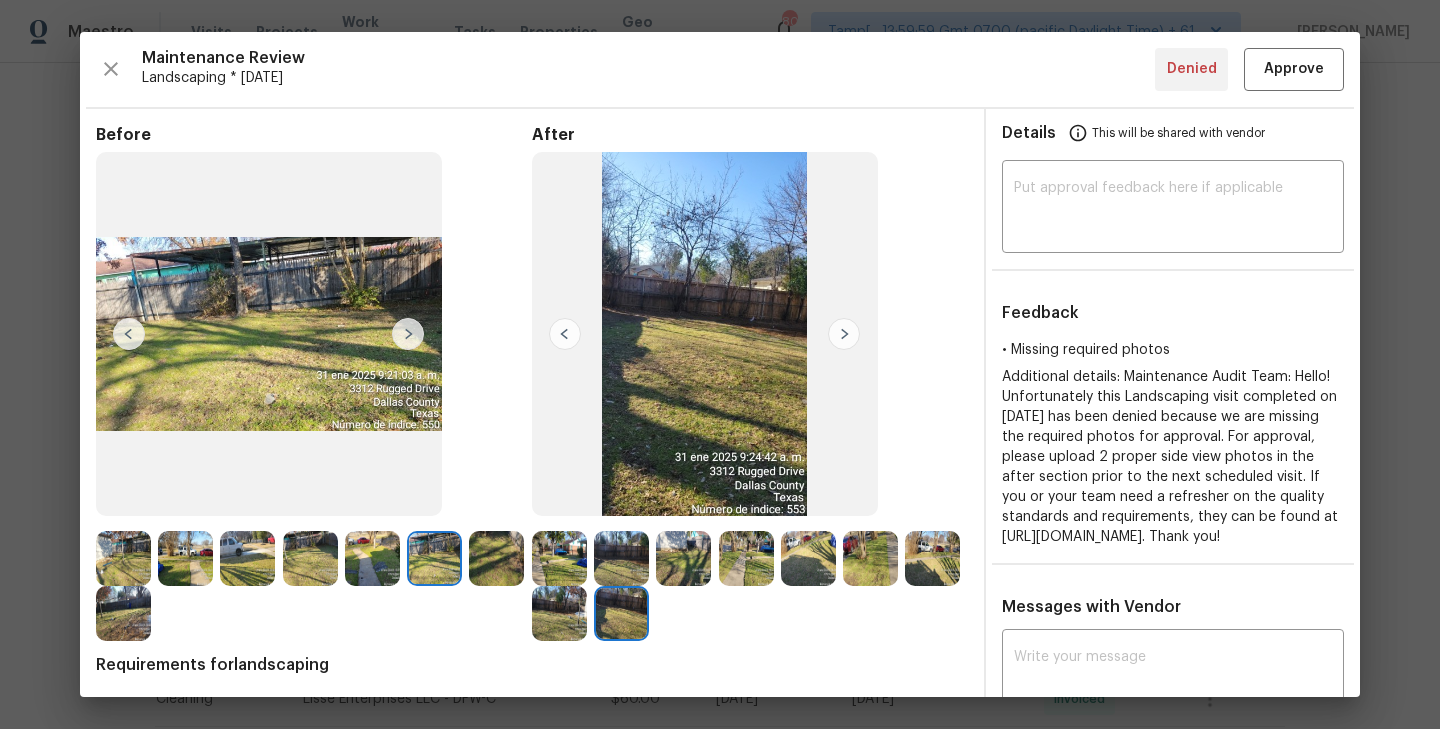 click at bounding box center (844, 334) 